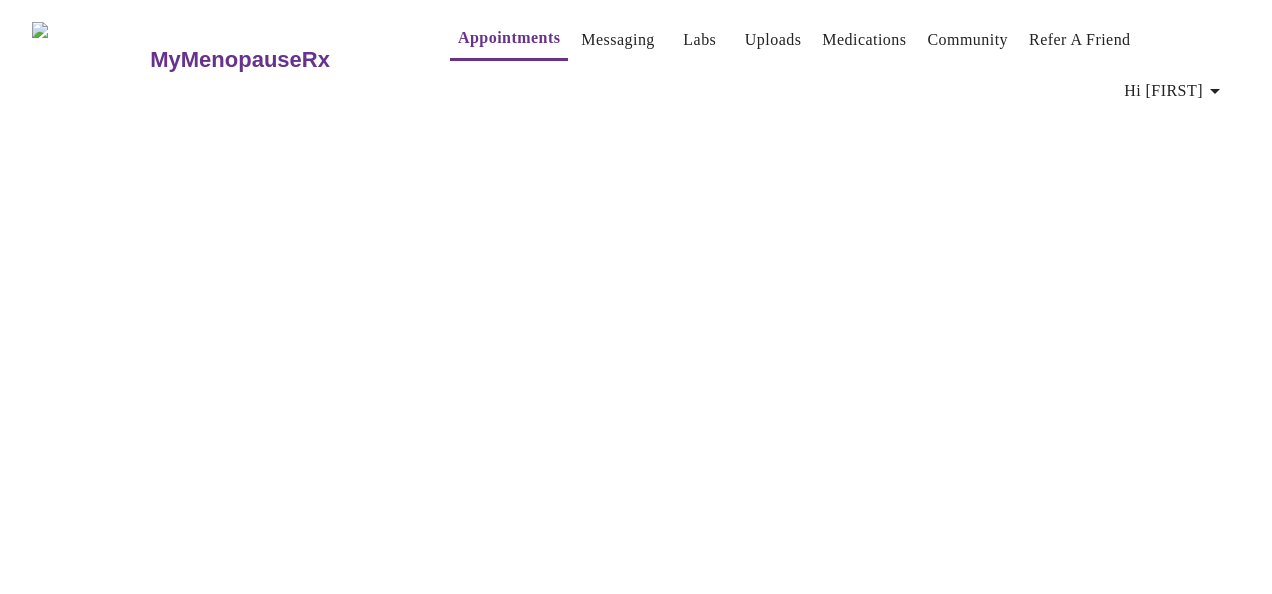 scroll, scrollTop: 0, scrollLeft: 0, axis: both 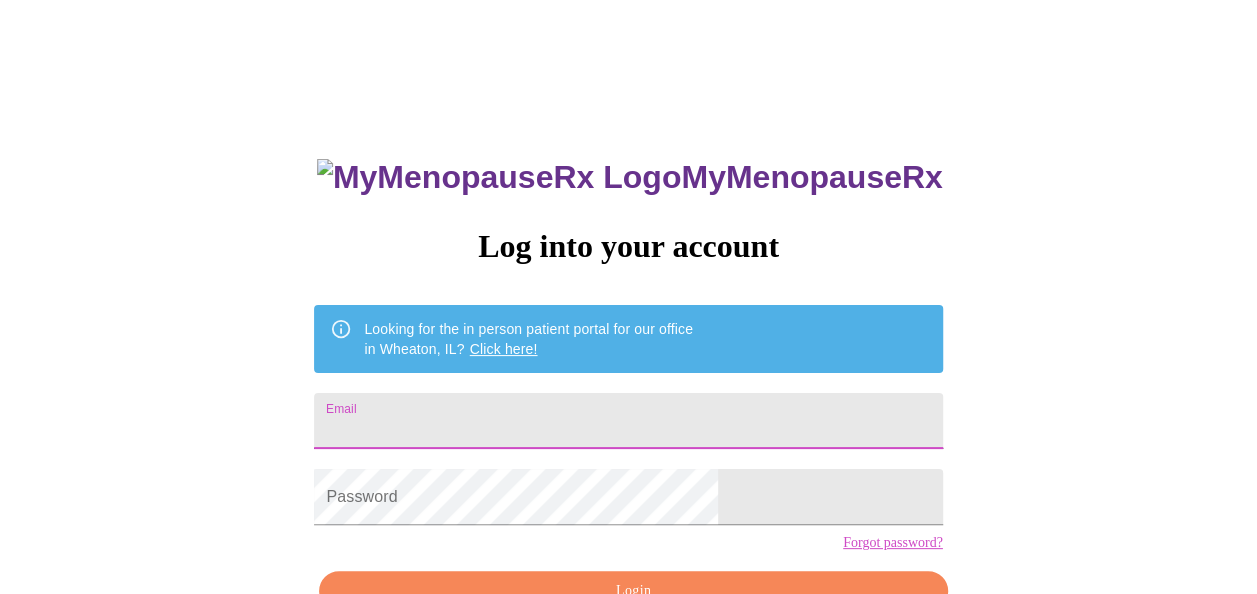 click on "Email" at bounding box center [628, 421] 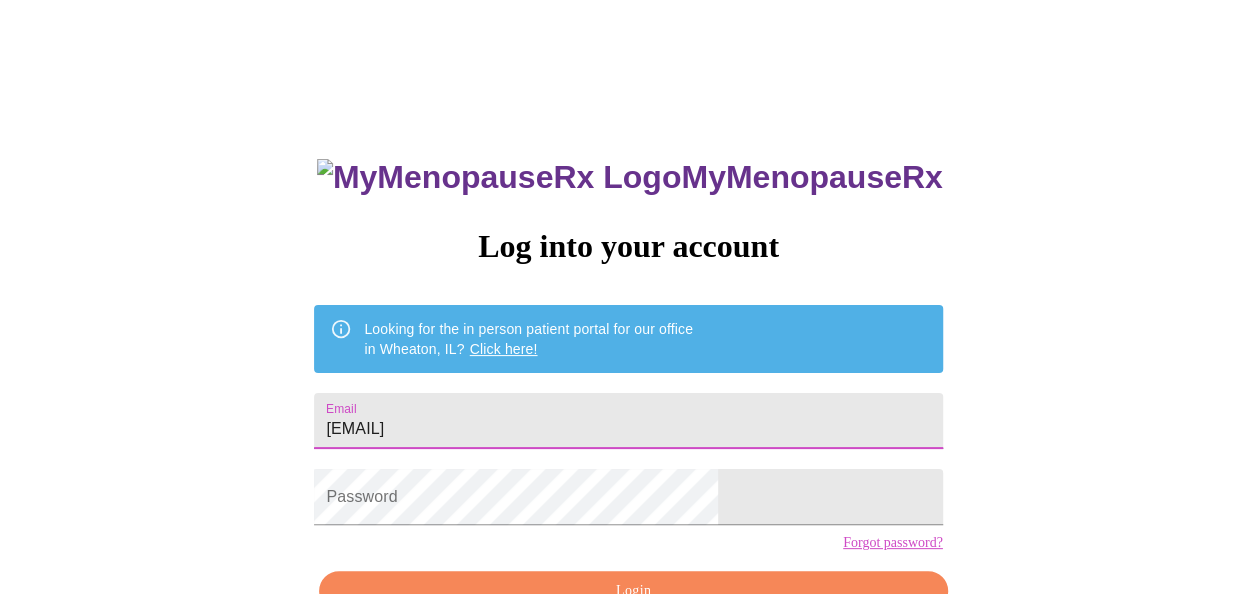 type on "[EMAIL]" 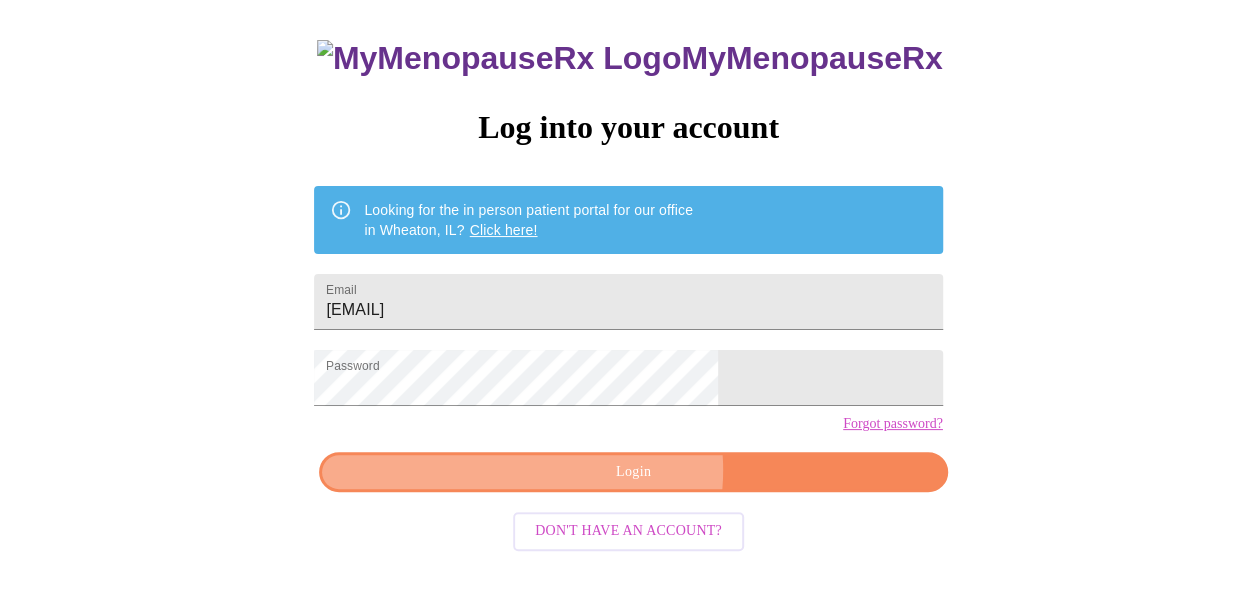 click on "Login" at bounding box center [633, 472] 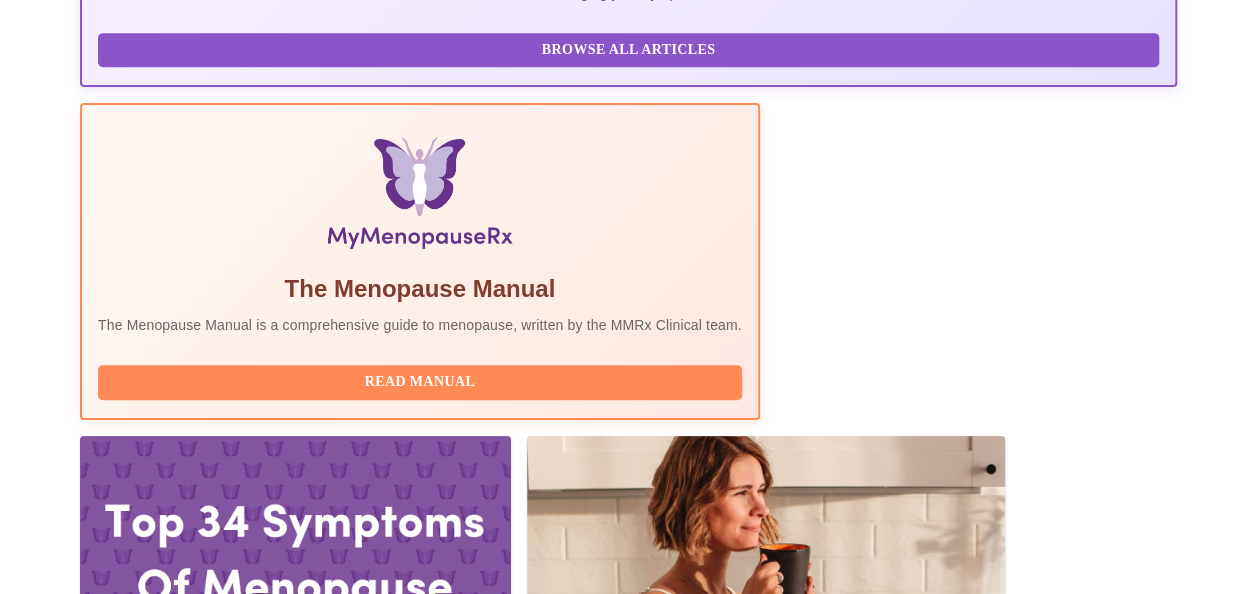 scroll, scrollTop: 618, scrollLeft: 0, axis: vertical 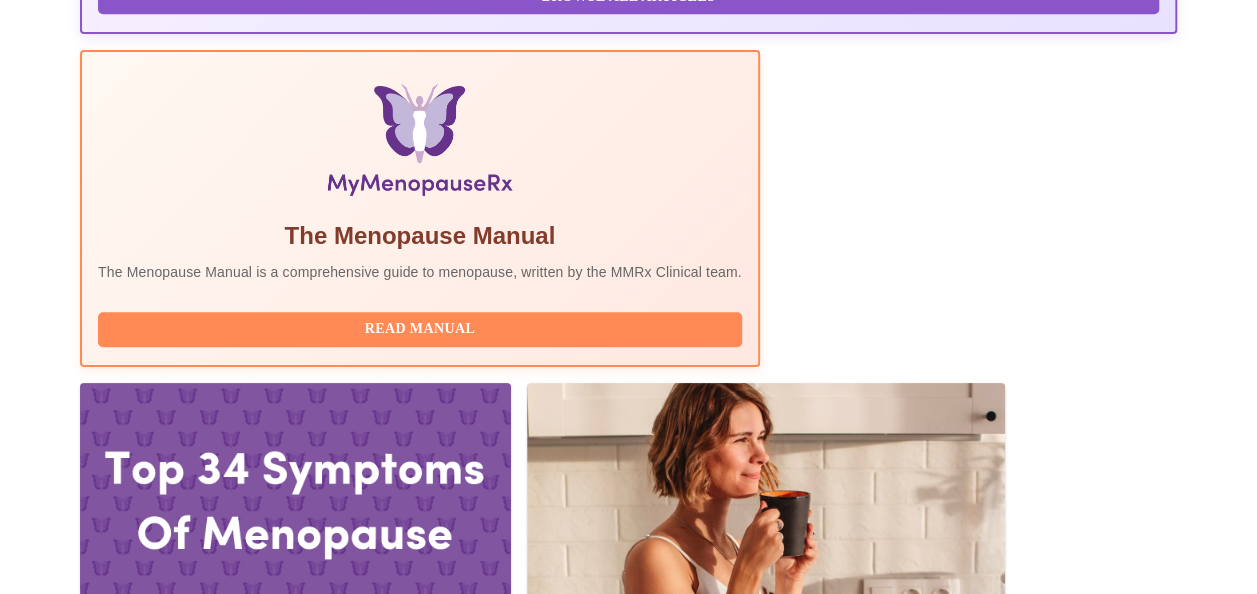 click on "Join Waiting Room" at bounding box center (1071, 1961) 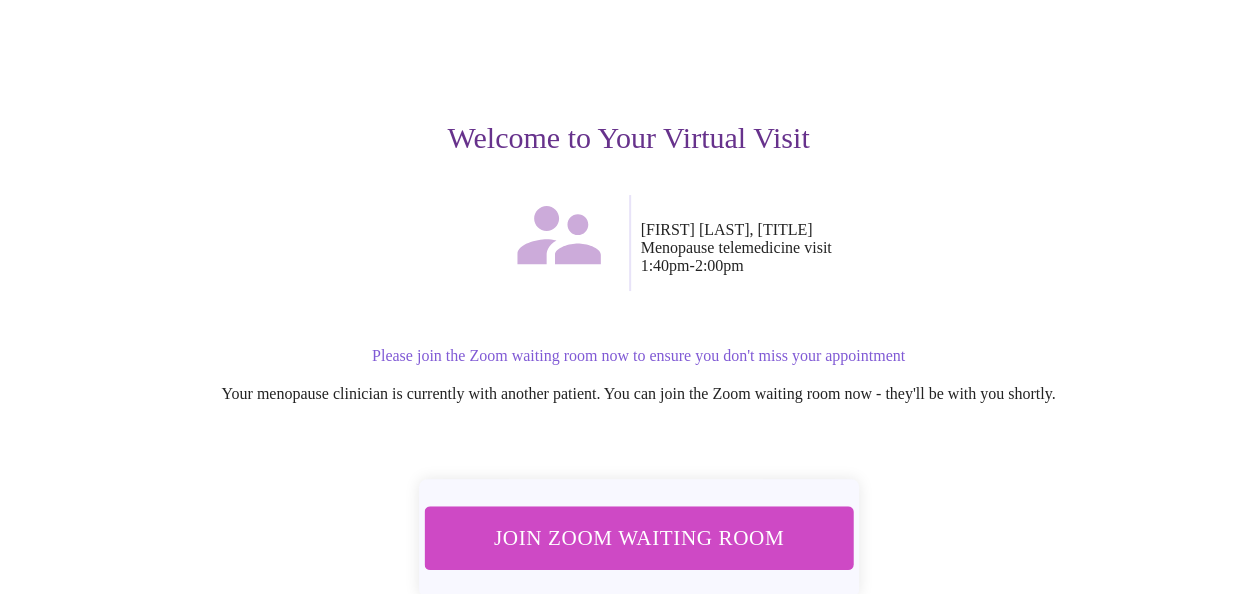 scroll, scrollTop: 200, scrollLeft: 0, axis: vertical 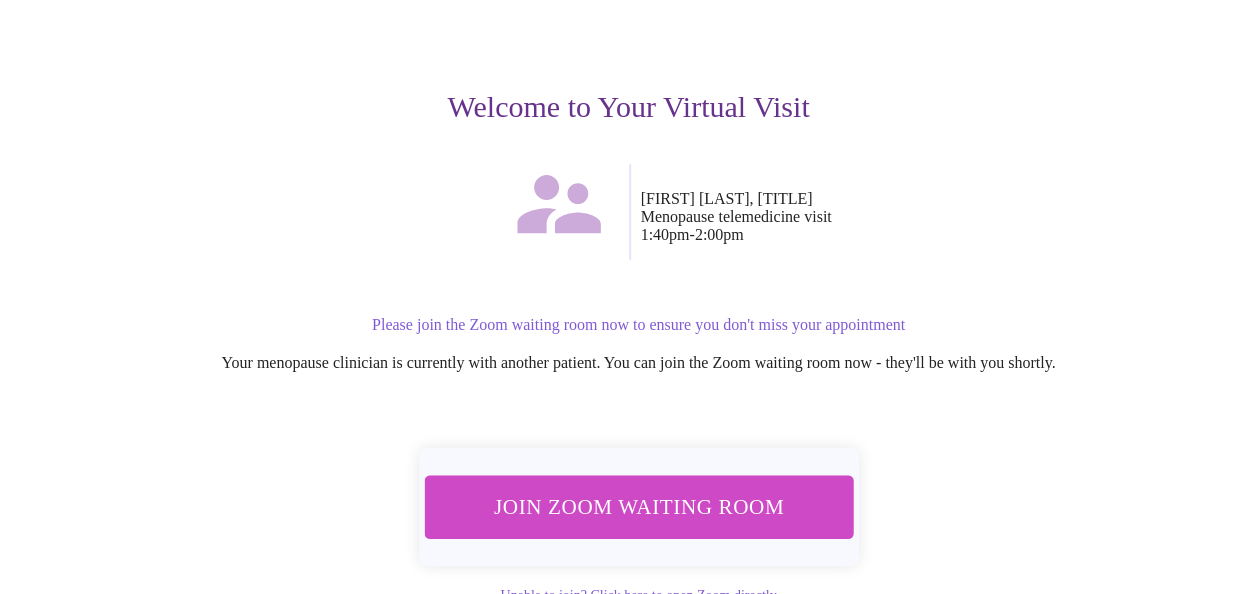 click on "Join Zoom Waiting Room" at bounding box center (638, 507) 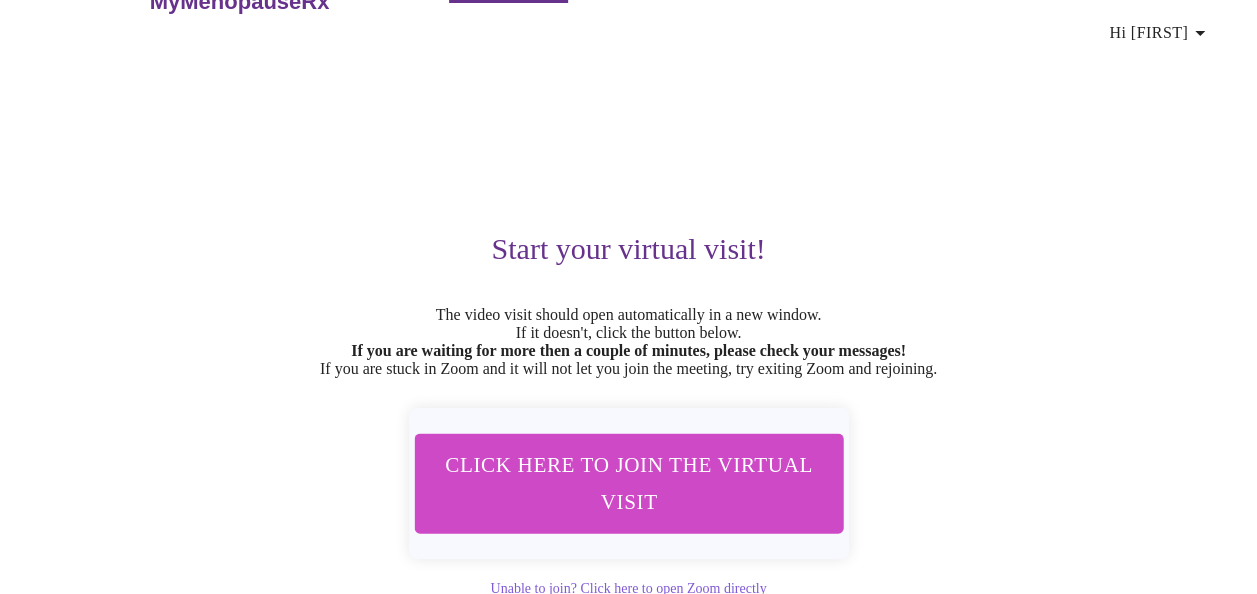 scroll, scrollTop: 0, scrollLeft: 0, axis: both 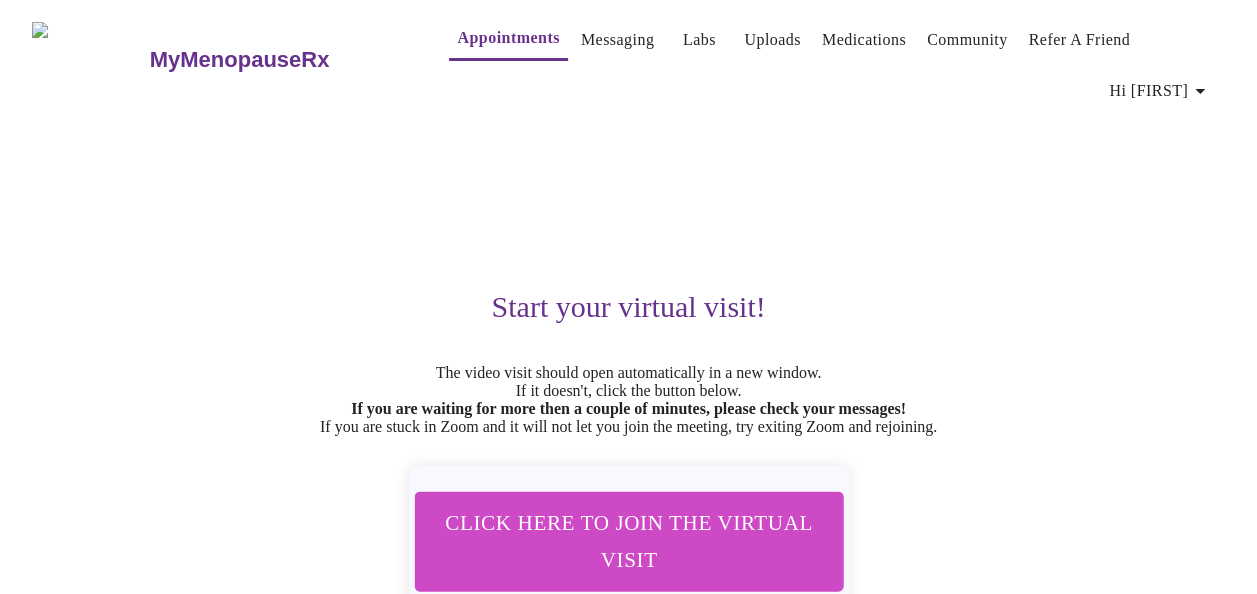 click on "Appointments" at bounding box center [508, 38] 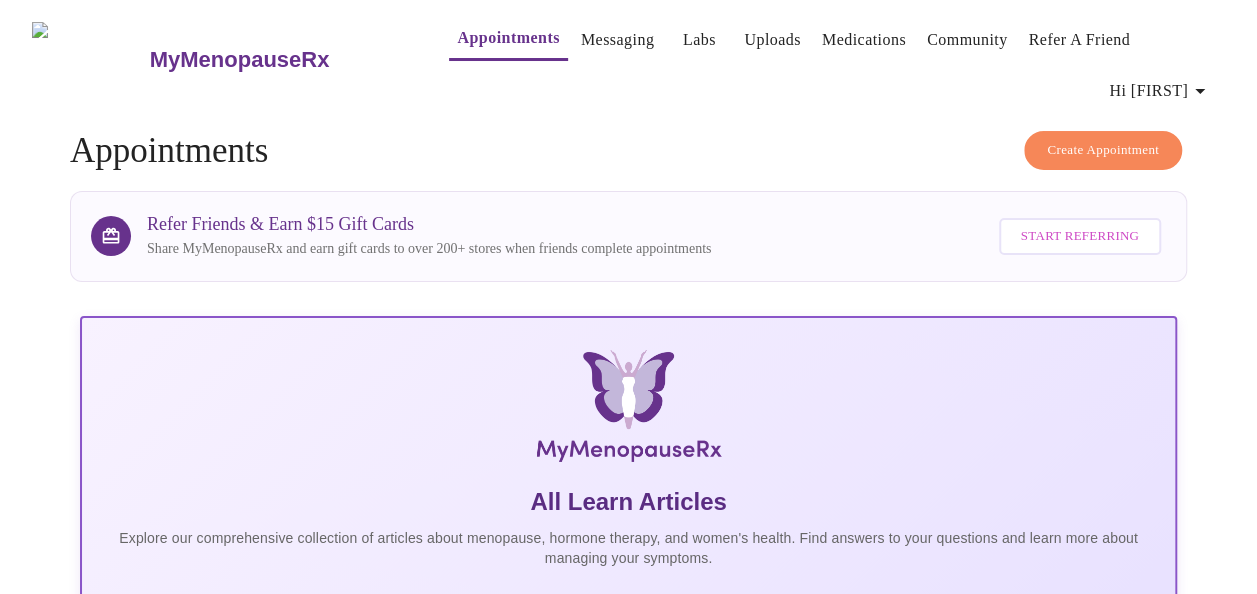 click on "Create Appointment" at bounding box center [1103, 150] 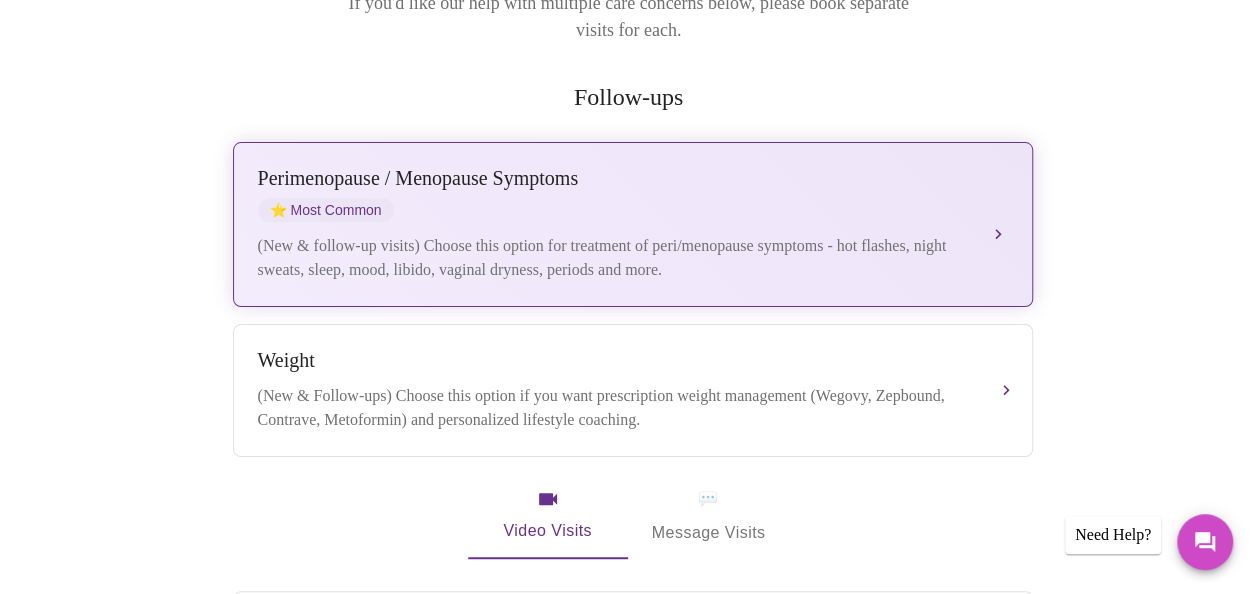 scroll, scrollTop: 400, scrollLeft: 0, axis: vertical 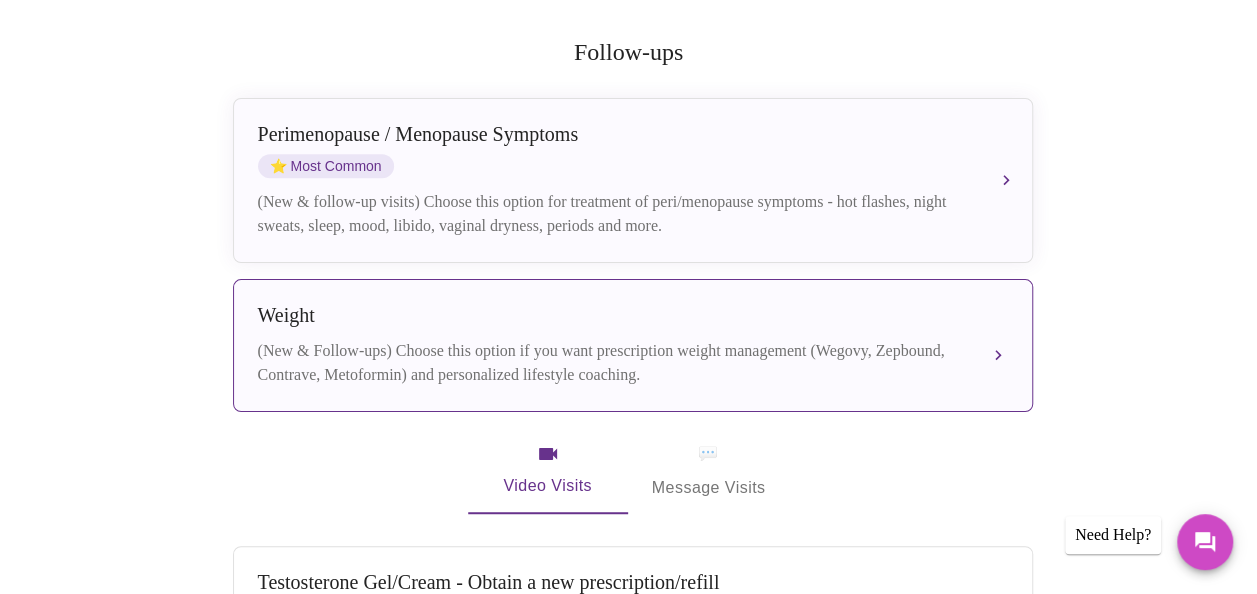 click on "Weight" at bounding box center [613, 315] 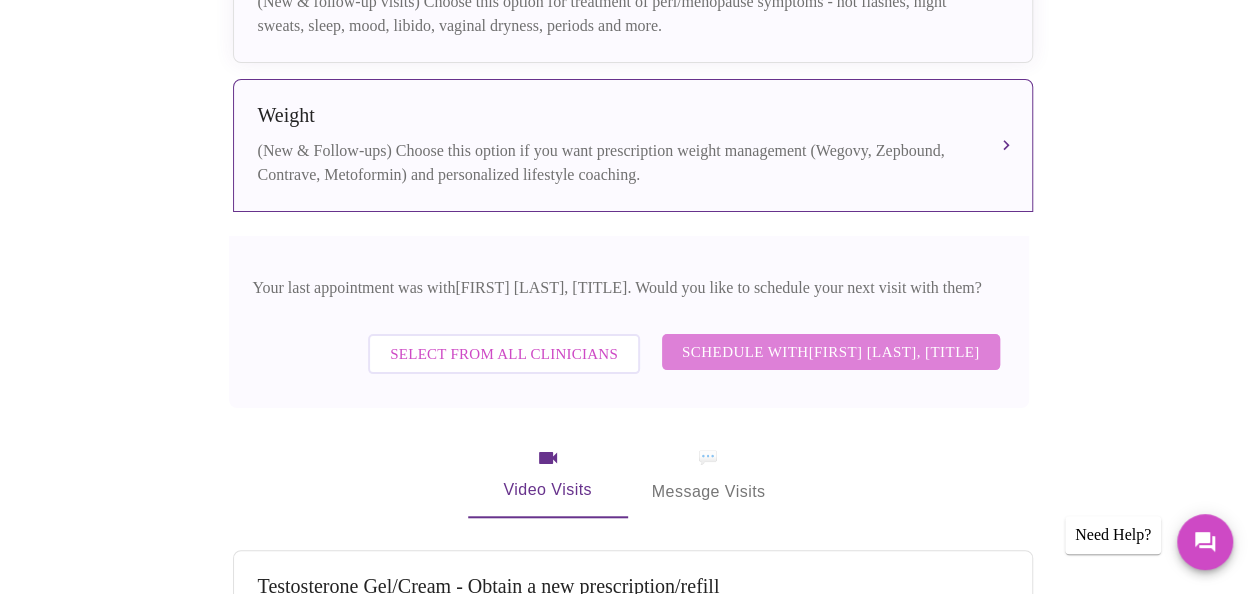 click on "Schedule with [FIRST] [LAST], [TITLE]" at bounding box center [831, 352] 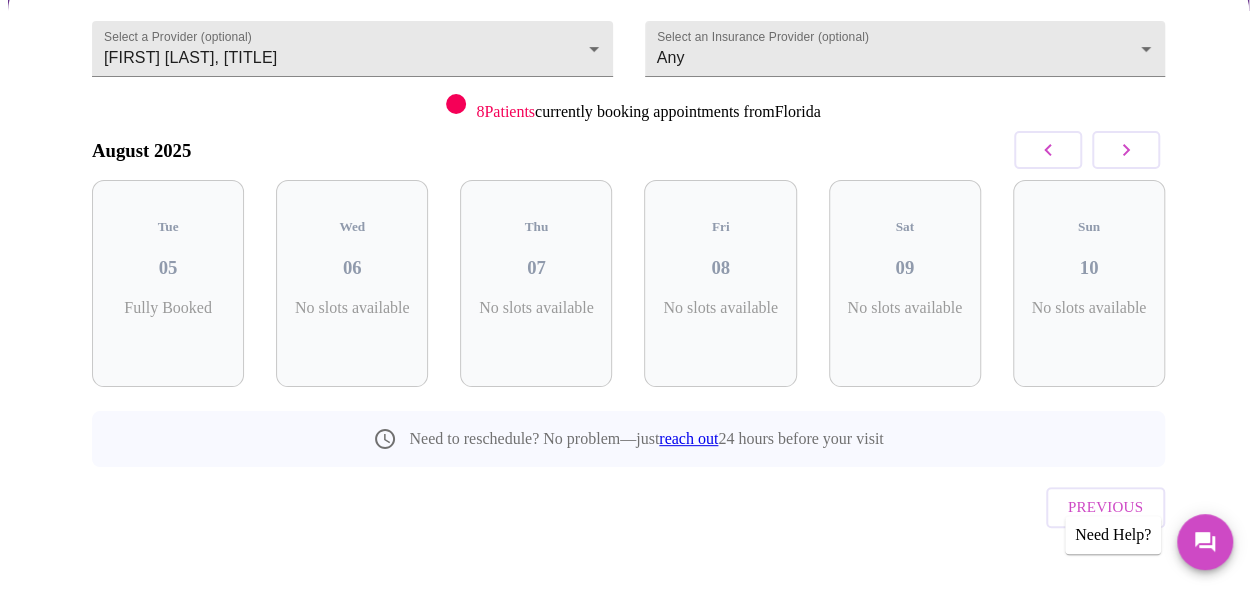 scroll, scrollTop: 120, scrollLeft: 0, axis: vertical 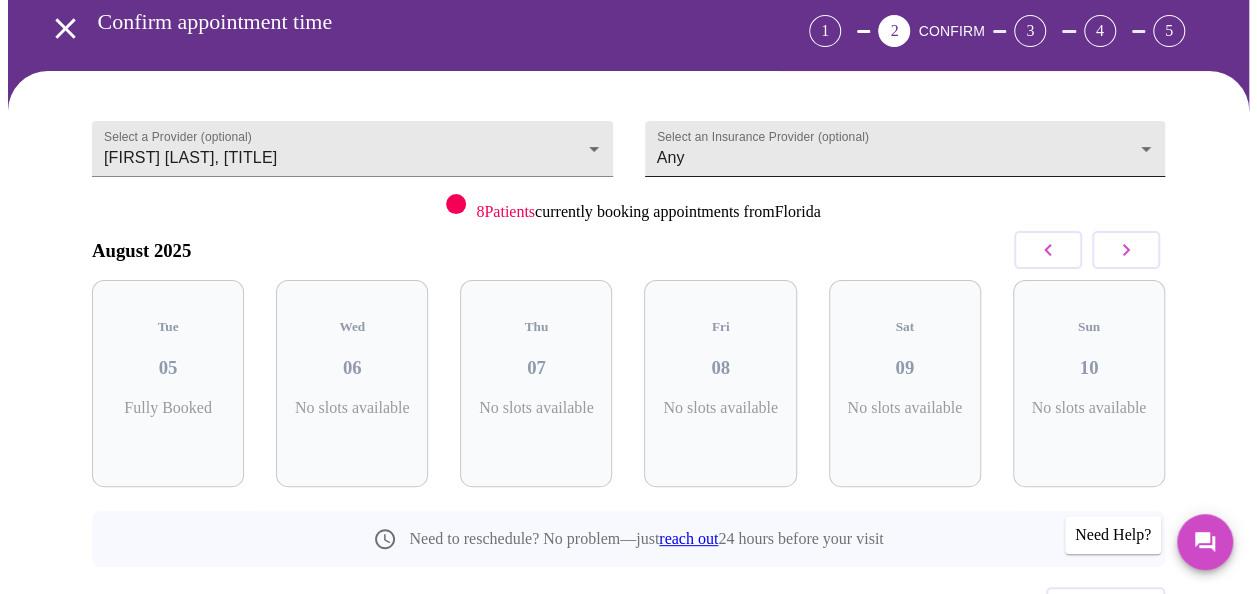 click on "Hi [FIRST] Confirm appointment time 1 2 CONFIRM 3 4 5 Select a Provider (optional) [FIRST] [LAST], [TITLE] [FIRST] [LAST], [TITLE] Select an Insurance Provider (optional) Any Any 8 Patients currently booking appointments from [STATE] August 2025 Tue 05 Fully Booked Wed 06 No slots available Thu 07 No slots available Fri 08 No slots available Sat 09 No slots available Sun 10 No slots available Need to reschedule? No problem—just reach out 24 hours before your visit Previous Need Help? Settings Billing Invoices Log out" at bounding box center (628, 308) 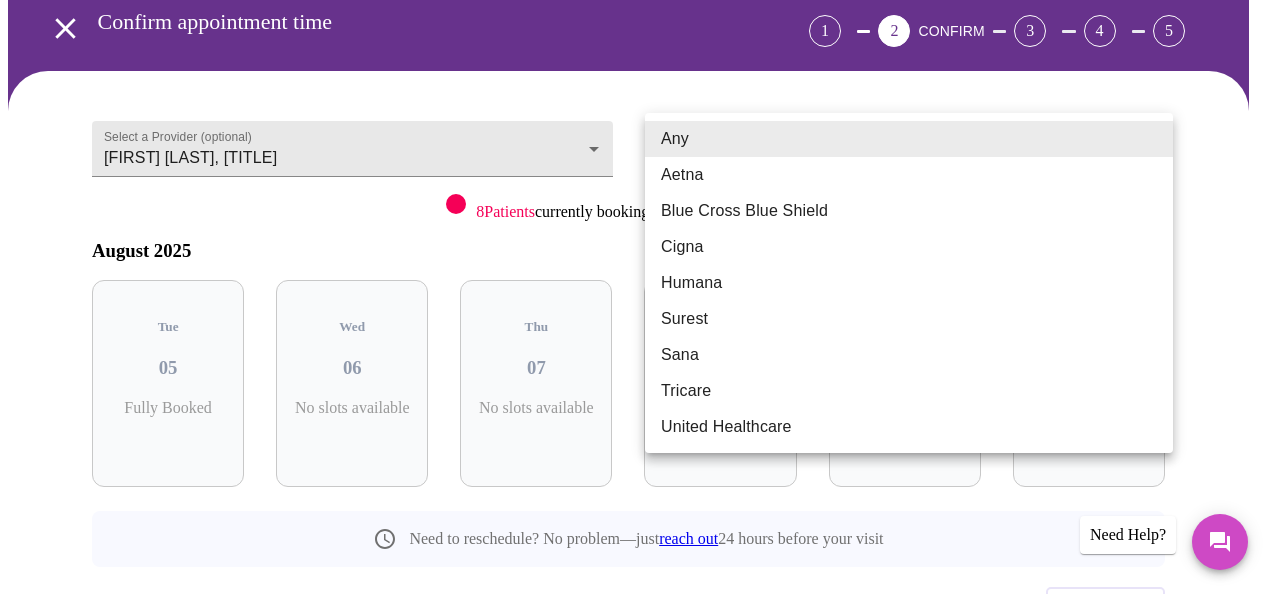 click on "Aetna" at bounding box center [909, 175] 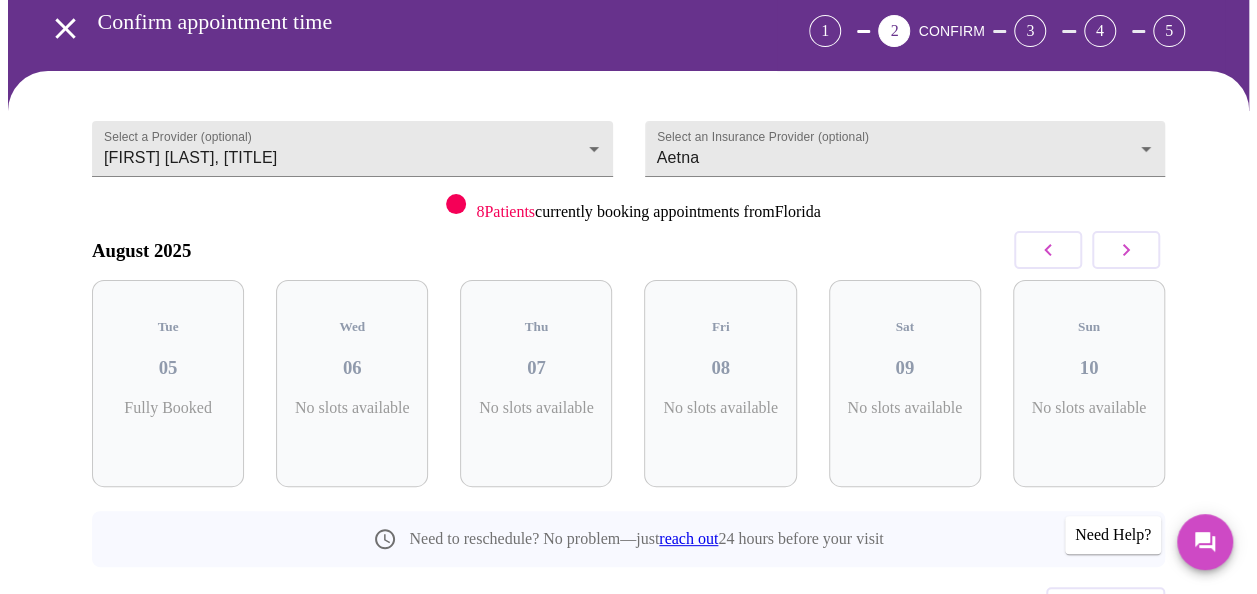 click 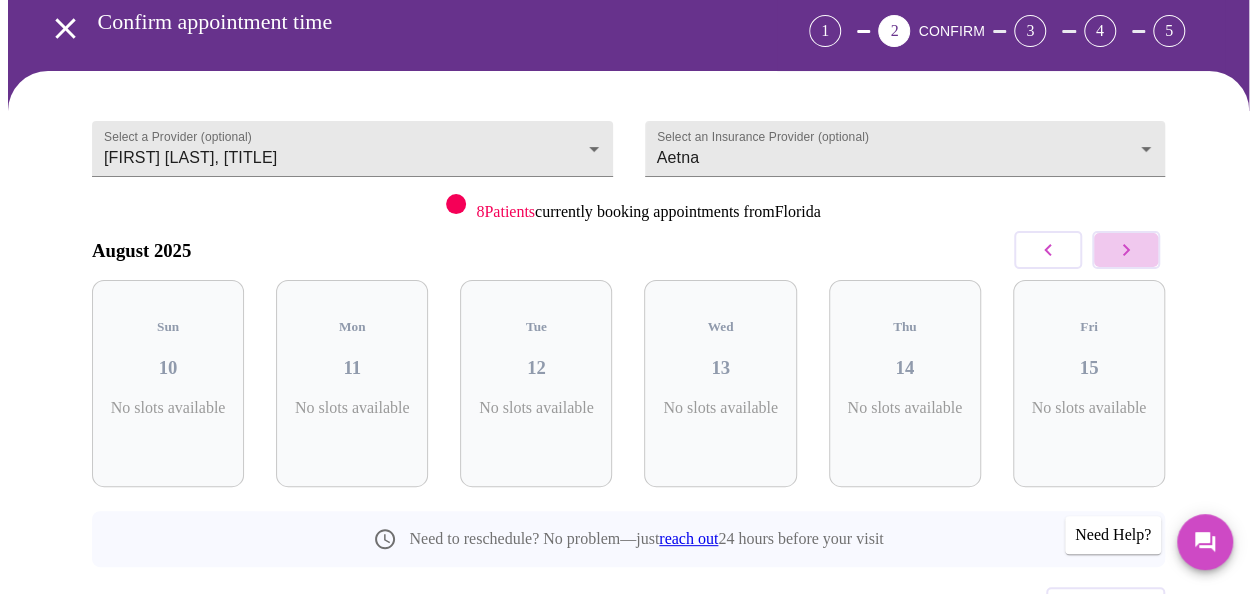 click 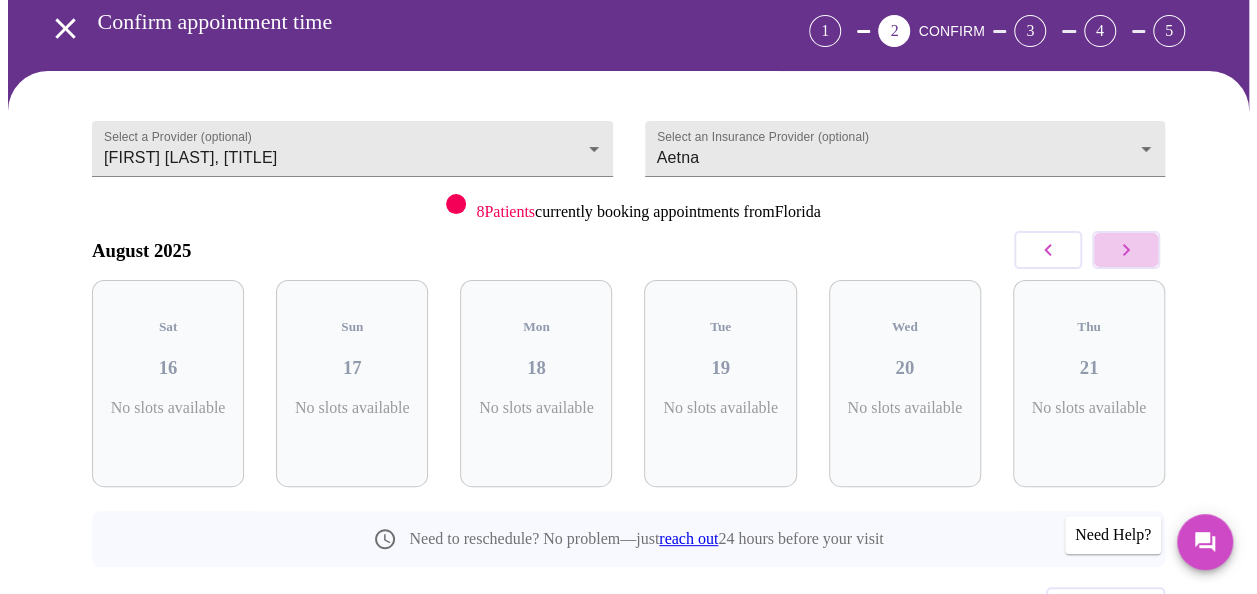 click 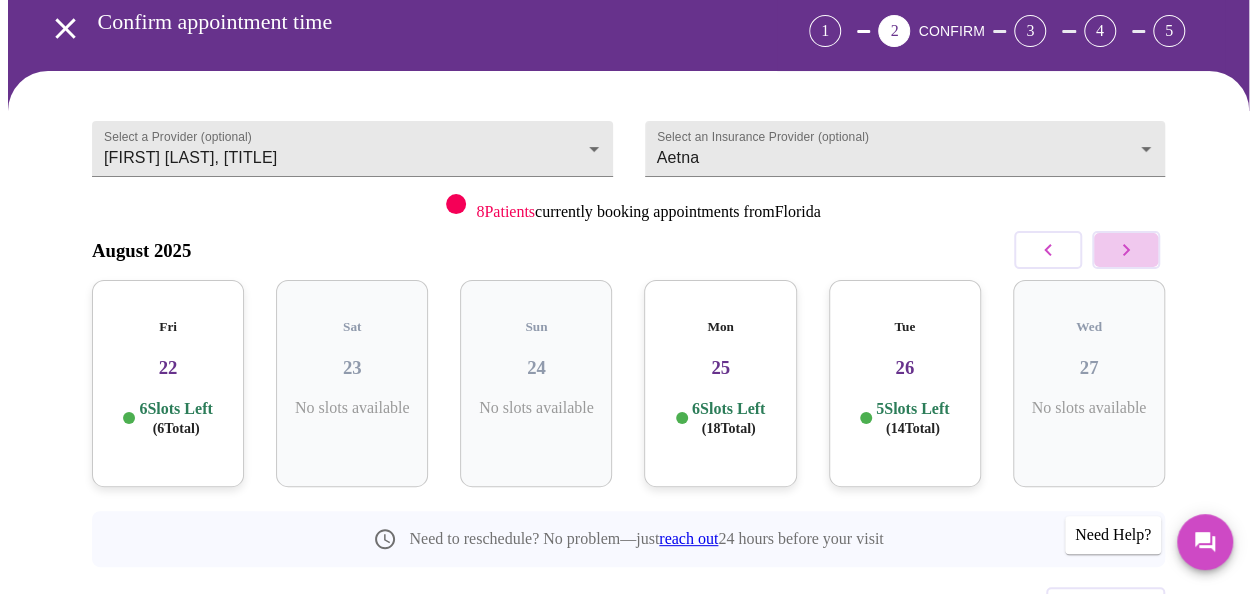 click 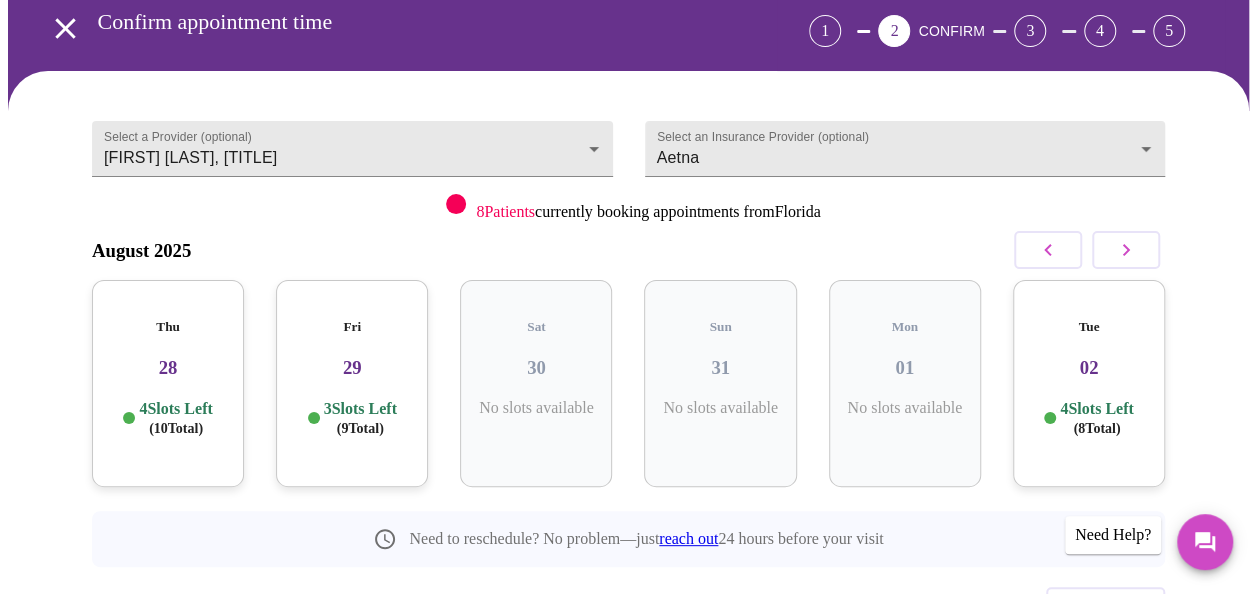 click on "Tue" at bounding box center [1089, 327] 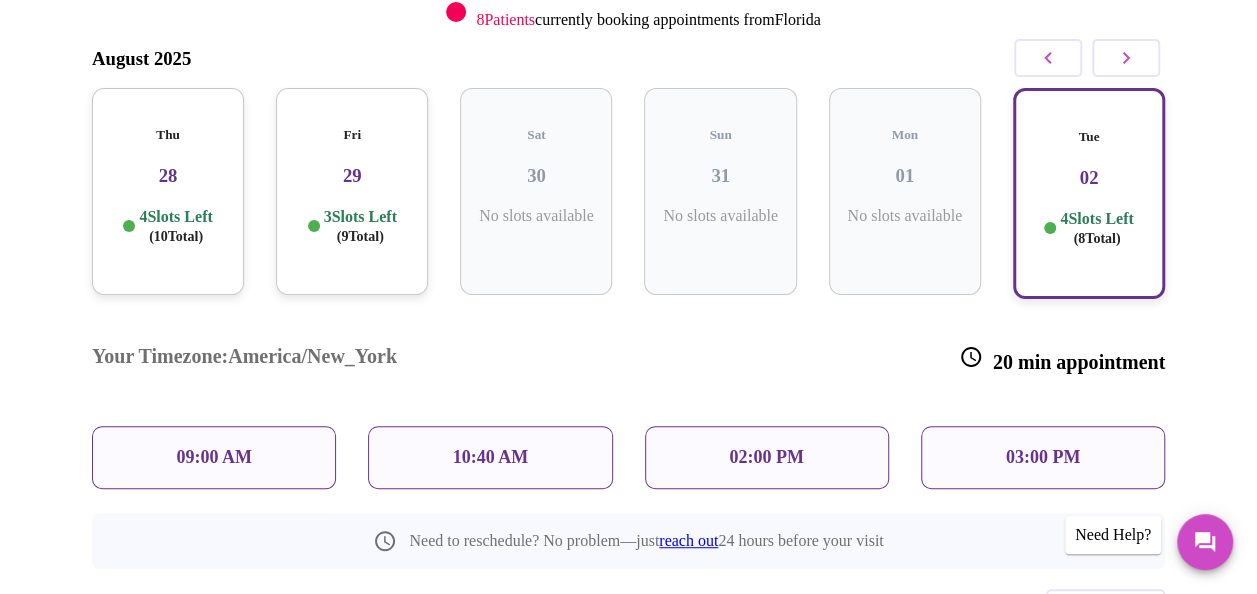 scroll, scrollTop: 320, scrollLeft: 0, axis: vertical 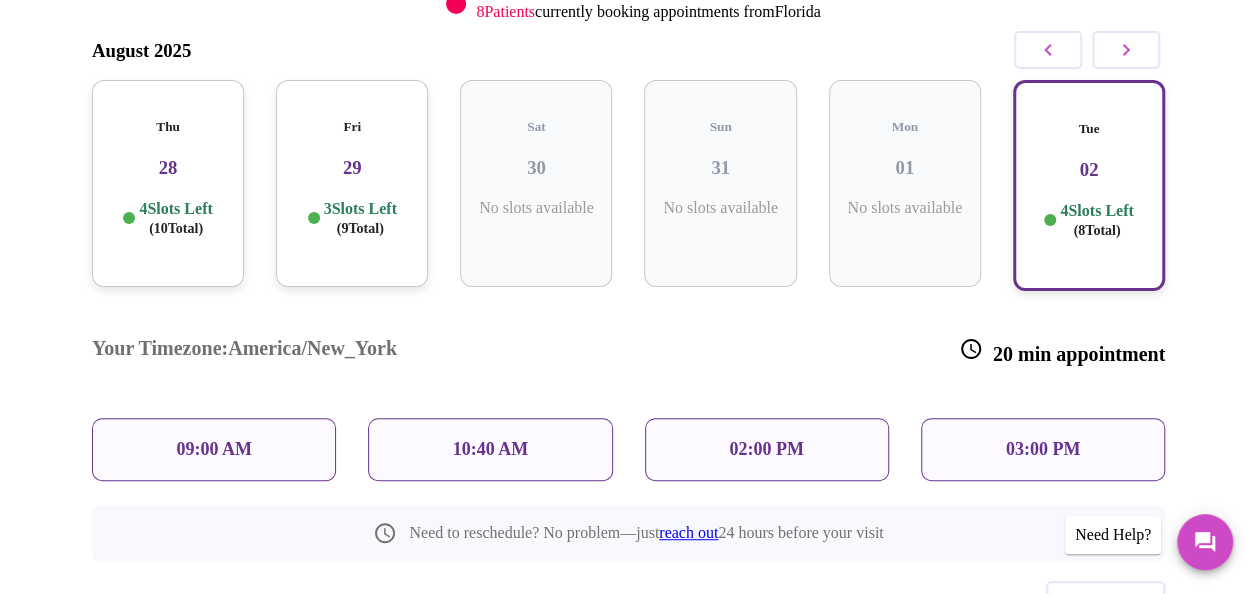 click on "02:00 PM" at bounding box center [766, 449] 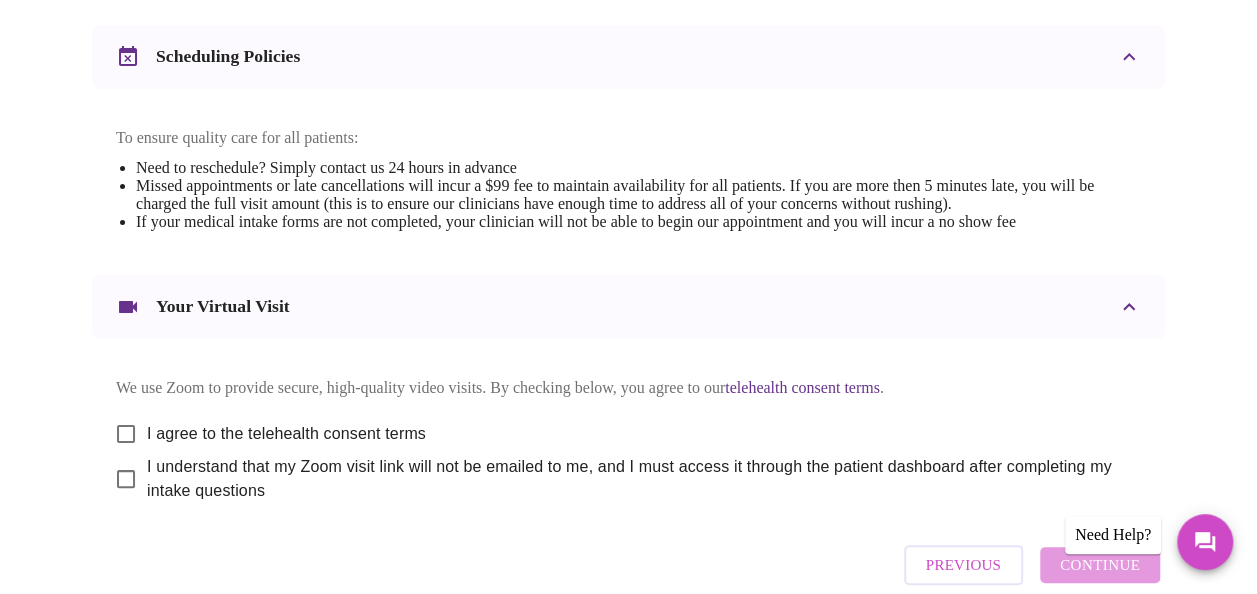 scroll, scrollTop: 889, scrollLeft: 0, axis: vertical 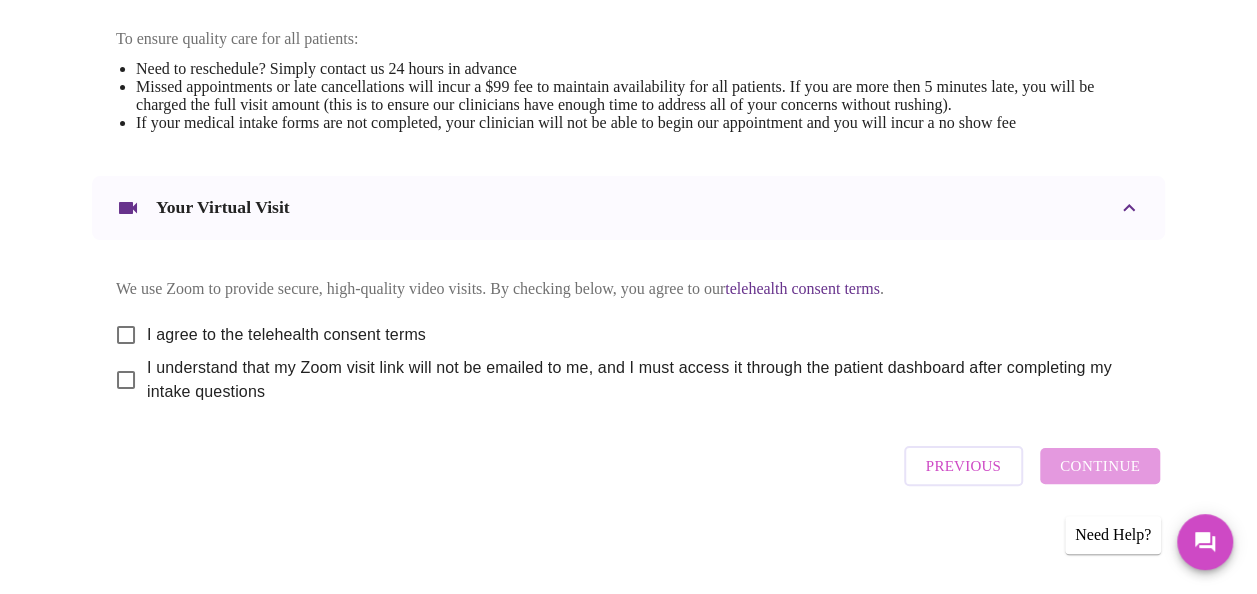 click on "I agree to the telehealth consent terms" at bounding box center [126, 335] 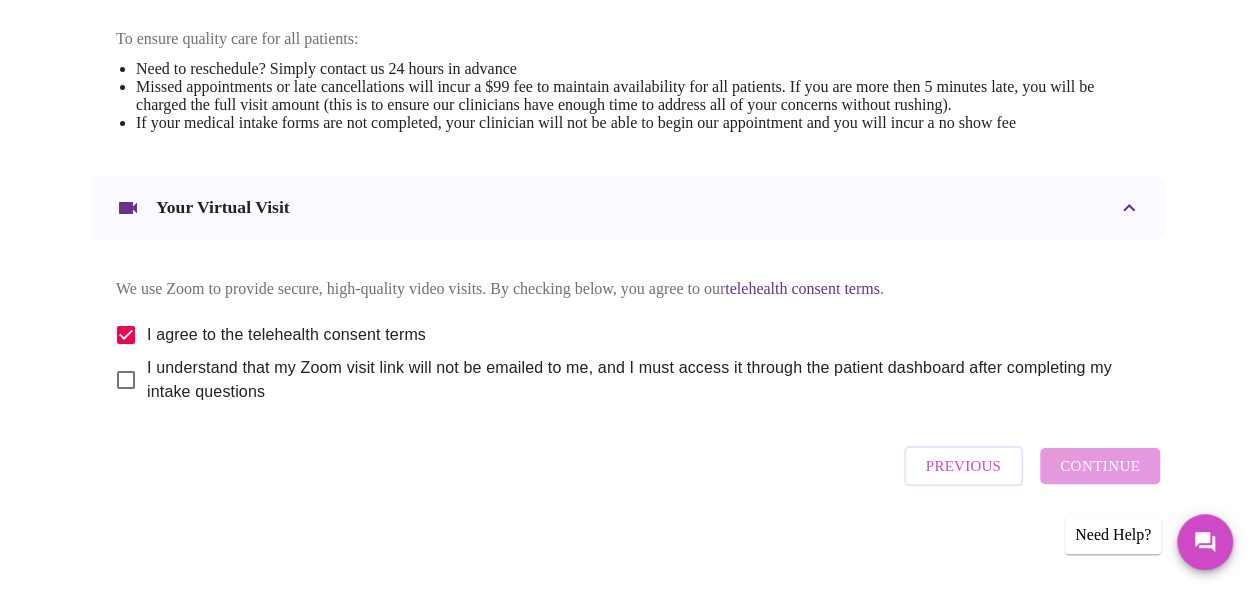 click on "I understand that my Zoom visit link will not be emailed to me, and I must access it through the patient dashboard after completing my intake questions" at bounding box center (126, 380) 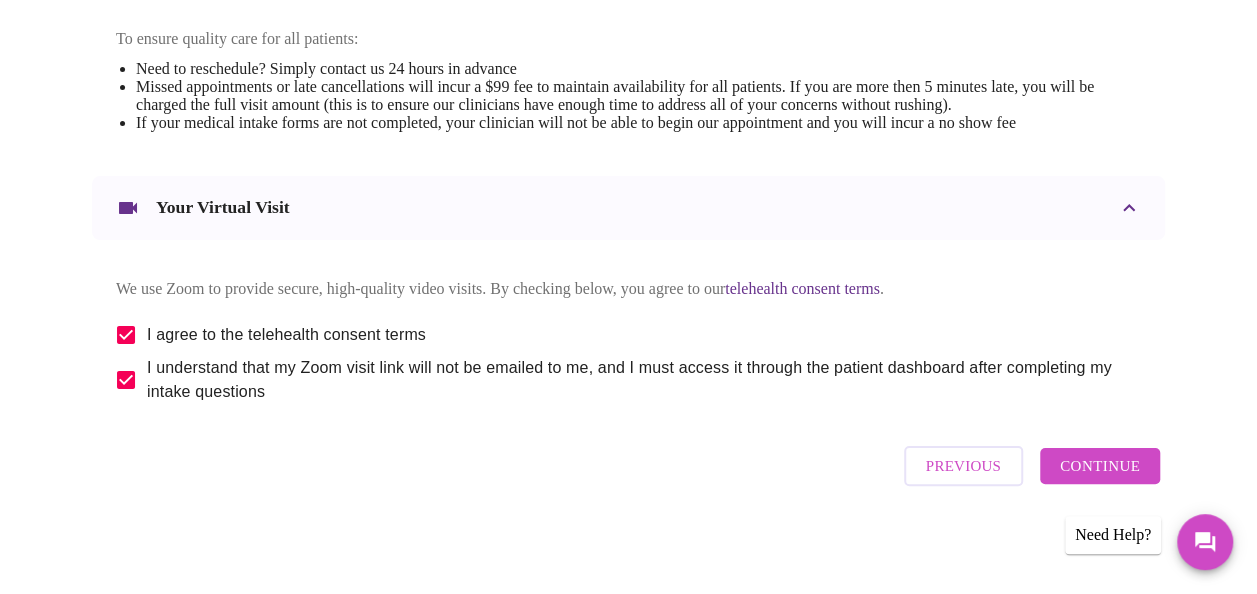 click on "Continue" at bounding box center [1100, 466] 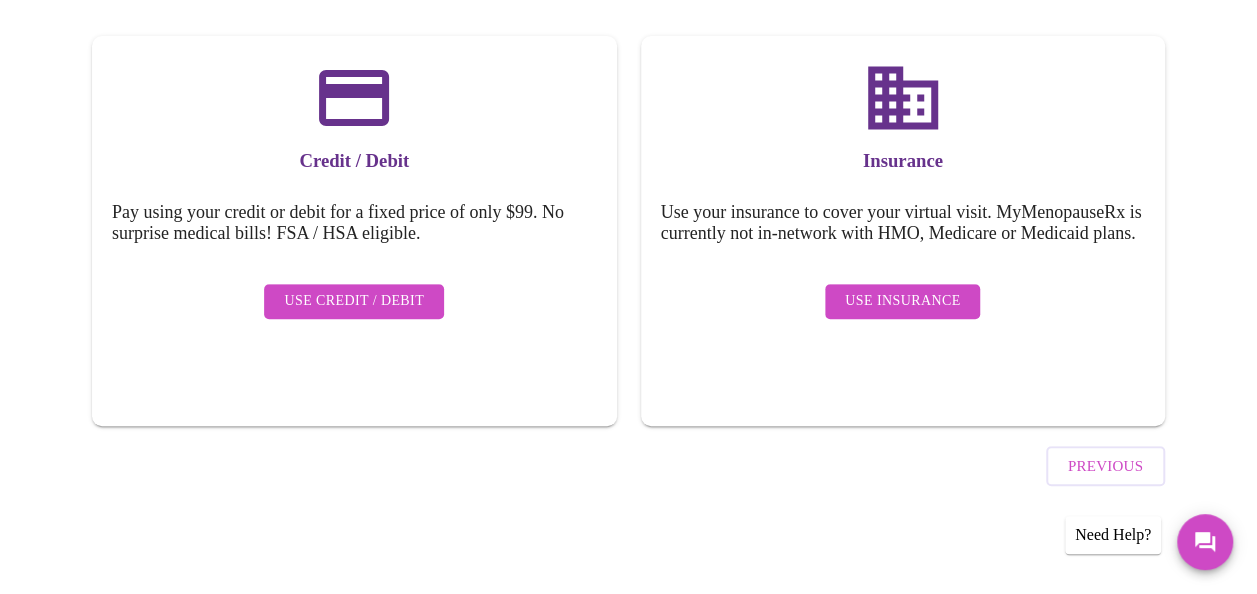 scroll, scrollTop: 284, scrollLeft: 0, axis: vertical 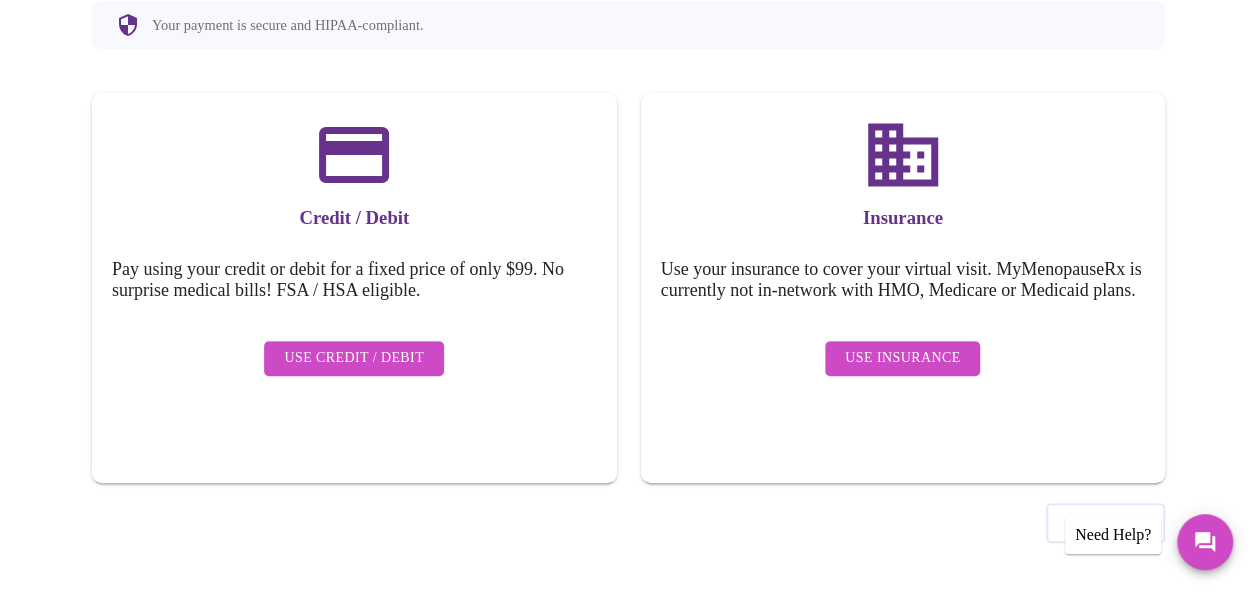 click on "Use Insurance" at bounding box center [902, 358] 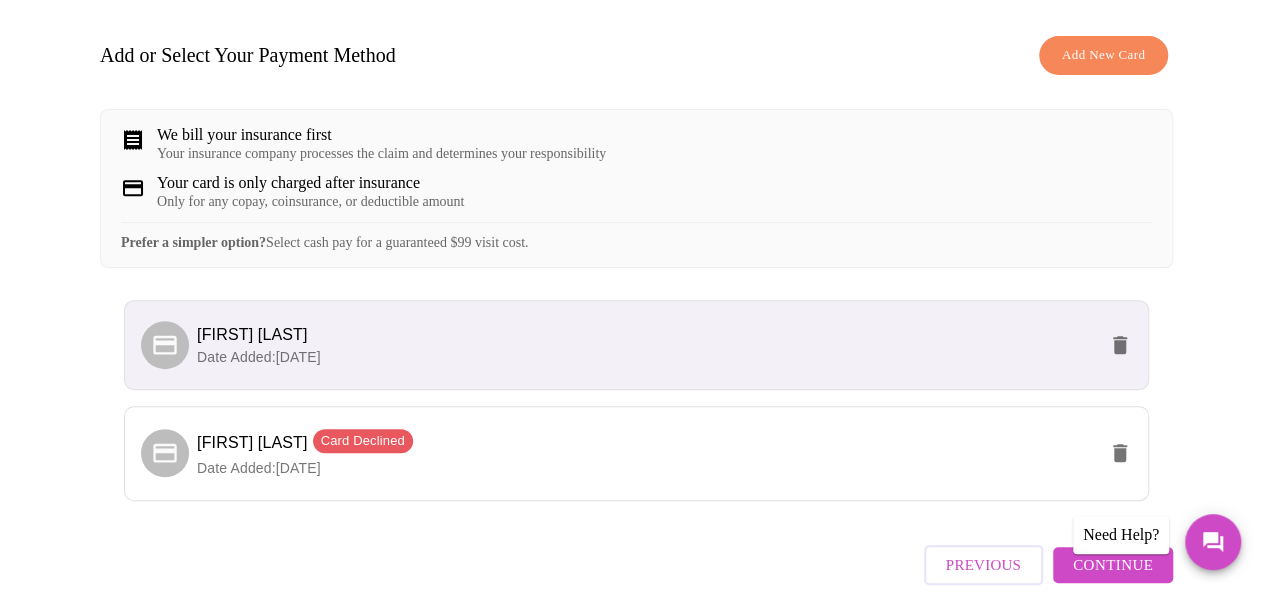 scroll, scrollTop: 400, scrollLeft: 0, axis: vertical 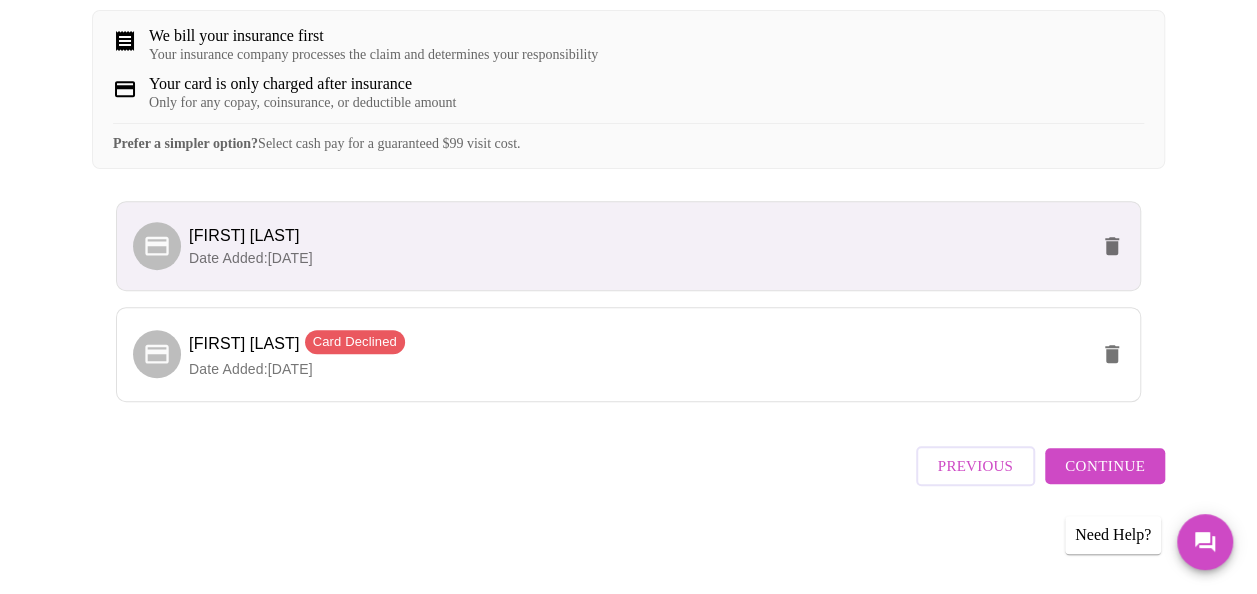 click on "Date Added: [DATE]" at bounding box center (638, 258) 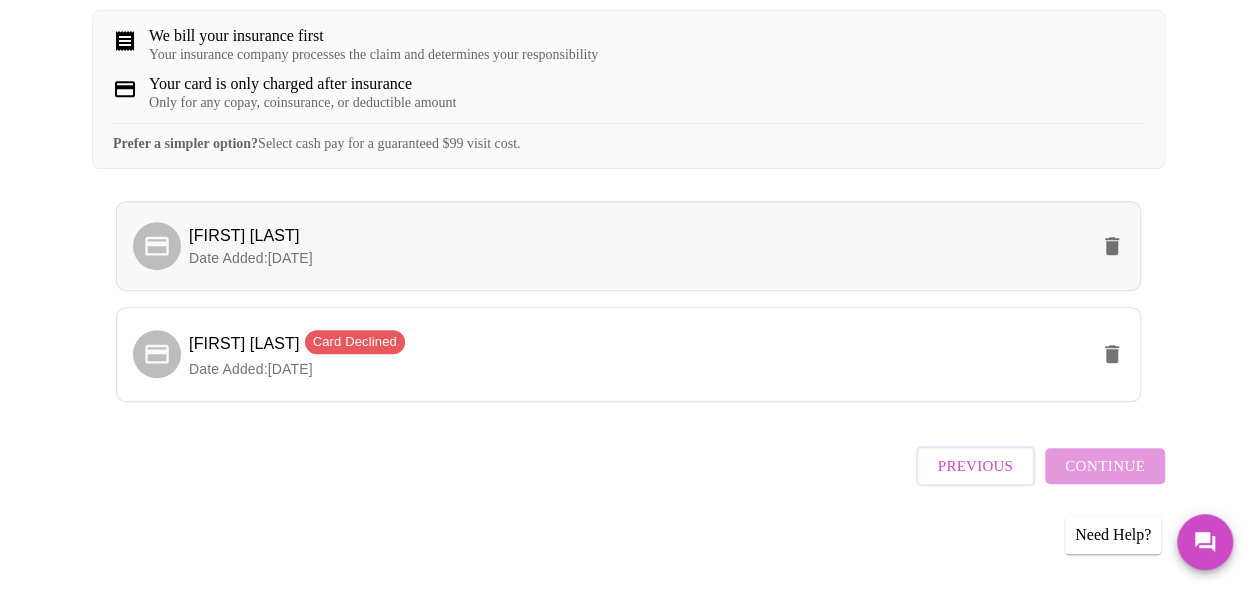 click on "Date Added: [DATE]" at bounding box center [638, 258] 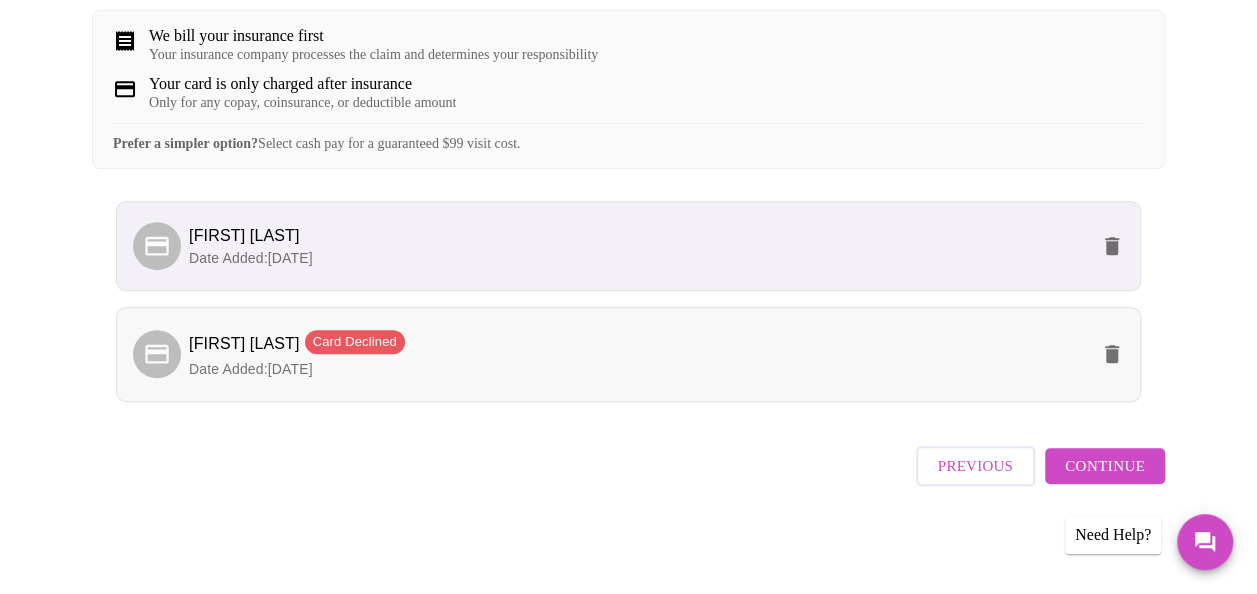 click 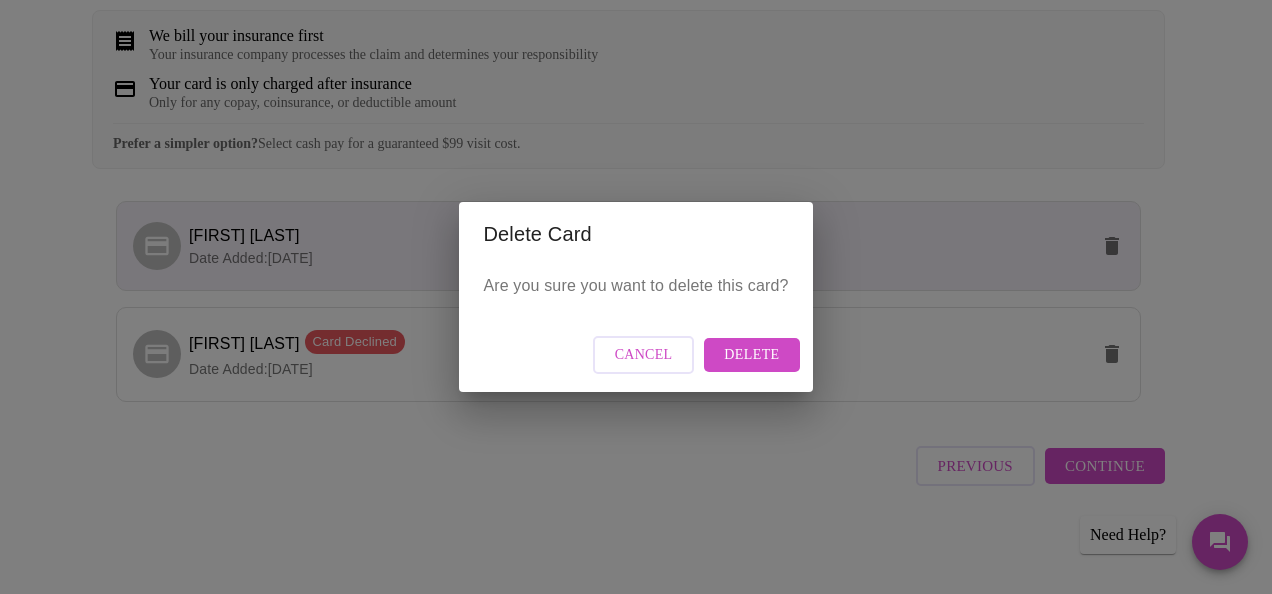 click on "Delete" at bounding box center (751, 355) 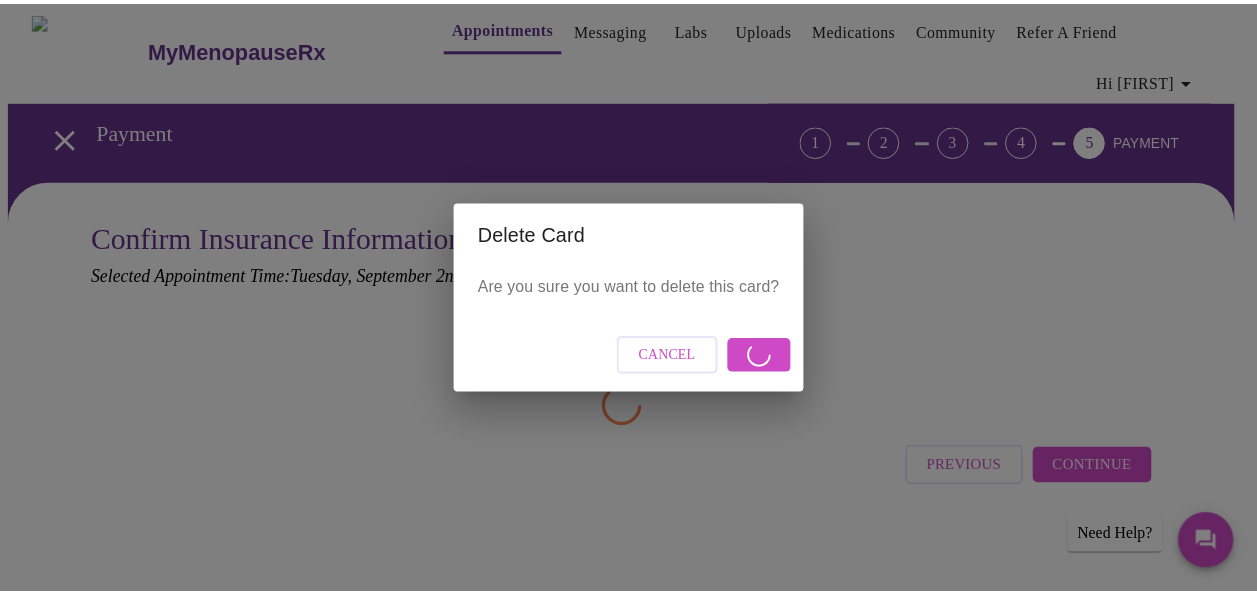 scroll, scrollTop: 0, scrollLeft: 0, axis: both 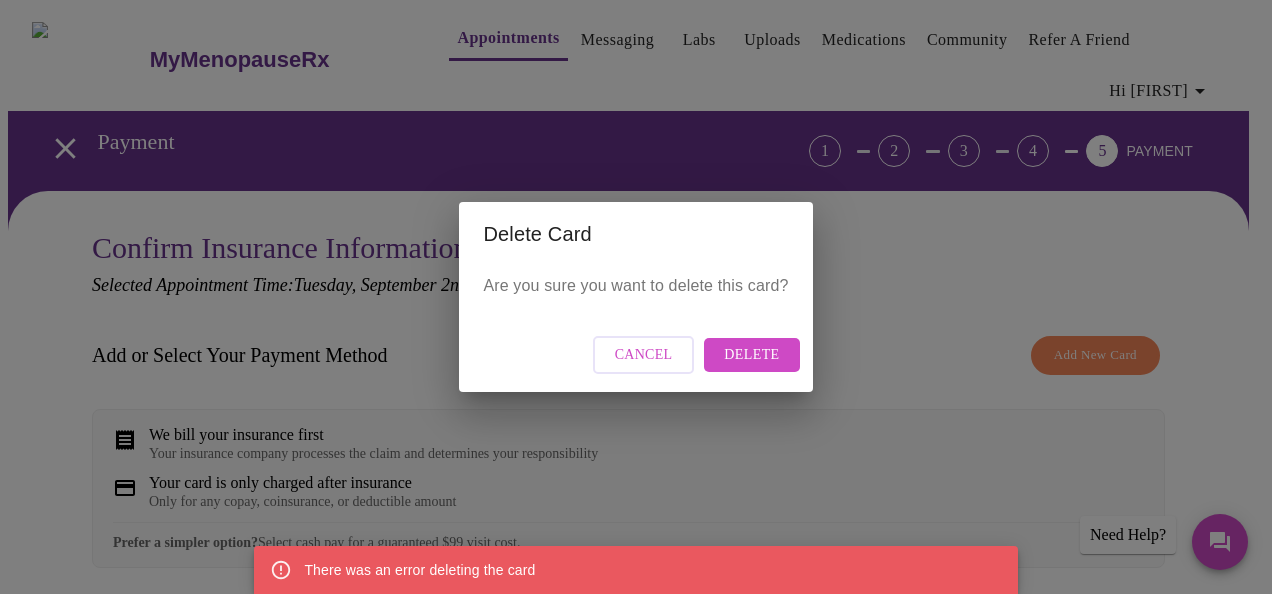 click on "Cancel" at bounding box center [644, 355] 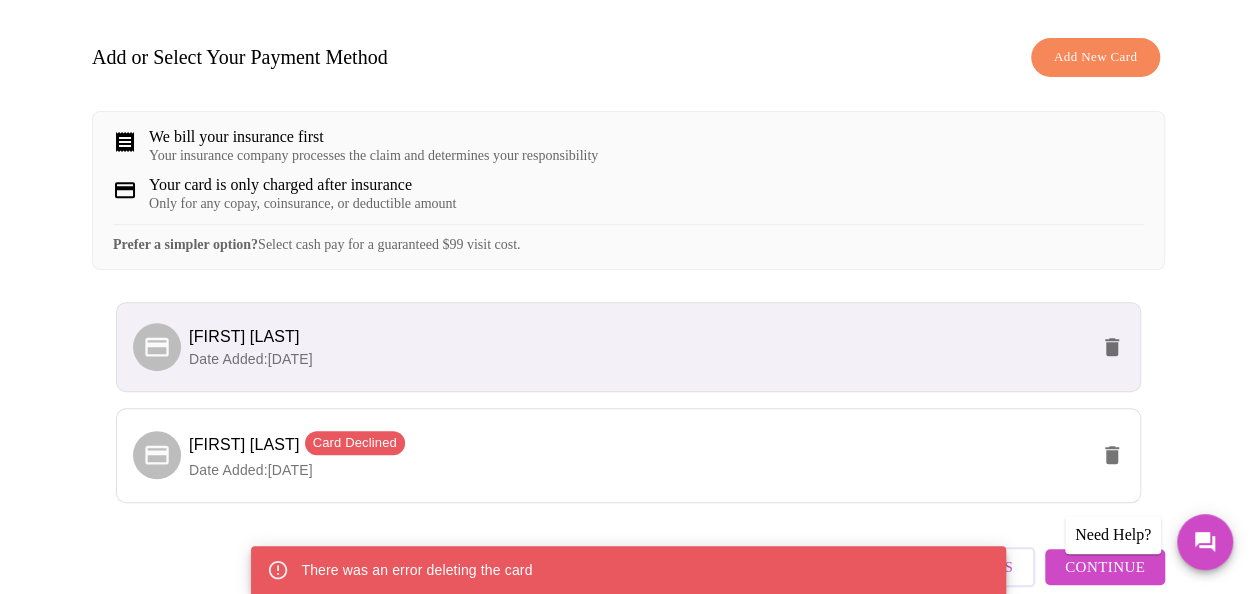 scroll, scrollTop: 400, scrollLeft: 0, axis: vertical 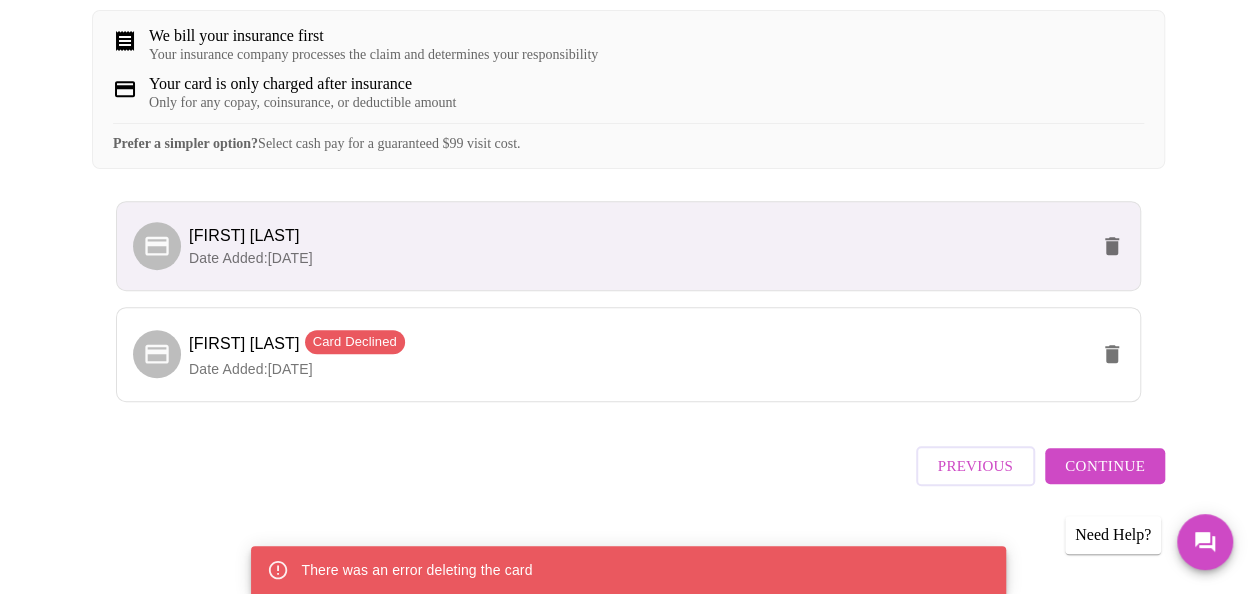 click on "Date Added: [DATE]" at bounding box center (638, 258) 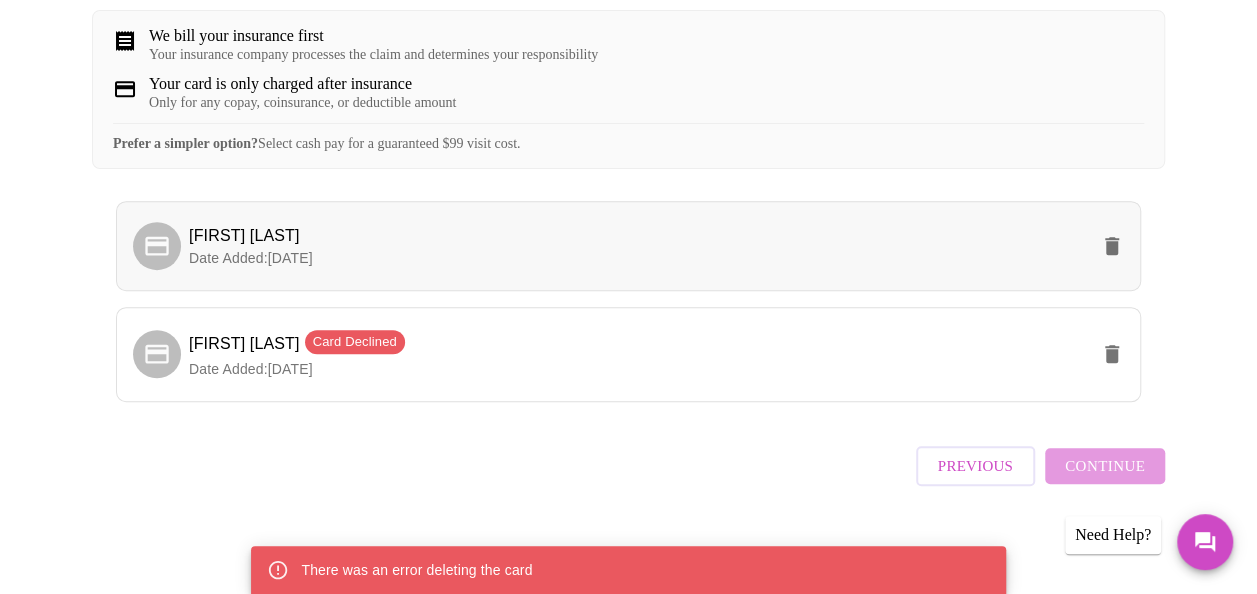 click on "Date Added: [DATE]" at bounding box center (638, 258) 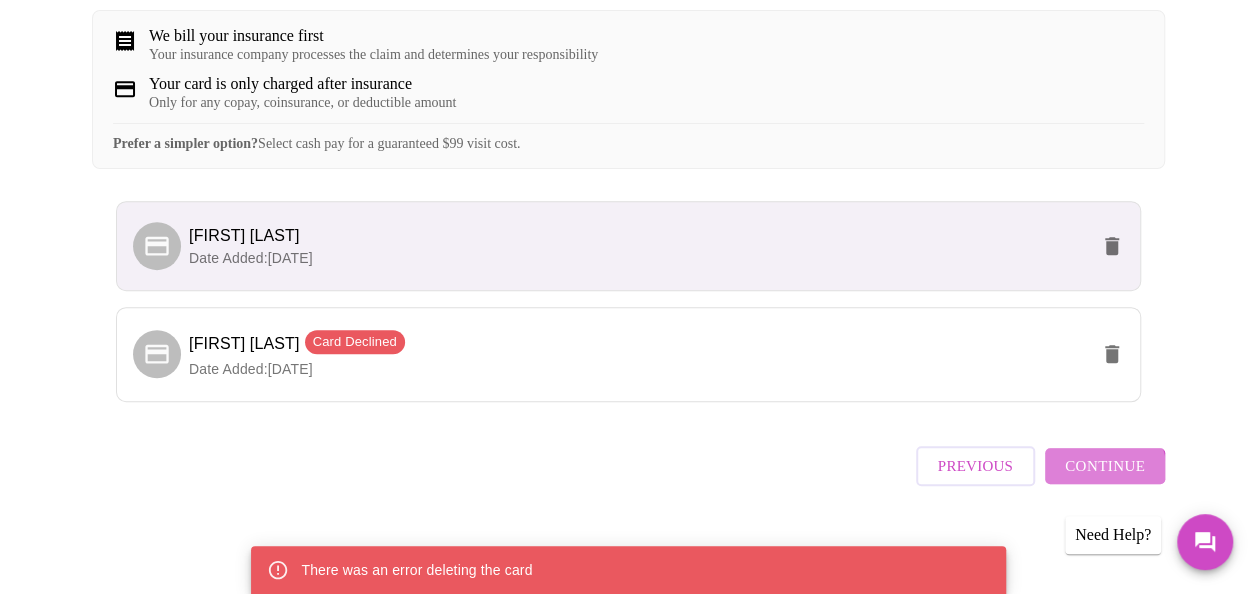 click on "Continue" at bounding box center [1105, 466] 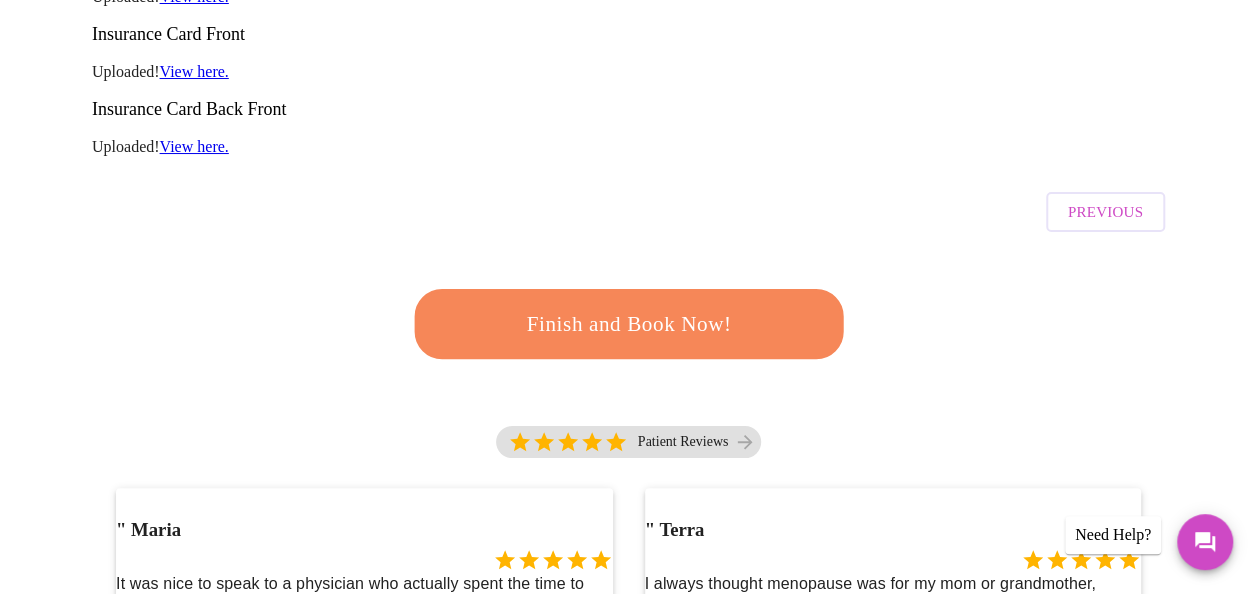 scroll, scrollTop: 400, scrollLeft: 0, axis: vertical 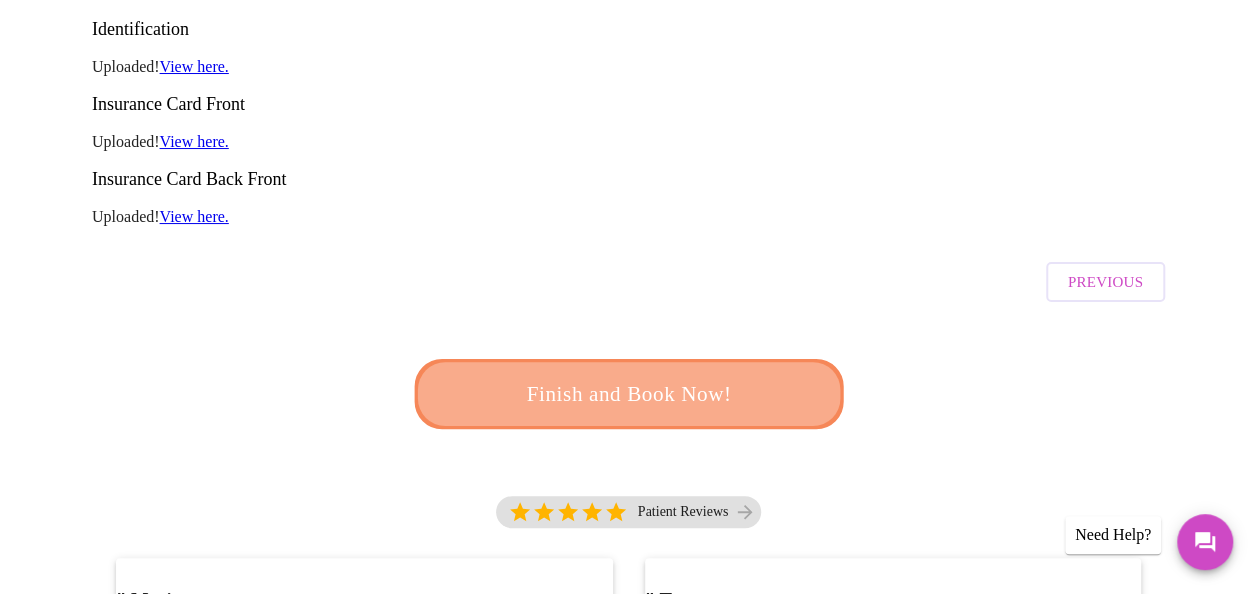 click on "Finish and Book Now!" at bounding box center (628, 394) 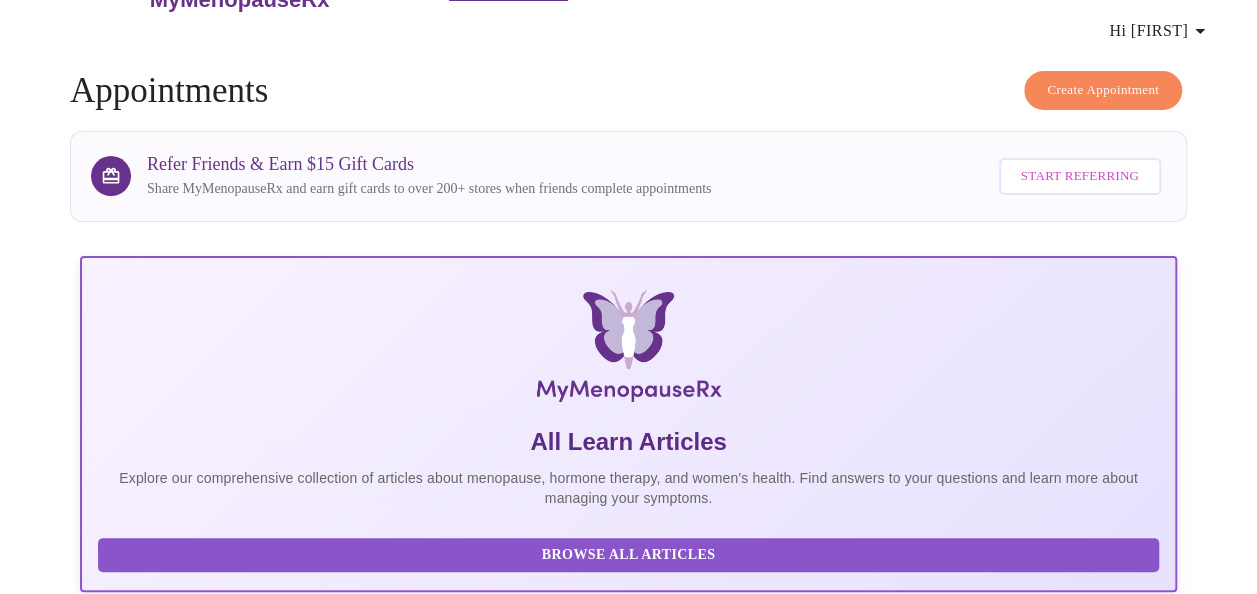 scroll, scrollTop: 0, scrollLeft: 0, axis: both 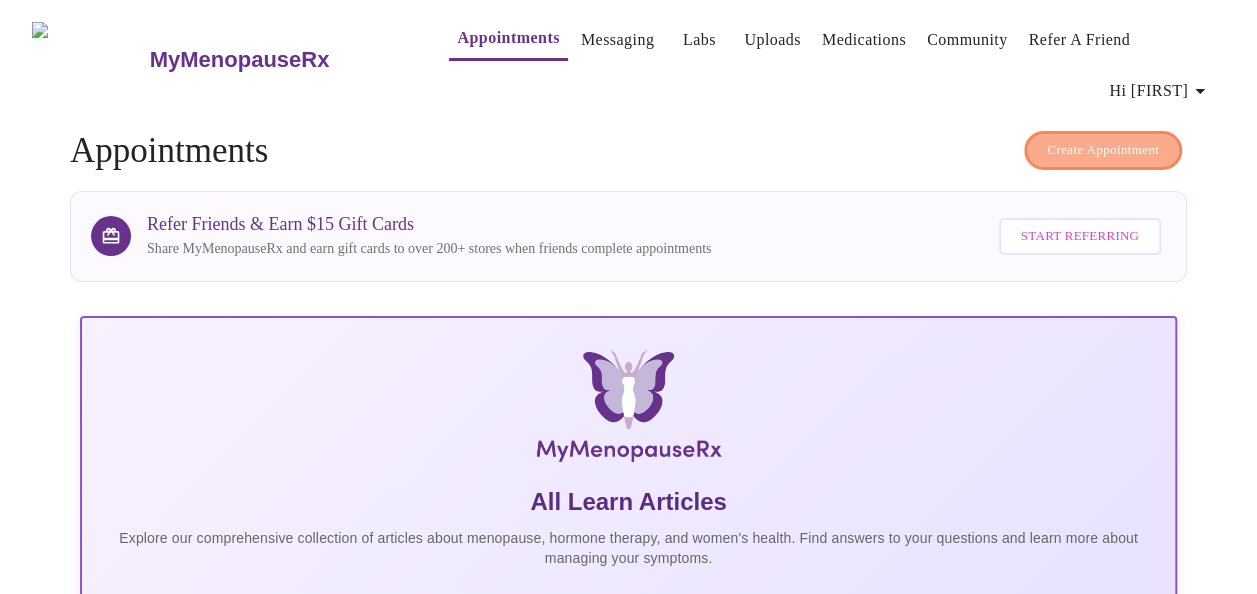 click on "Create Appointment" at bounding box center [1103, 150] 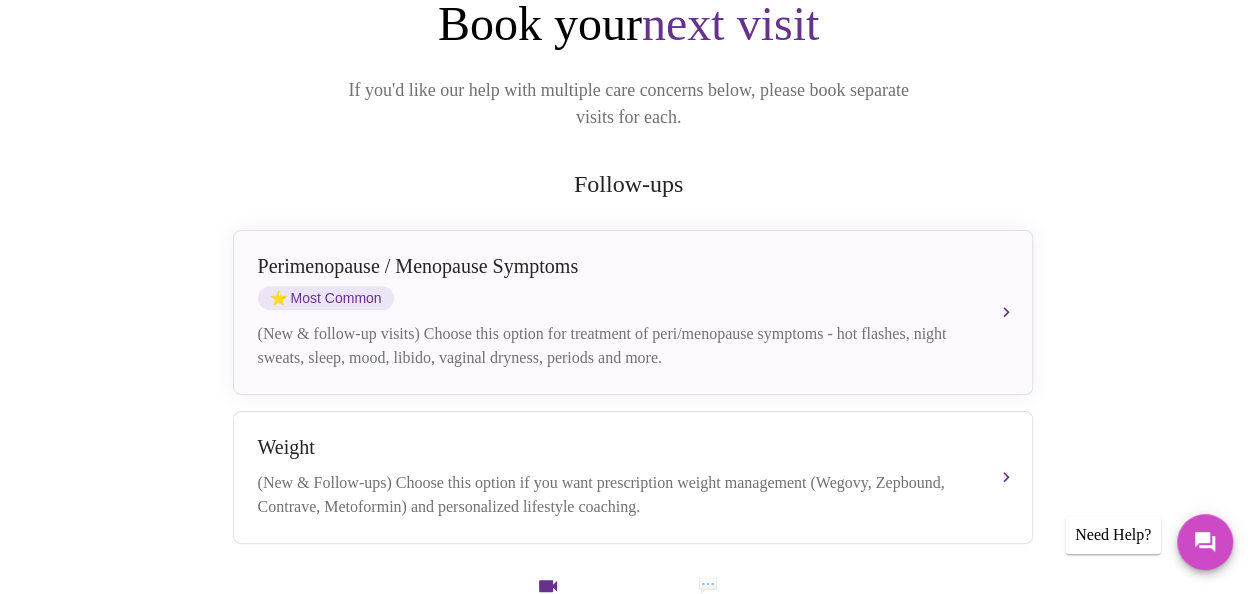 scroll, scrollTop: 300, scrollLeft: 0, axis: vertical 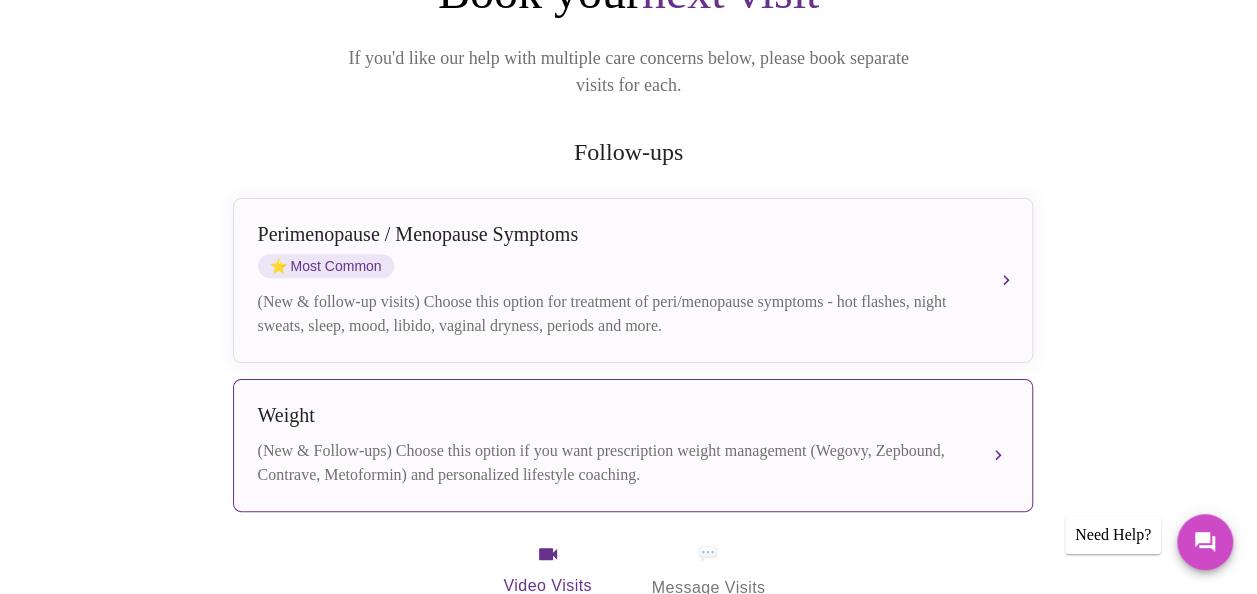 click on "Weight" at bounding box center [613, 415] 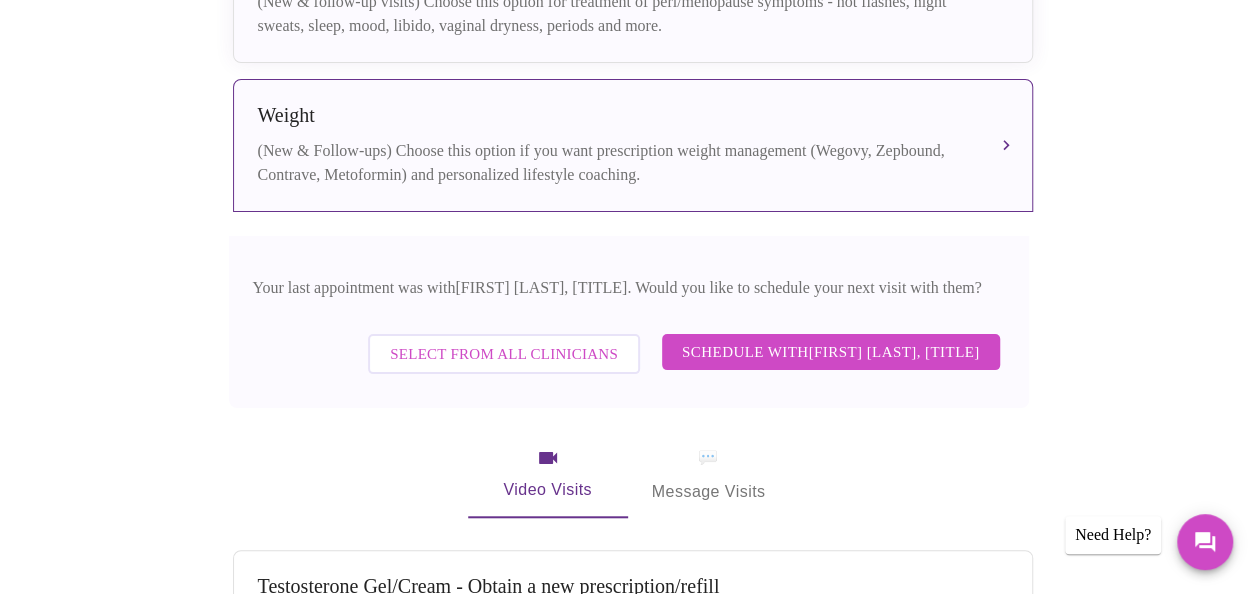 click on "Schedule with [FIRST] [LAST], [TITLE]" at bounding box center [831, 352] 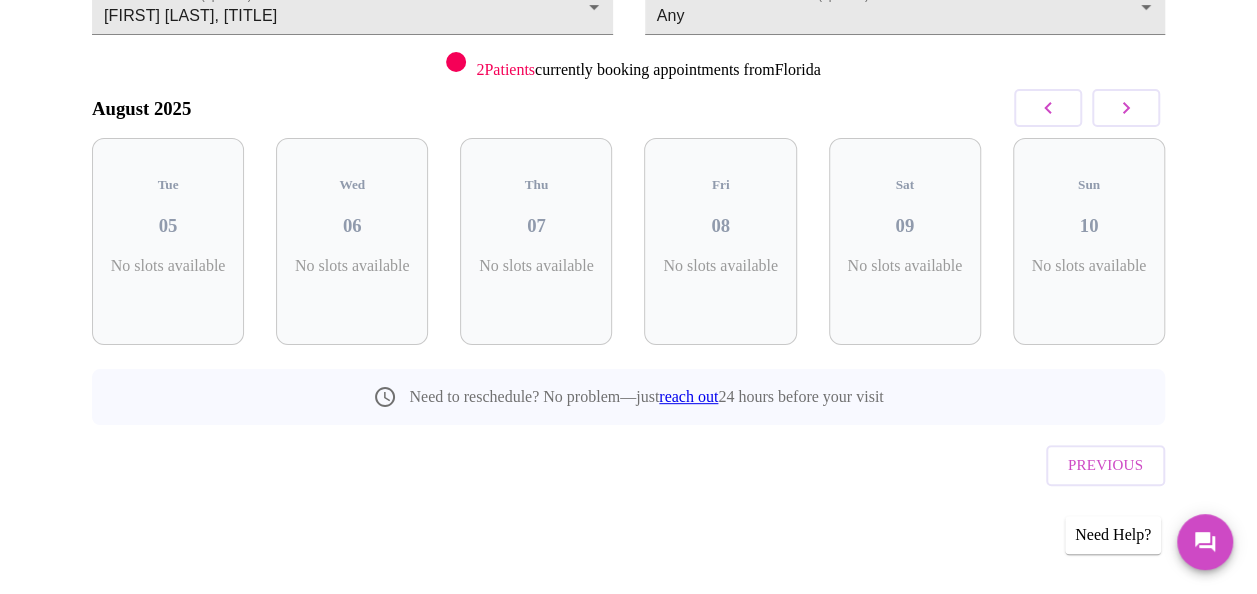 scroll, scrollTop: 220, scrollLeft: 0, axis: vertical 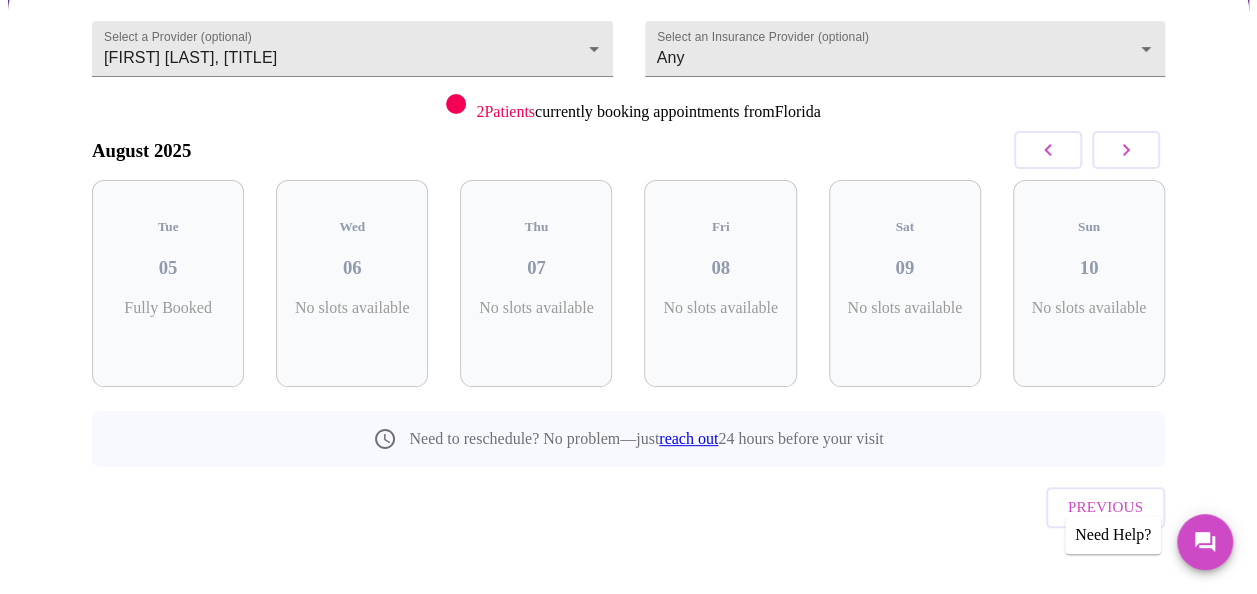 click at bounding box center (1126, 150) 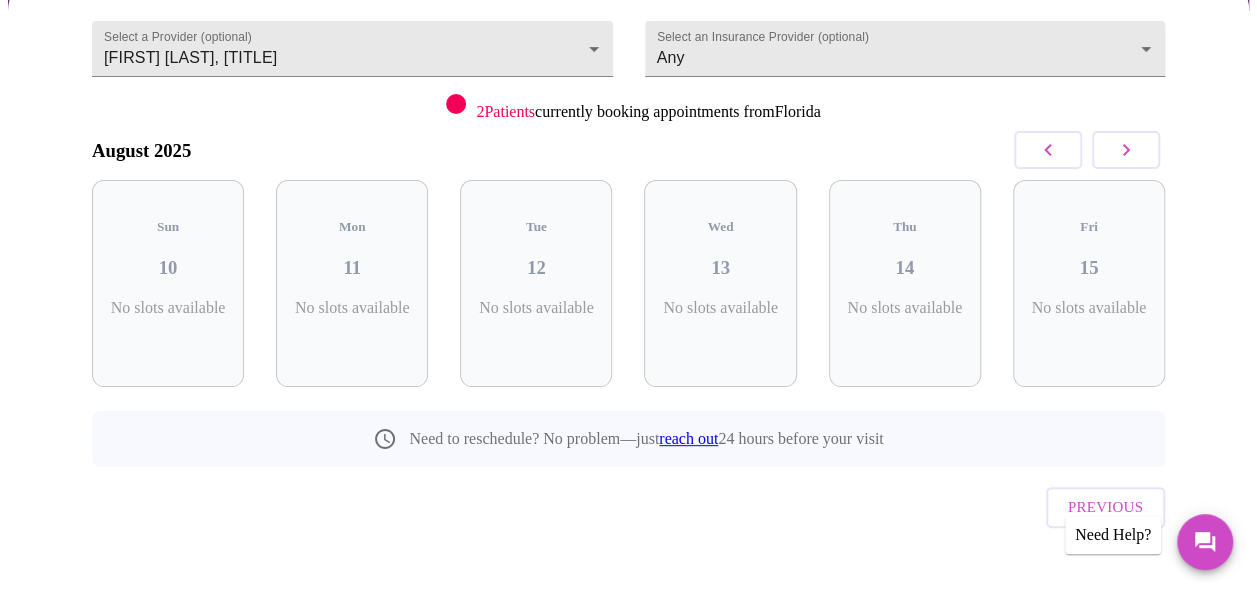 click at bounding box center [1126, 150] 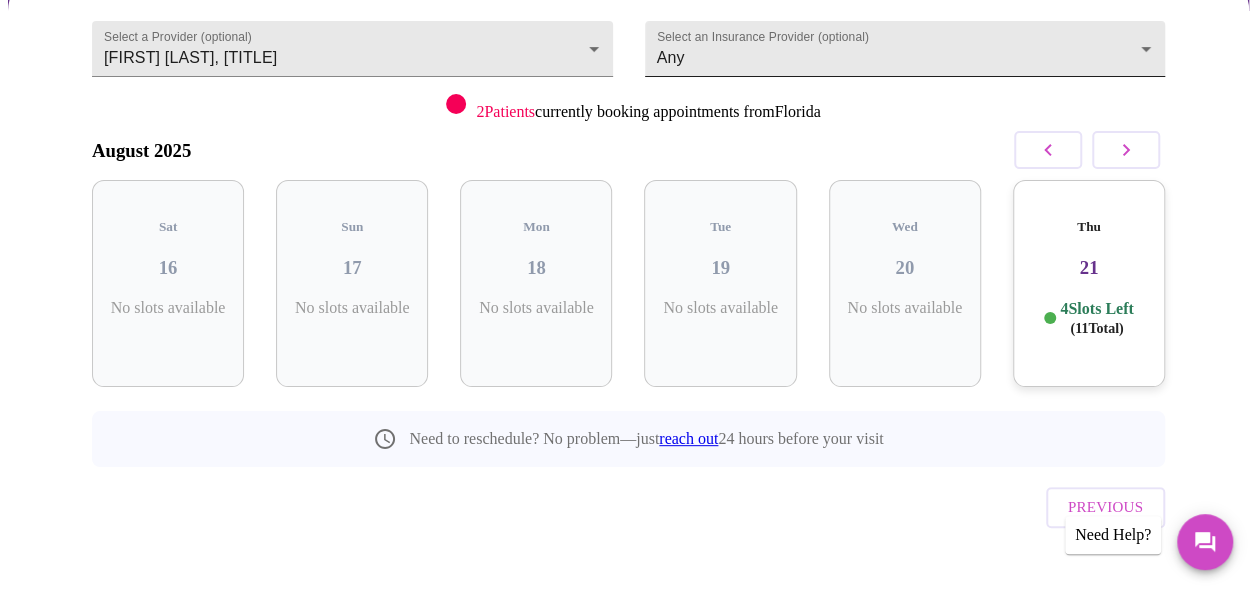click on "Hi [FIRST] Confirm appointment time 1 2 CONFIRM 3 4 5 Select a Provider (optional) [FIRST] [LAST], [TITLE] [FIRST] [LAST], [TITLE] Select an Insurance Provider (optional) Any Any 2 Patients currently booking appointments from [STATE] August 2025 Sat 16 No slots available Sun 17 No slots available Mon 18 No slots available Tue 19 No slots available Wed 20 No slots available Thu 21 4 Slots Left ( 11 Total) Need to reschedule? No problem—just reach out 24 hours before your visit Previous Need Help? Settings Billing Invoices Log out" at bounding box center (628, 208) 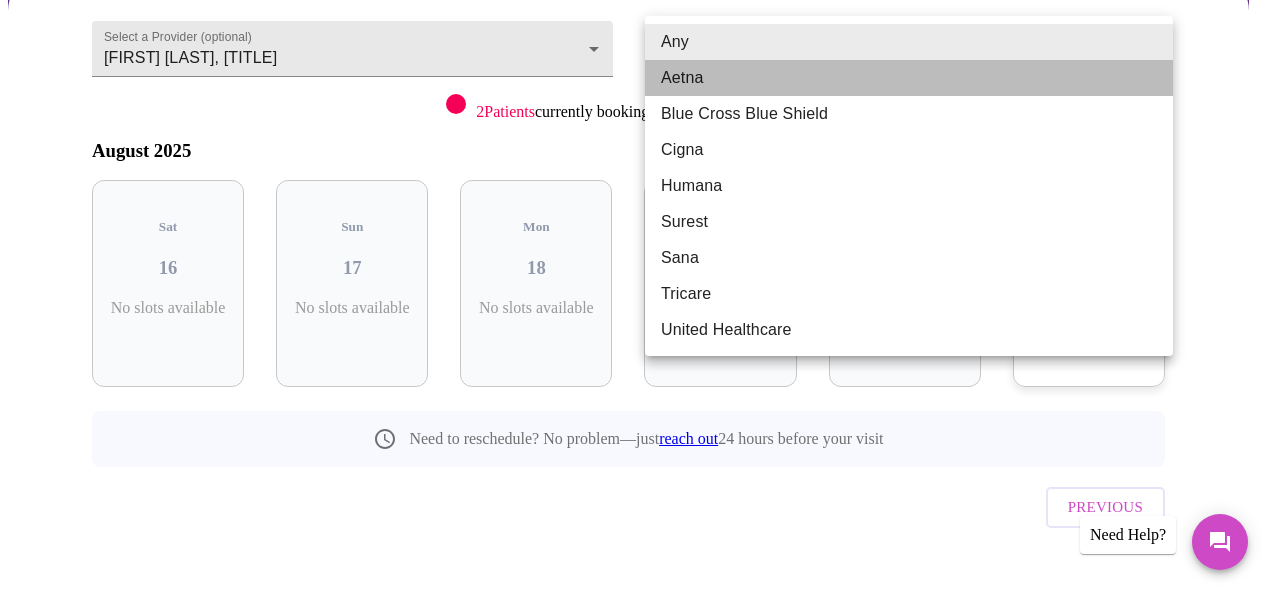click on "Aetna" at bounding box center [909, 78] 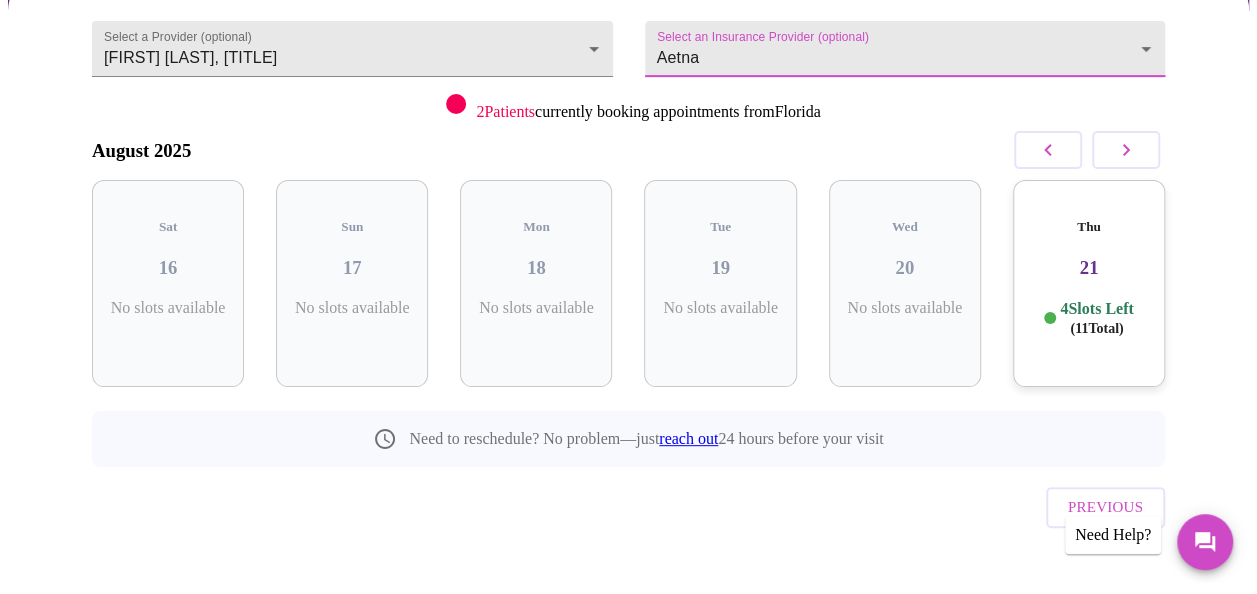 click at bounding box center [1126, 150] 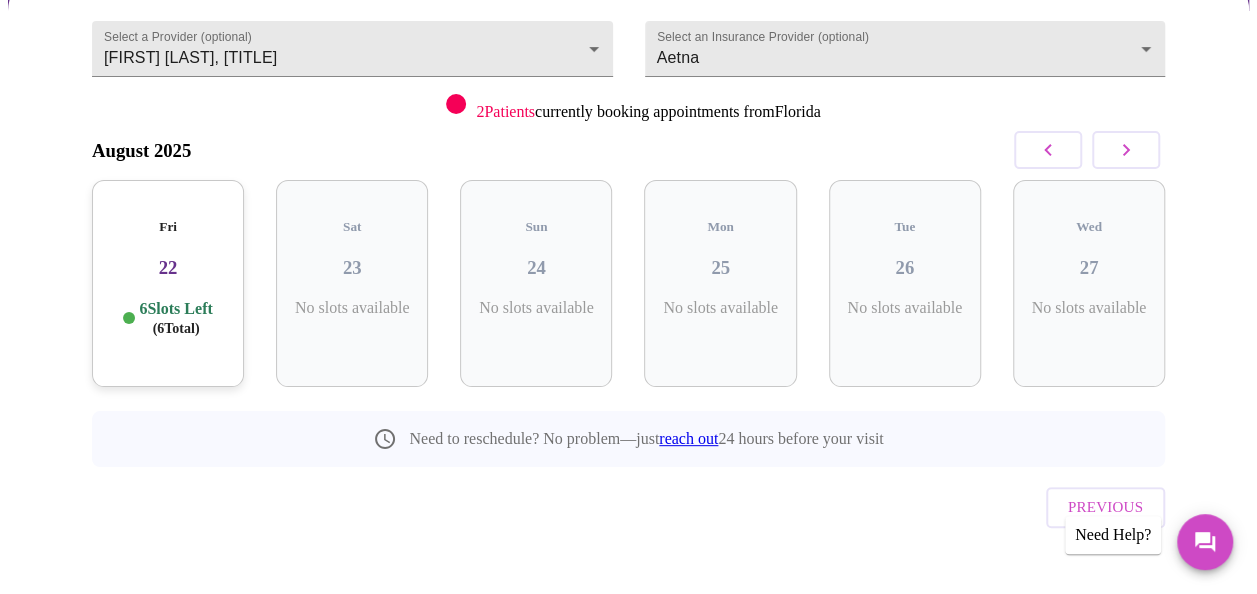 click at bounding box center [1126, 150] 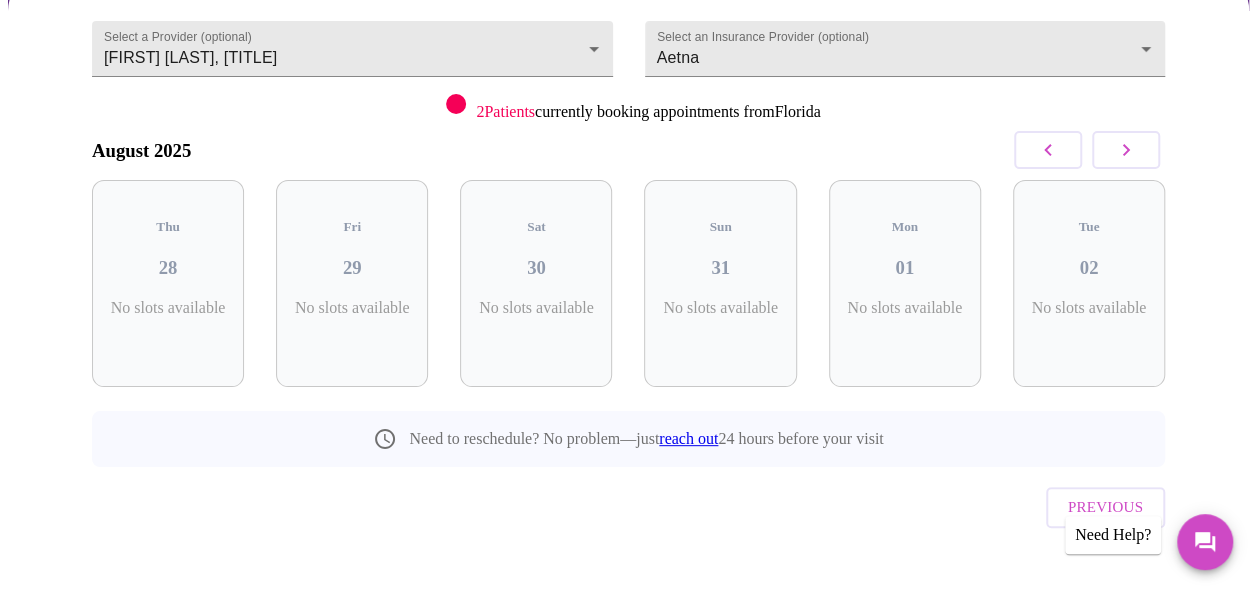click at bounding box center (1126, 150) 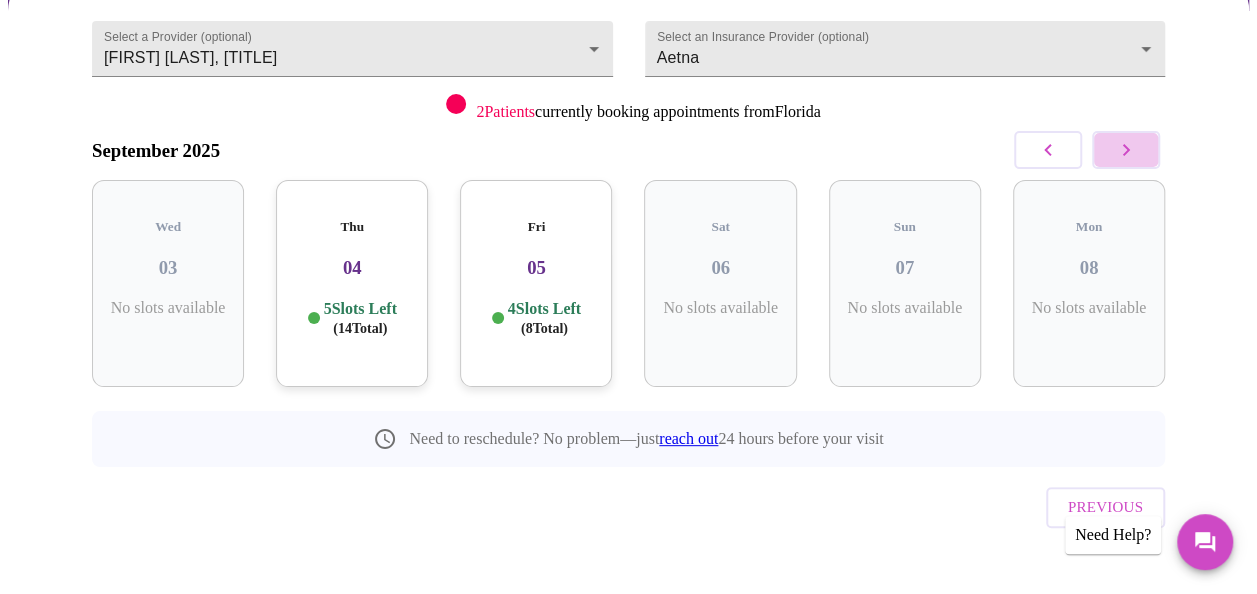 click at bounding box center (1126, 150) 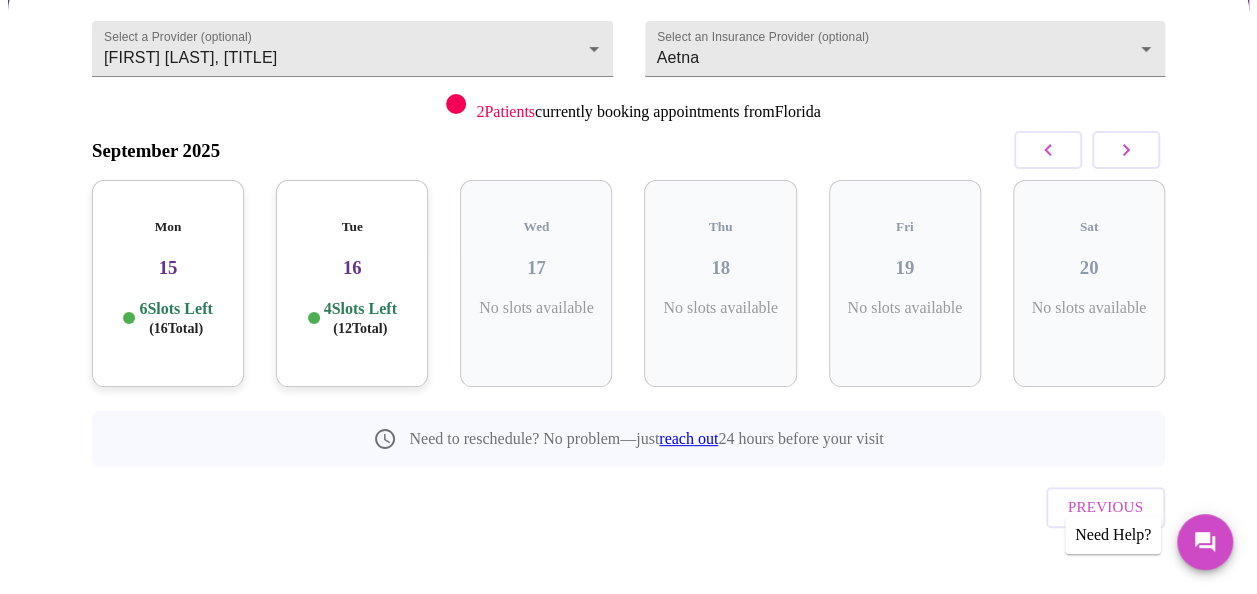 click at bounding box center (1126, 150) 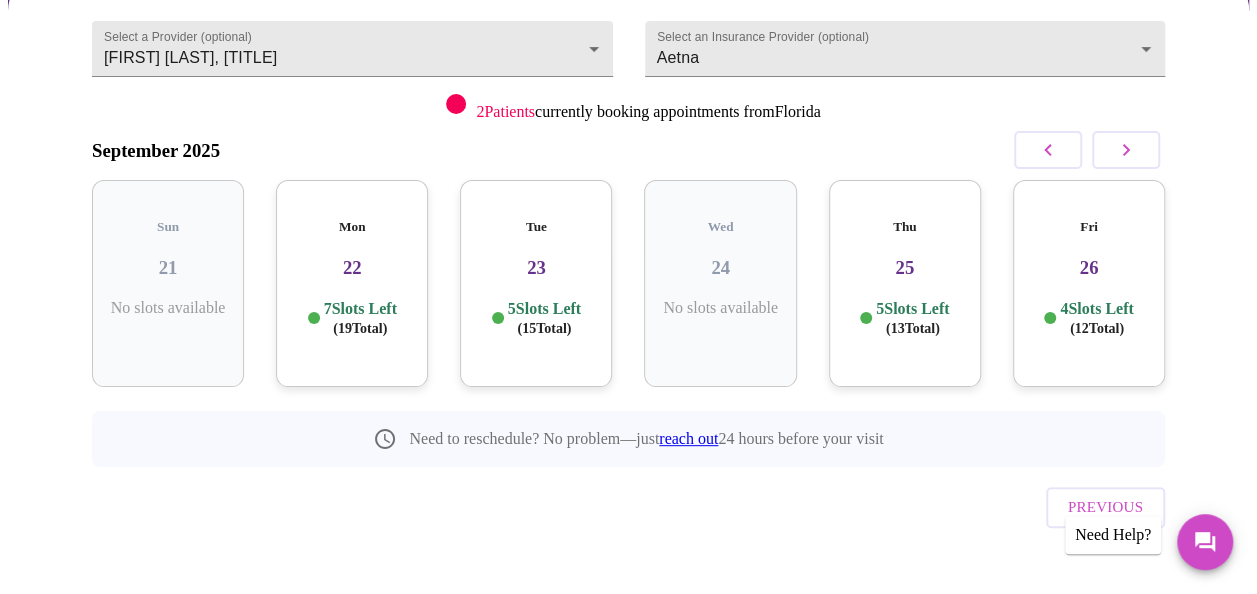 click at bounding box center [1126, 150] 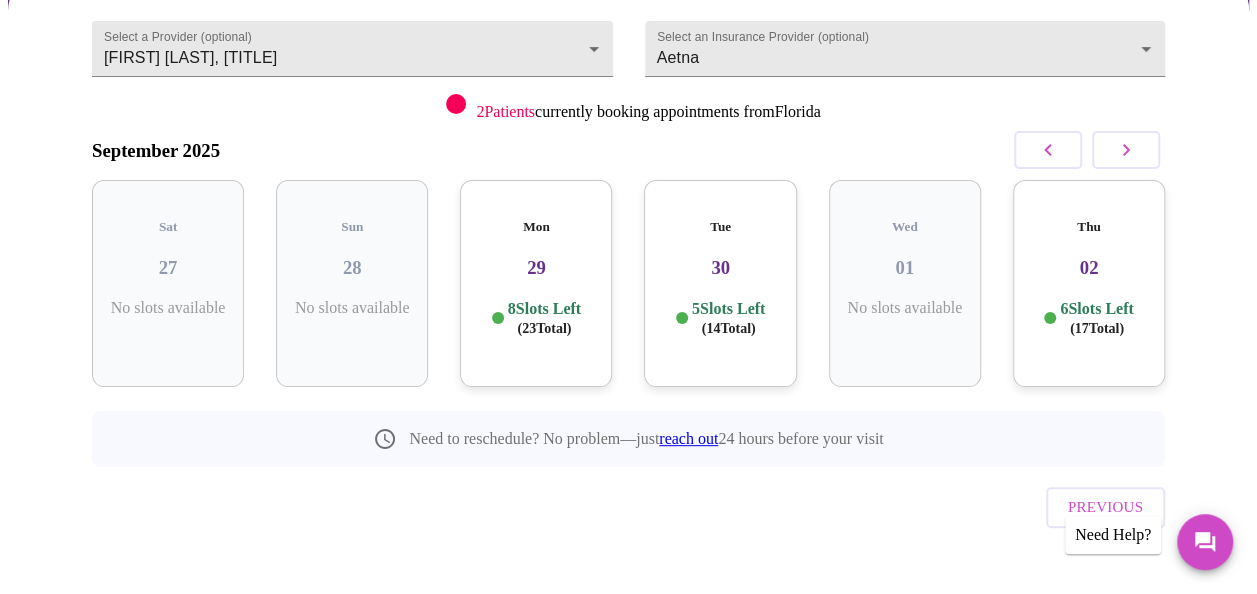 click on "Tue 30 5 Slots Left ( 14 Total)" at bounding box center (720, 283) 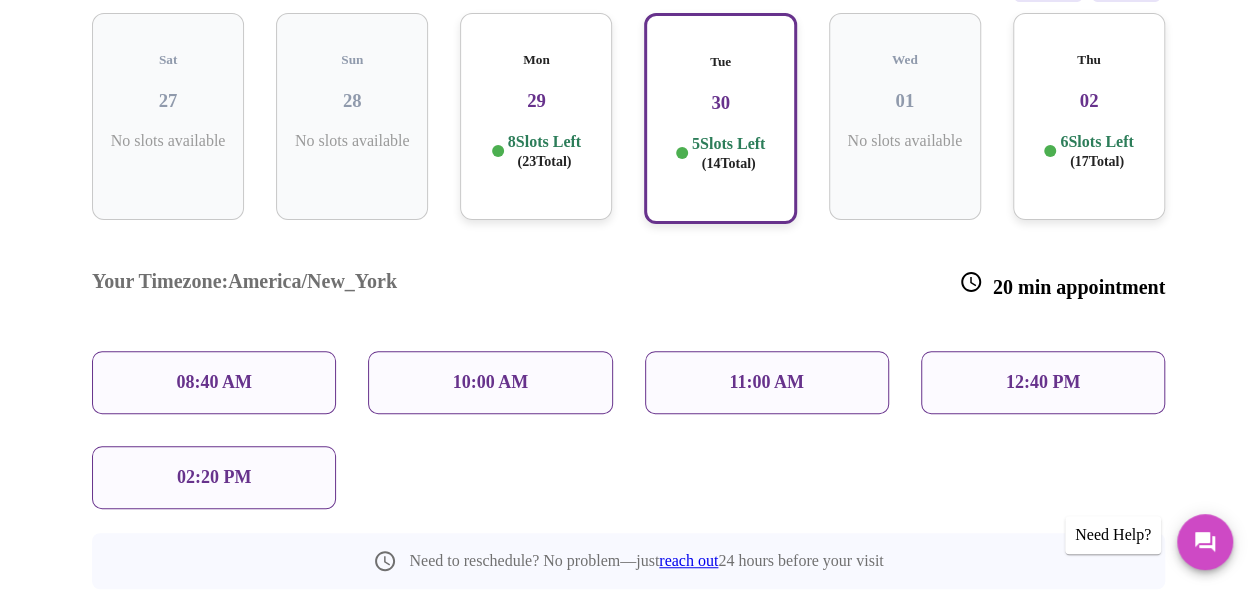 scroll, scrollTop: 420, scrollLeft: 0, axis: vertical 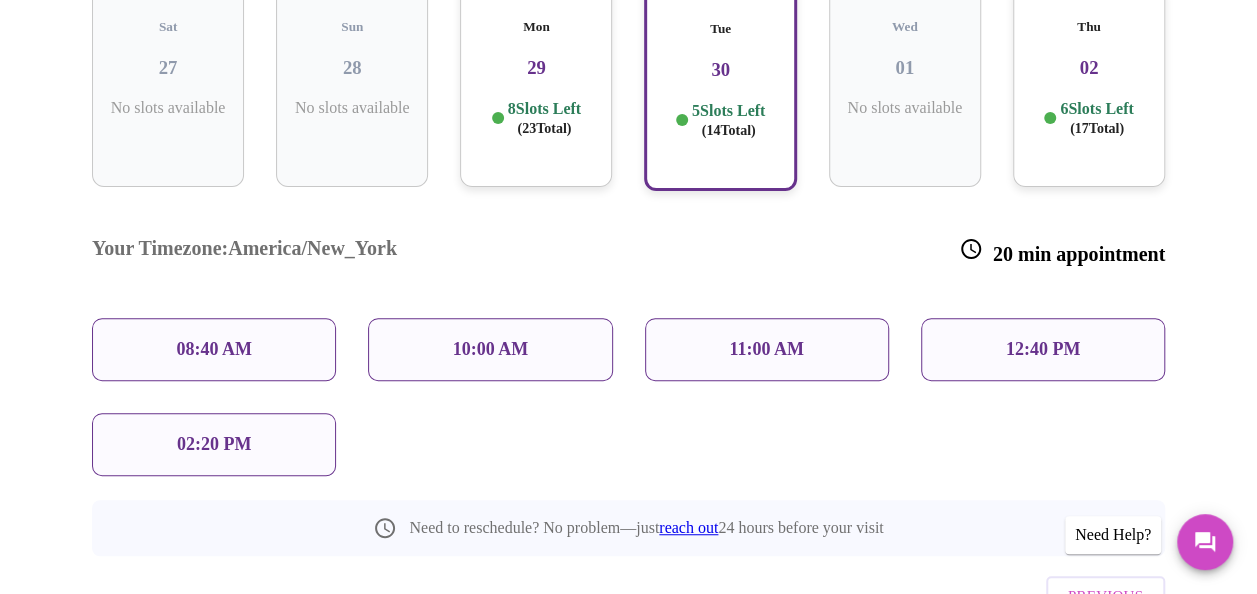 click on "02:20 PM" at bounding box center [214, 444] 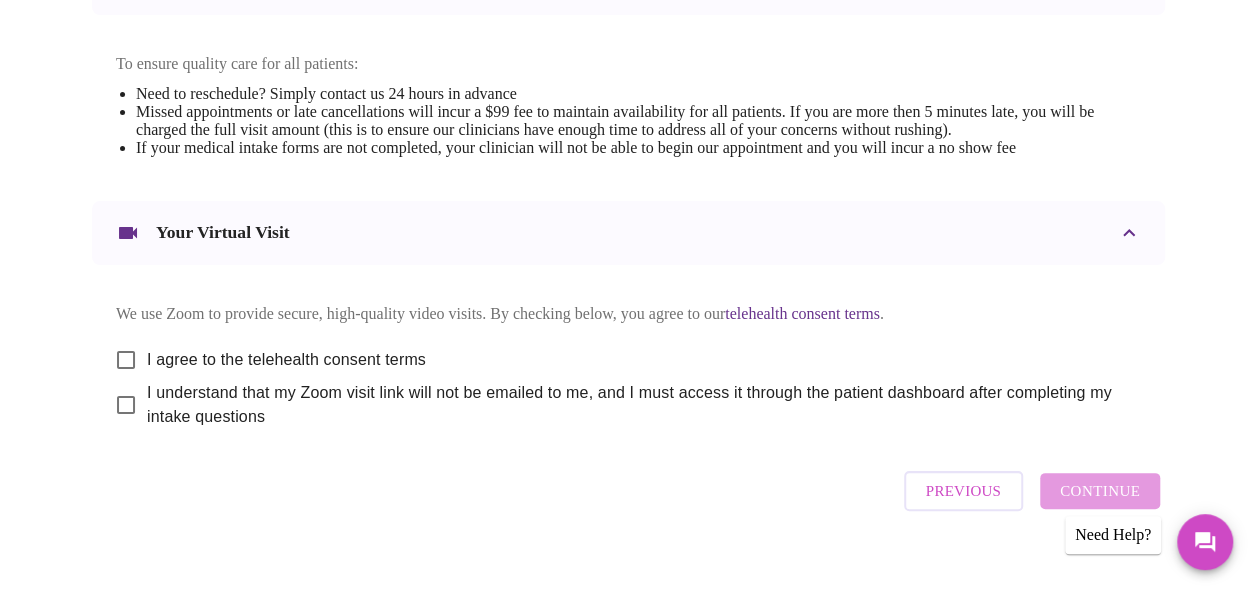 scroll, scrollTop: 889, scrollLeft: 0, axis: vertical 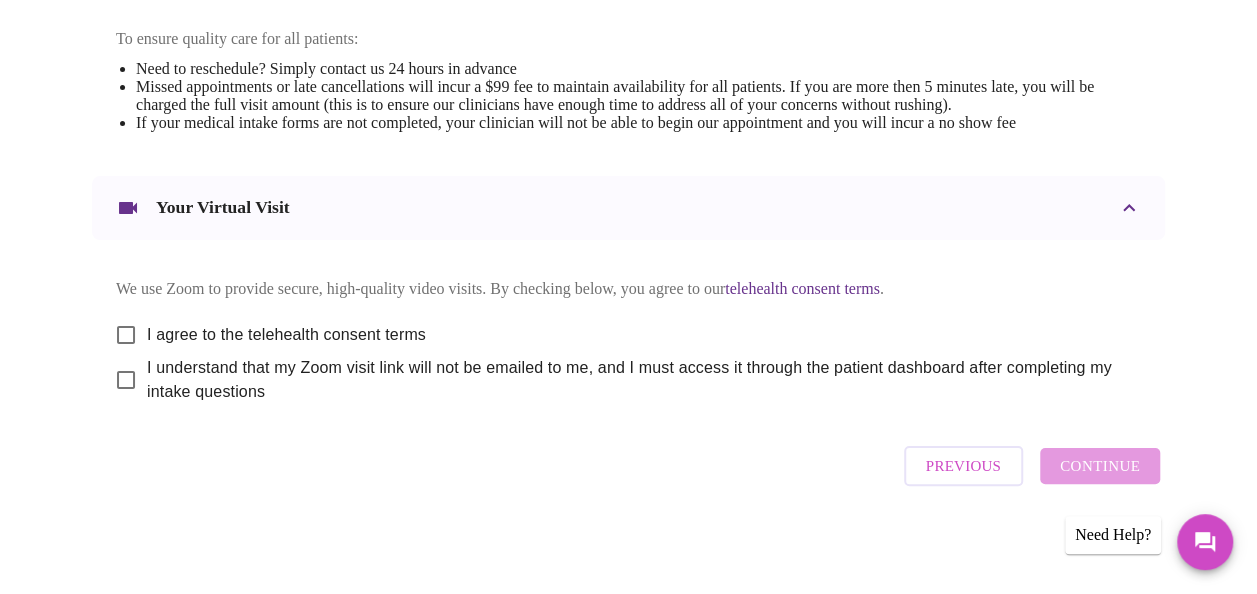 click on "I agree to the telehealth consent terms" at bounding box center (126, 335) 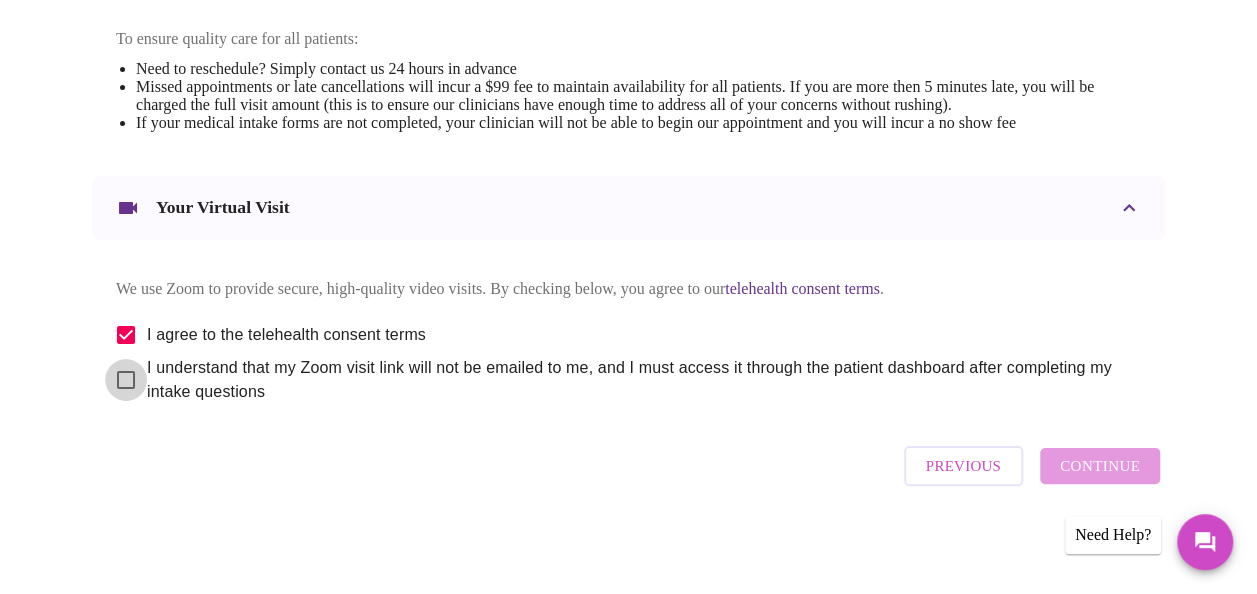 click on "I understand that my Zoom visit link will not be emailed to me, and I must access it through the patient dashboard after completing my intake questions" at bounding box center [126, 380] 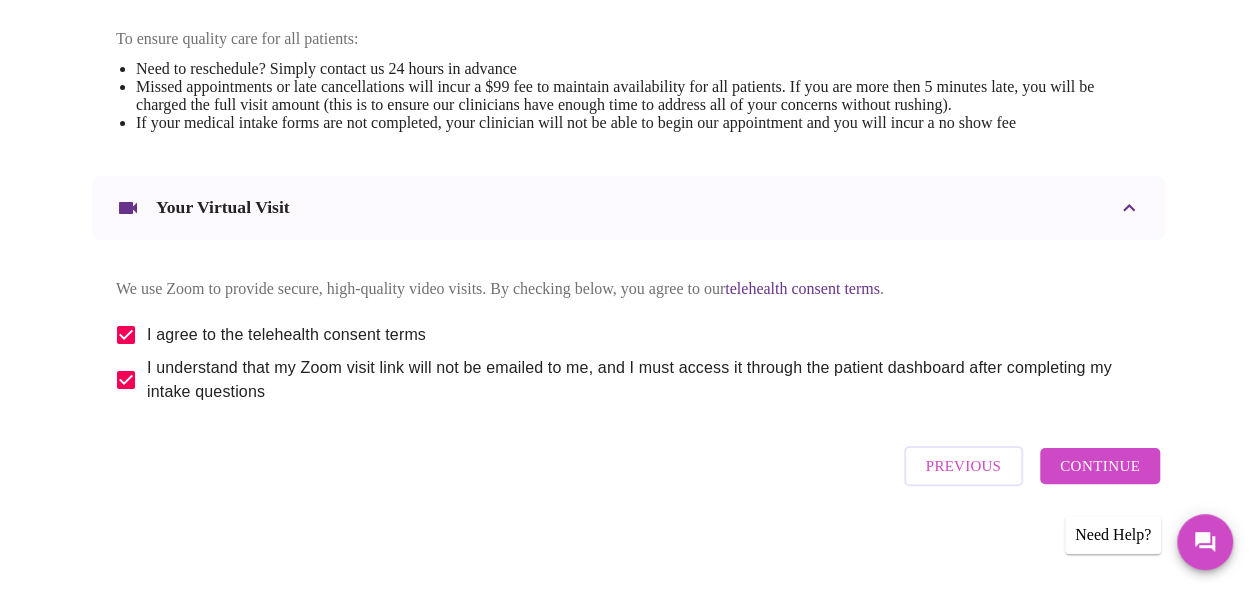 click on "Continue" at bounding box center [1100, 466] 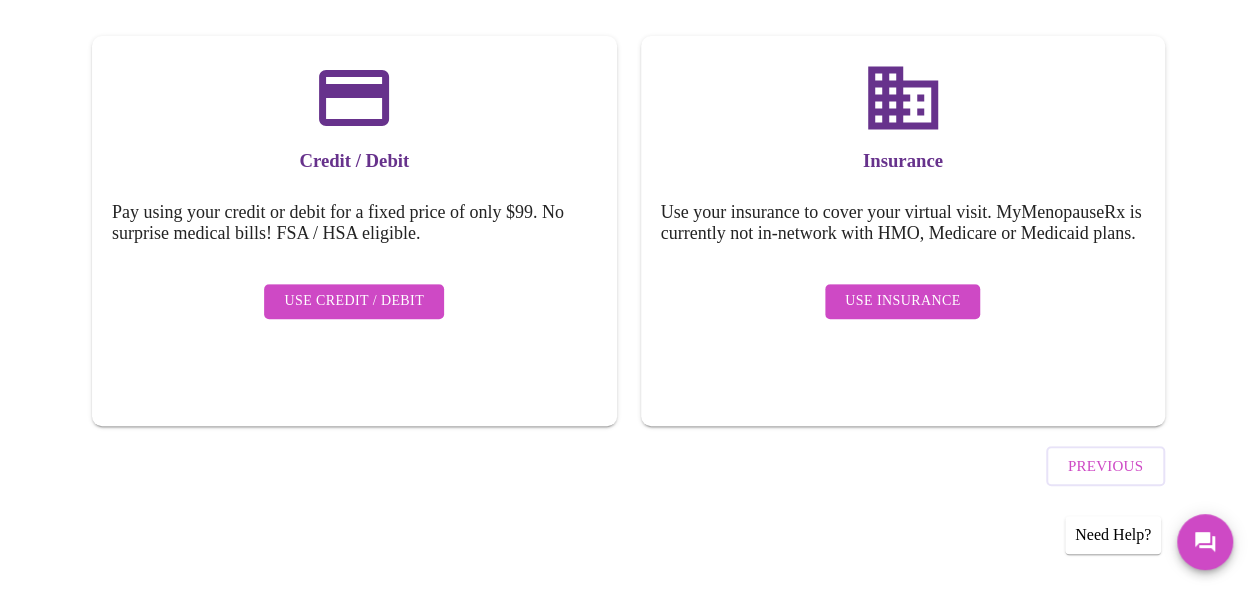 scroll, scrollTop: 284, scrollLeft: 0, axis: vertical 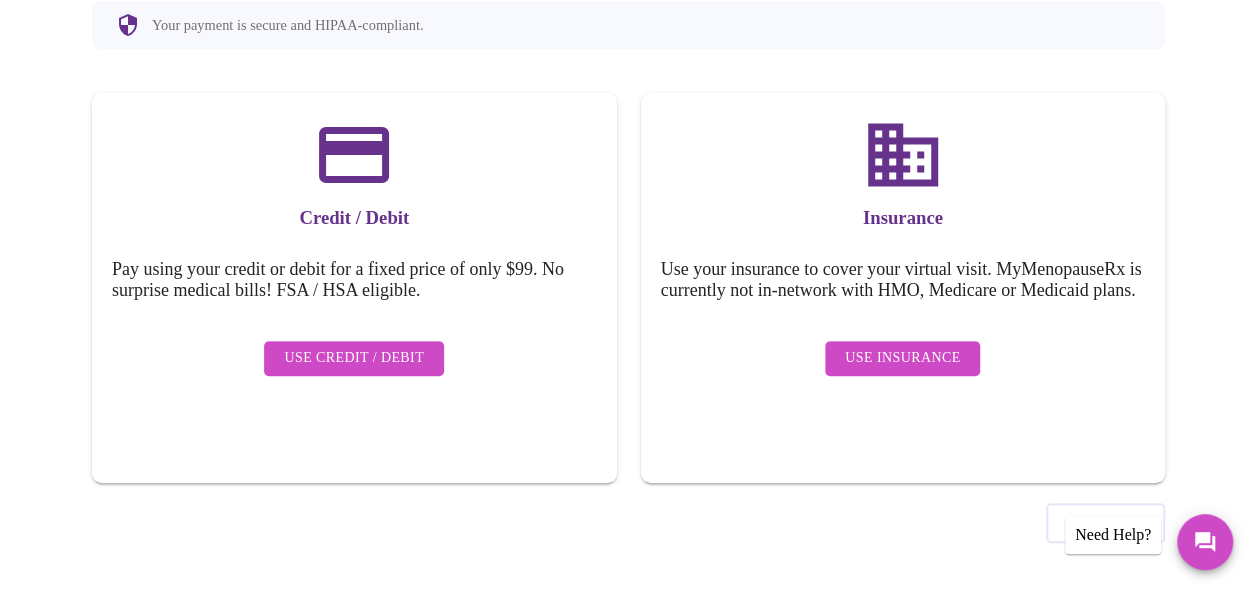 click on "Use Insurance" at bounding box center [902, 358] 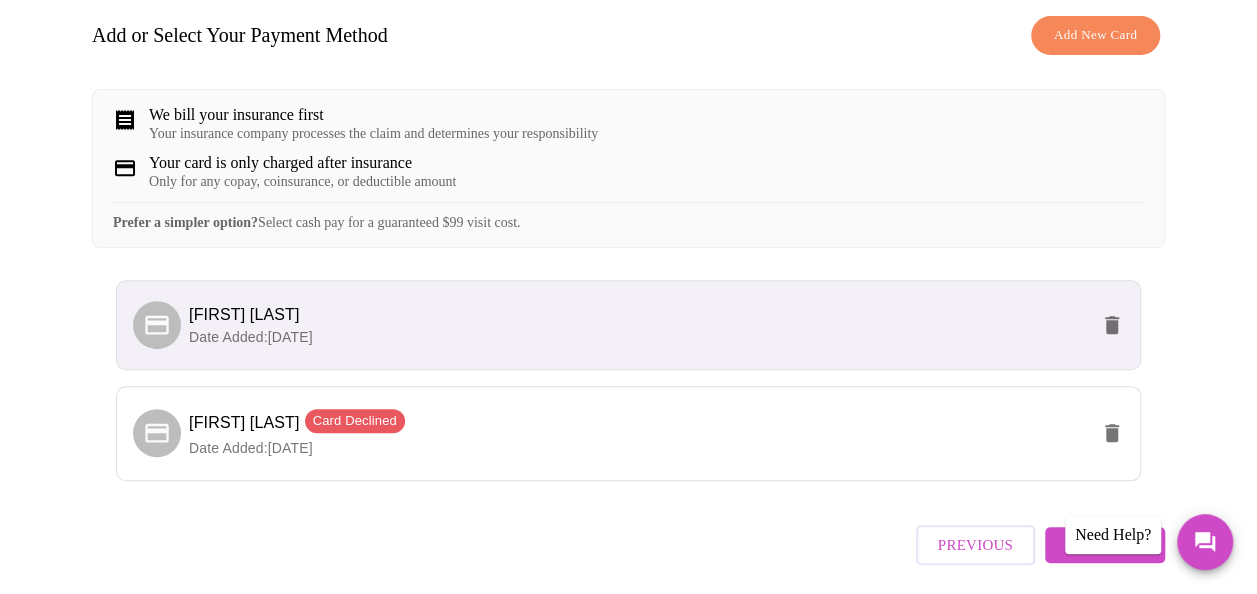 scroll, scrollTop: 400, scrollLeft: 0, axis: vertical 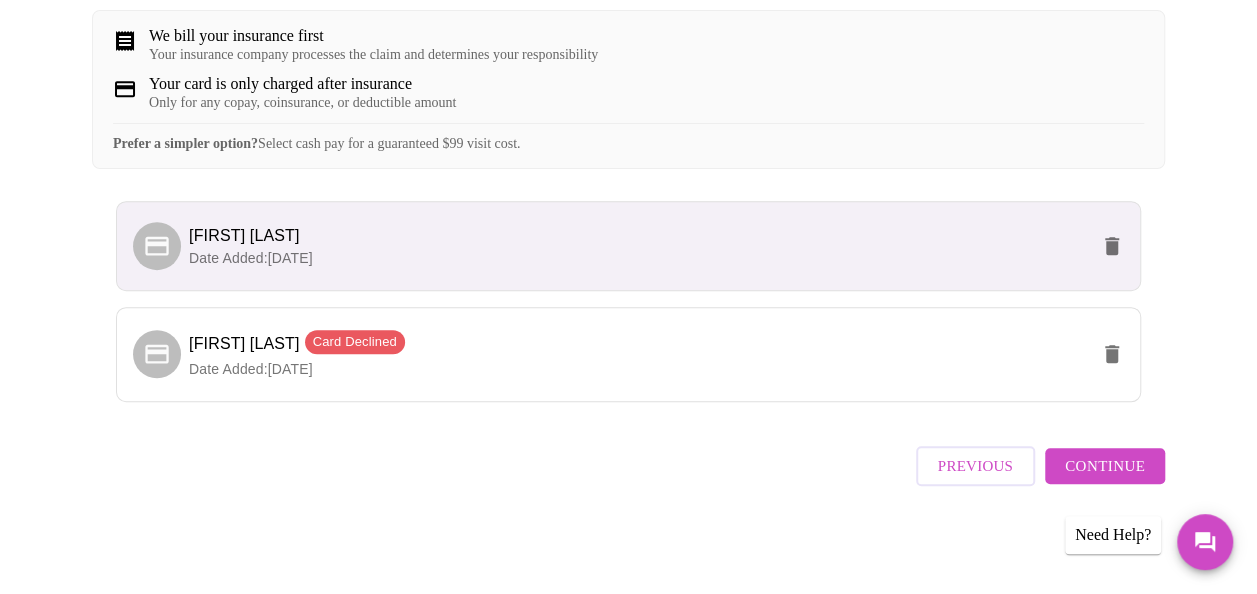 click on "Continue" at bounding box center (1105, 466) 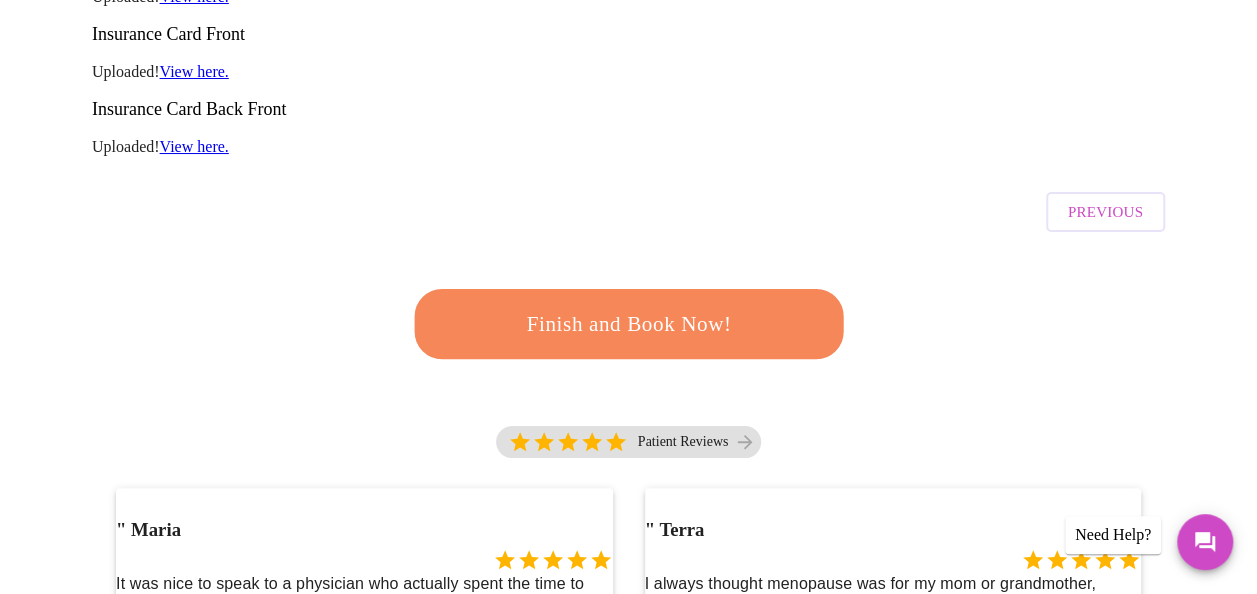 scroll, scrollTop: 400, scrollLeft: 0, axis: vertical 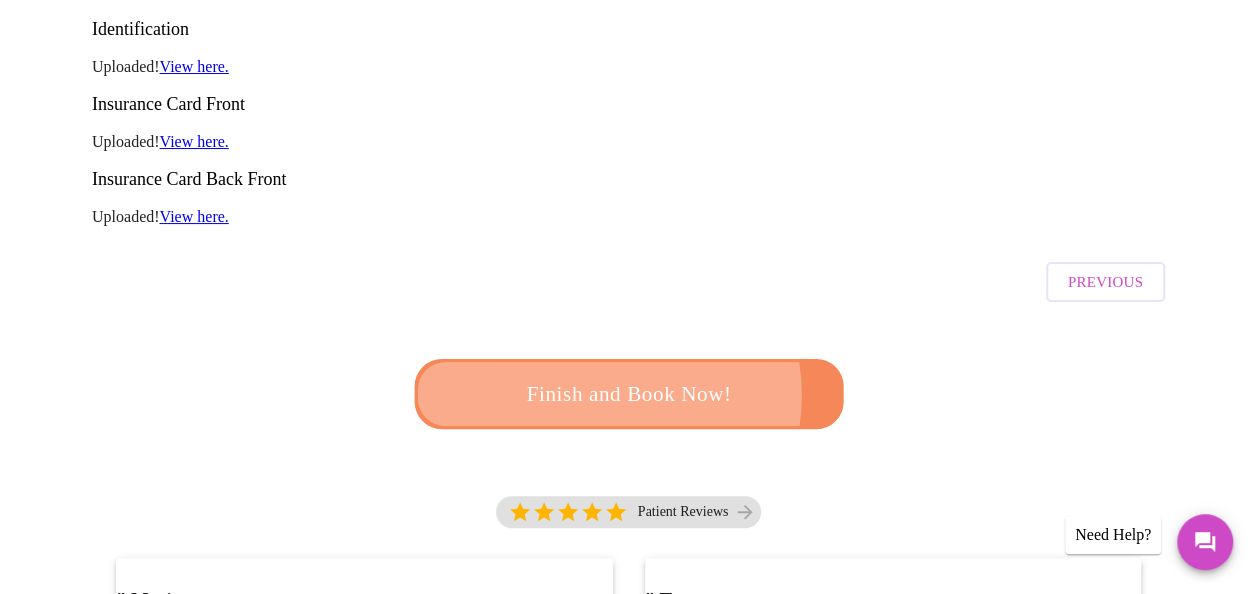 click on "Finish and Book Now!" at bounding box center [628, 393] 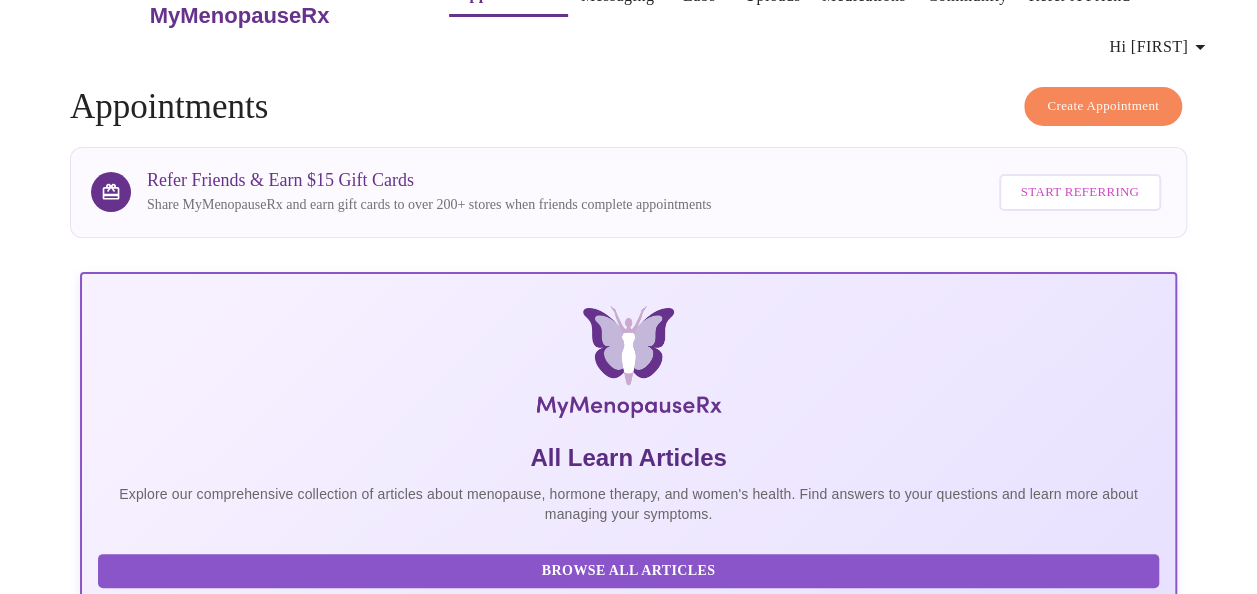 scroll, scrollTop: 0, scrollLeft: 0, axis: both 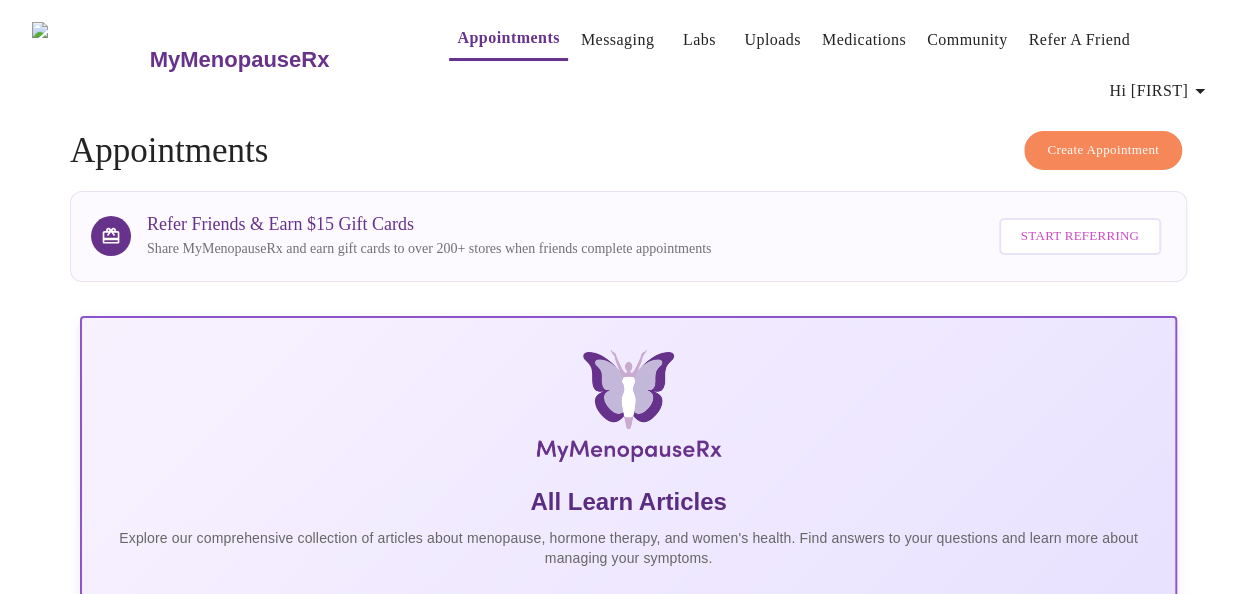 click on "Create Appointment" at bounding box center [1103, 150] 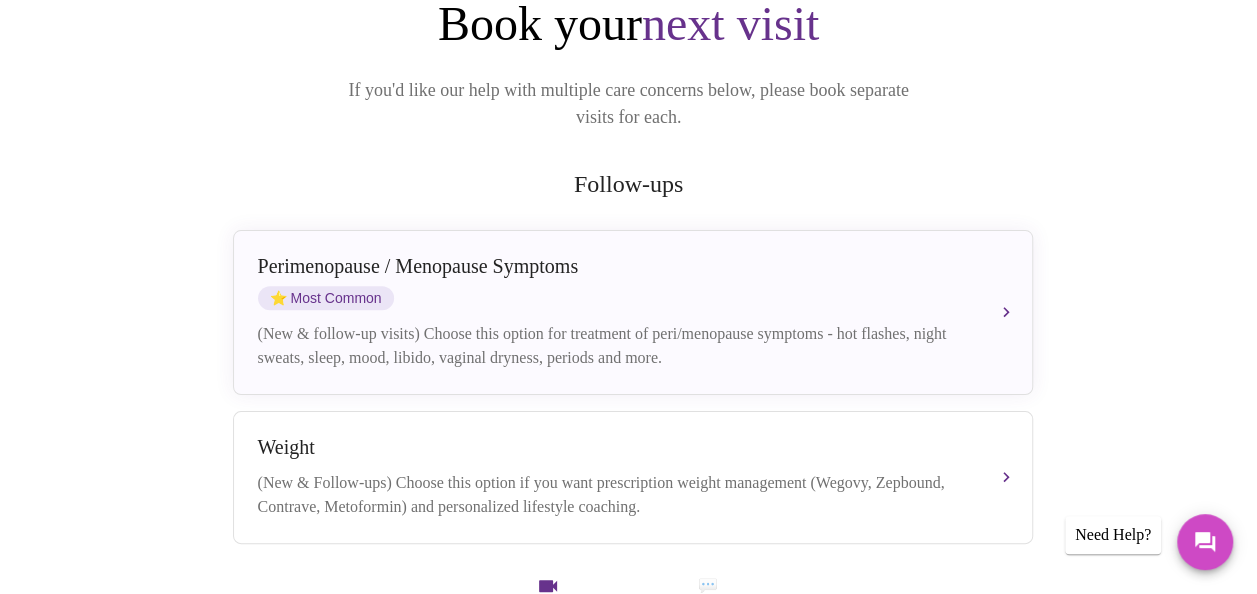 scroll, scrollTop: 300, scrollLeft: 0, axis: vertical 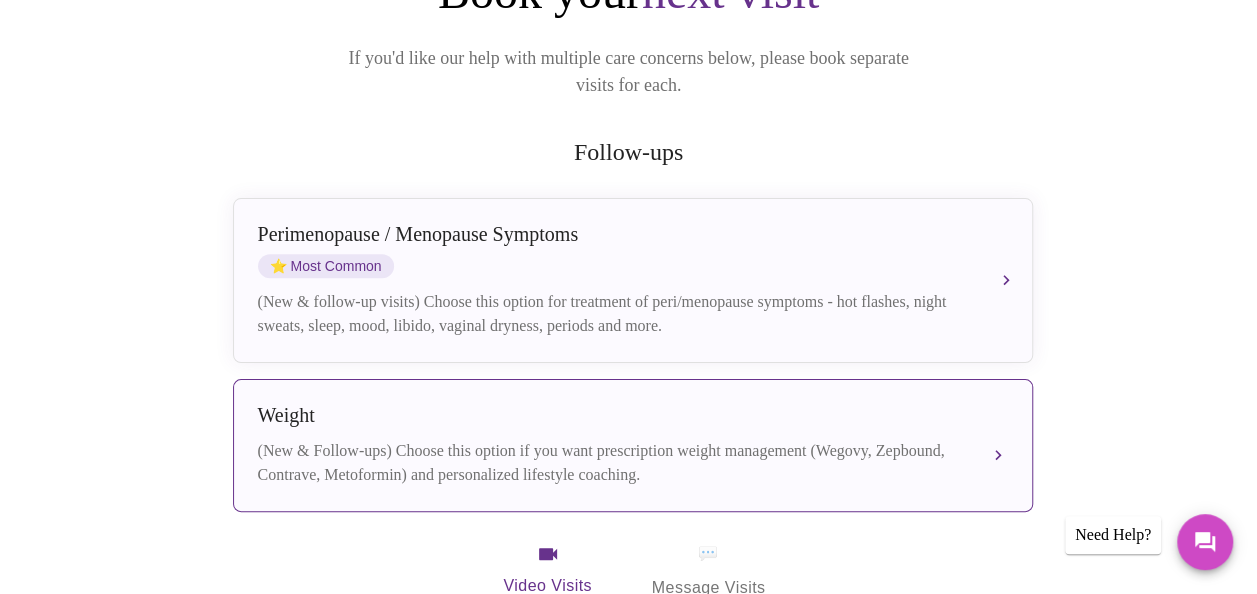 click on "Weight (New & Follow-ups) Choose this option if you want prescription weight management (Wegovy, Zepbound, Contrave, Metoformin) and personalized lifestyle coaching." at bounding box center [633, 445] 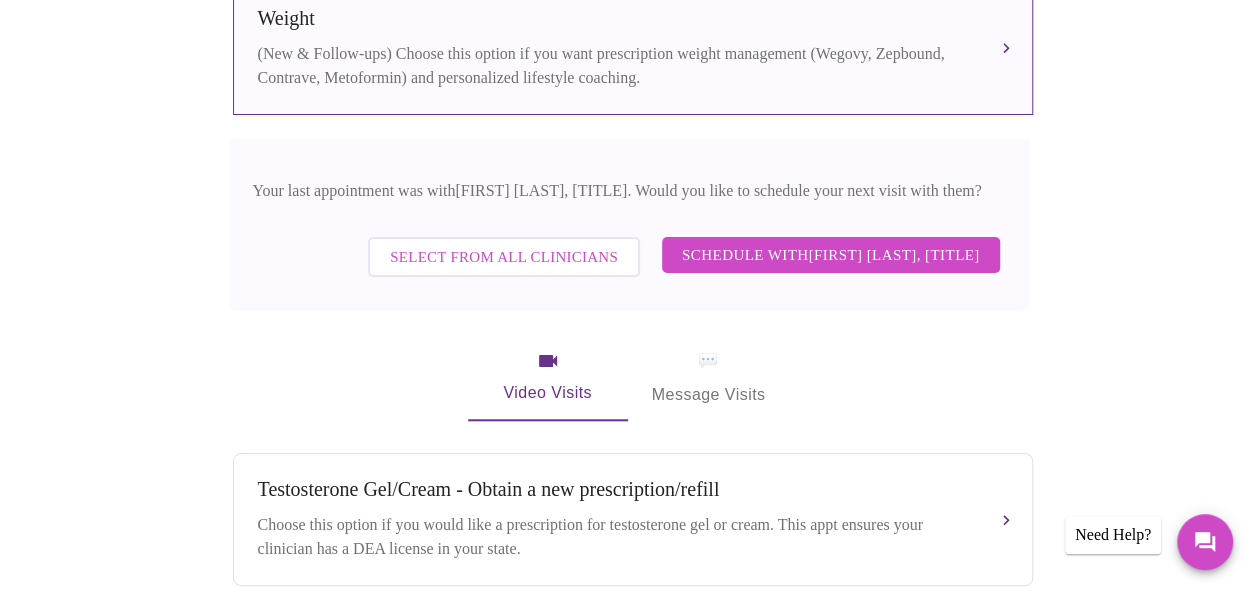 scroll, scrollTop: 700, scrollLeft: 0, axis: vertical 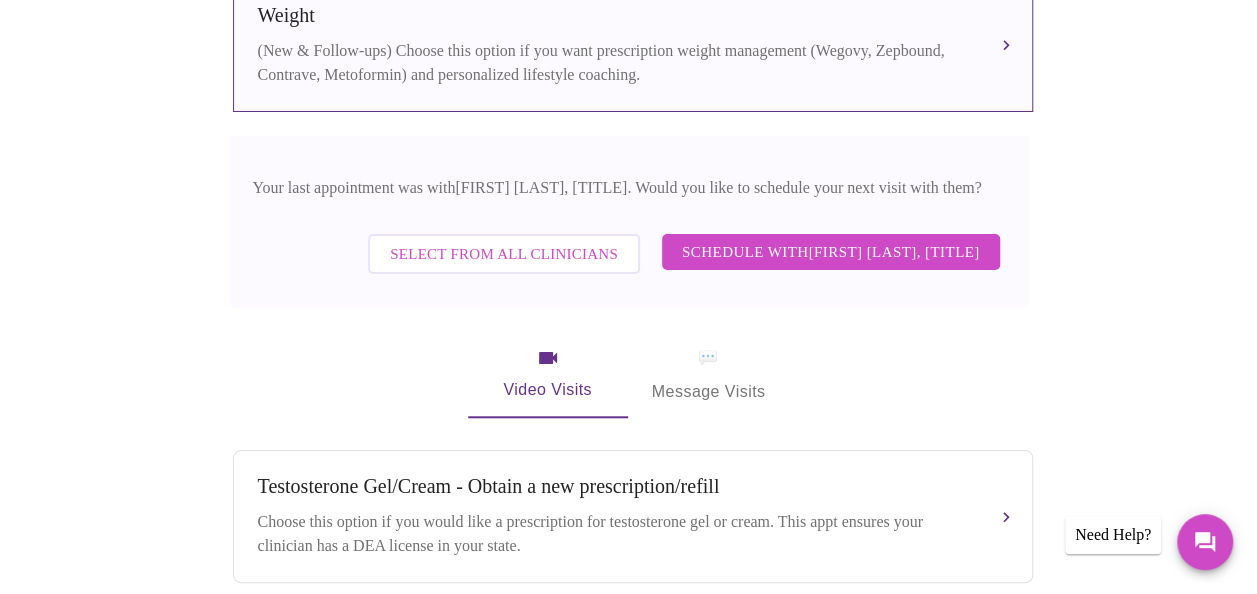 click on "Schedule with [FIRST] [LAST], [TITLE]" at bounding box center (831, 252) 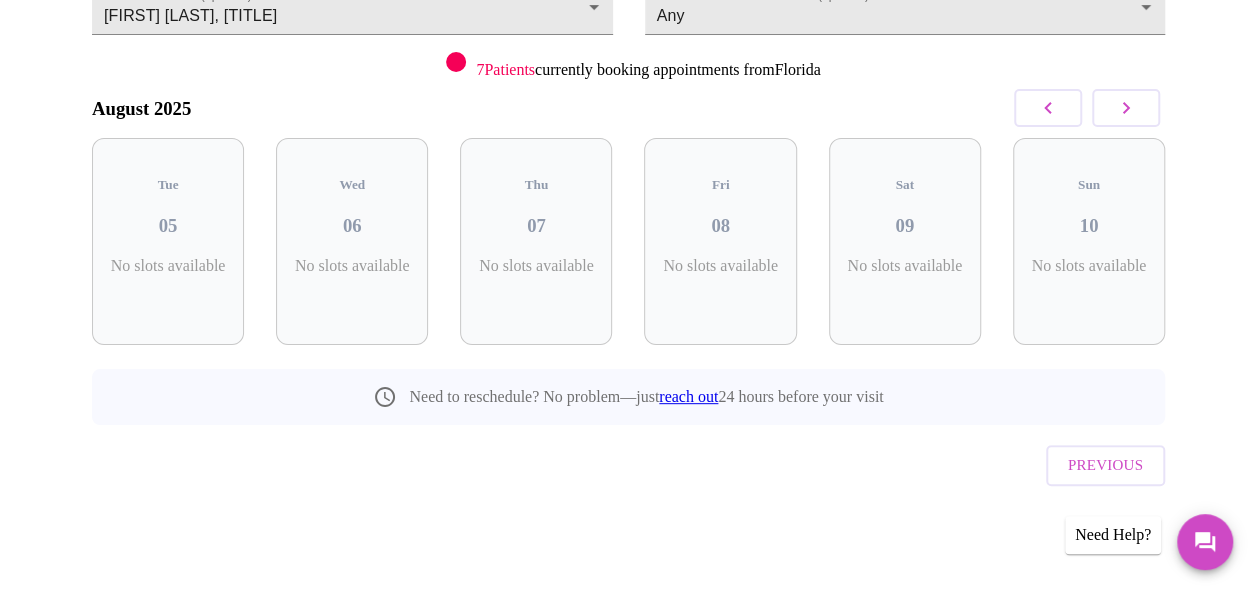 scroll, scrollTop: 220, scrollLeft: 0, axis: vertical 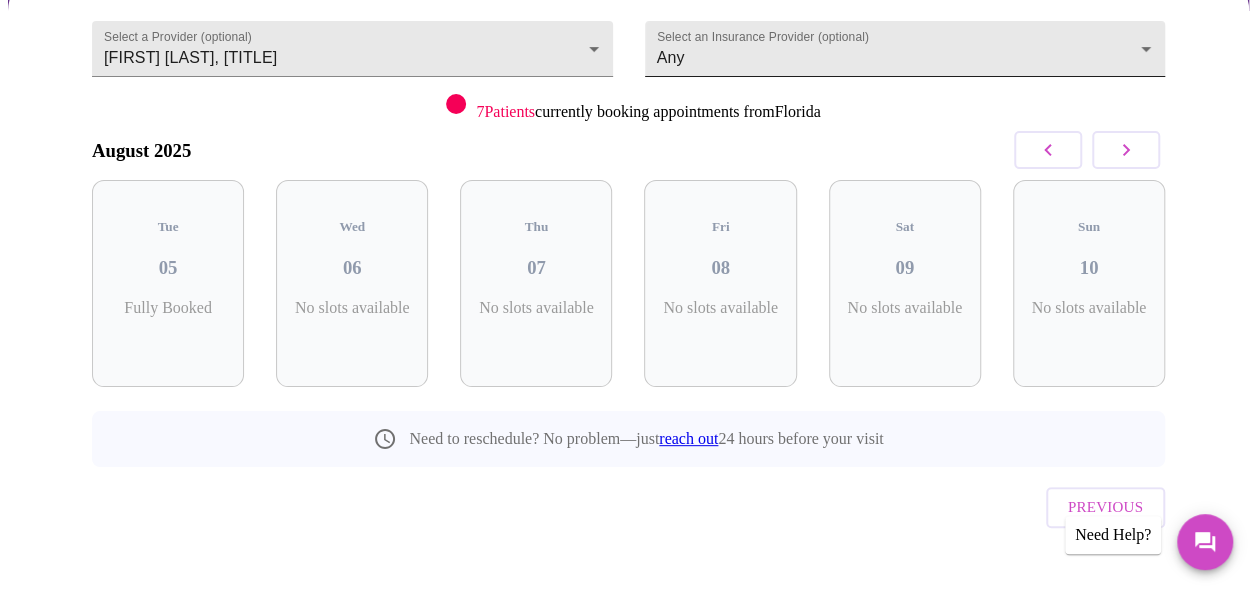 click on "Hi [FIRST] Confirm appointment time 1 2 CONFIRM 3 4 5 Select a Provider (optional) [FIRST] [LAST], [TITLE] [FIRST] [LAST], [TITLE] Select an Insurance Provider (optional) Any Any 7 Patients currently booking appointments from [STATE] August 2025 Tue 05 Fully Booked Wed 06 No slots available Thu 07 No slots available Fri 08 No slots available Sat 09 No slots available Sun 10 No slots available Need to reschedule? No problem—just reach out 24 hours before your visit Previous Need Help? Settings Billing Invoices Log out" at bounding box center [628, 208] 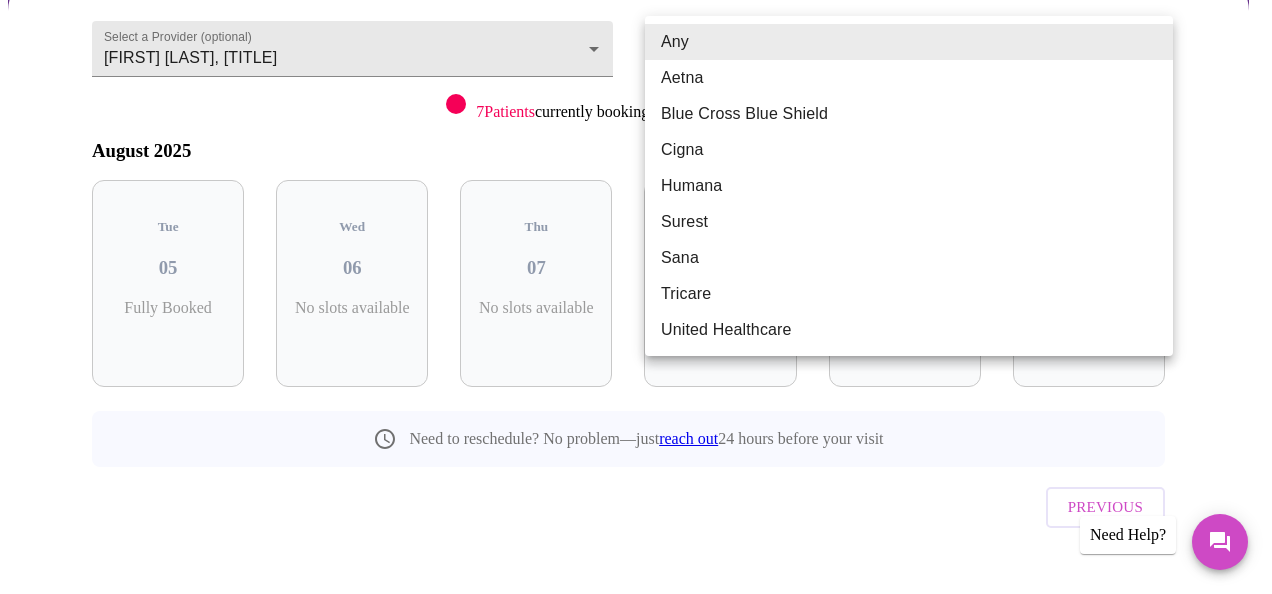 click on "Aetna" at bounding box center [909, 78] 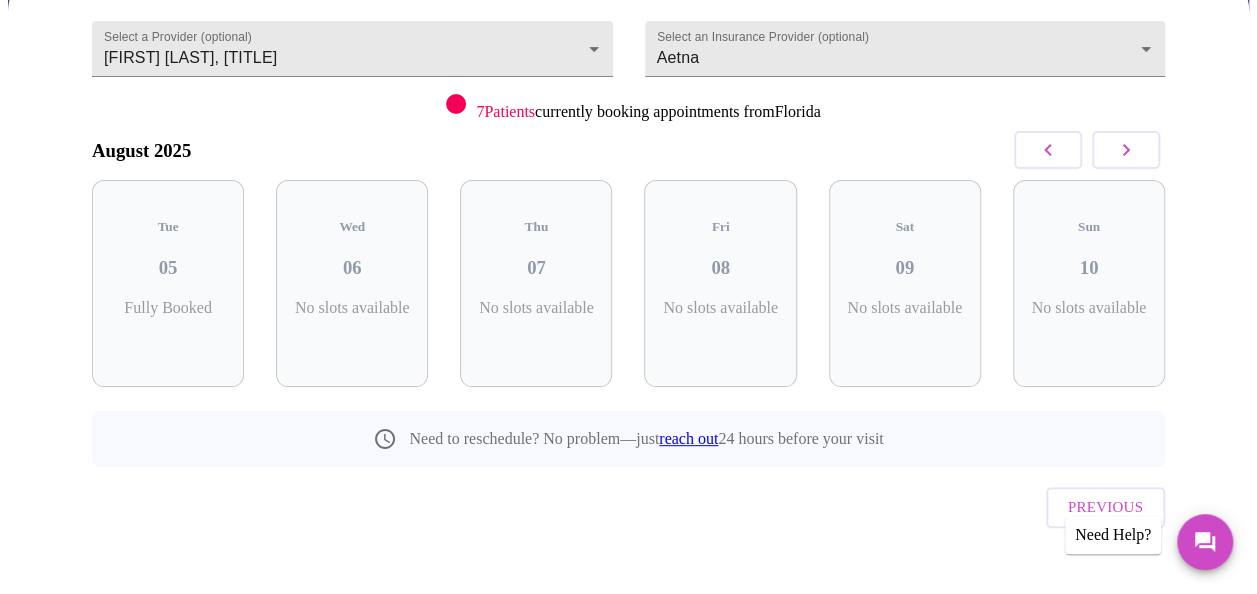 click 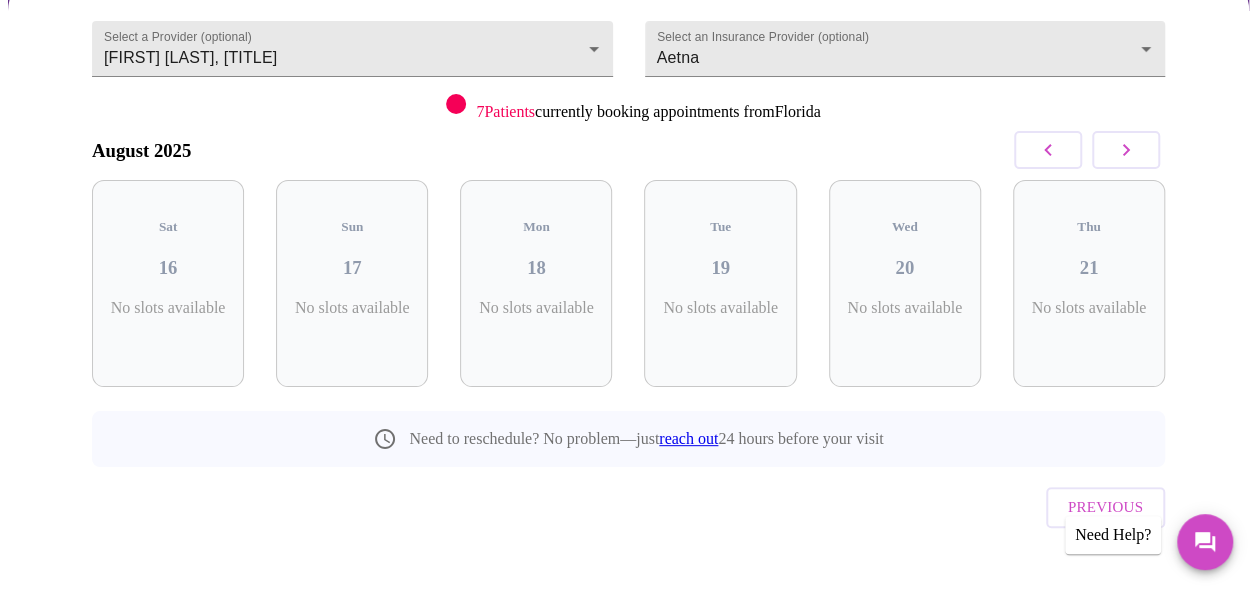 click 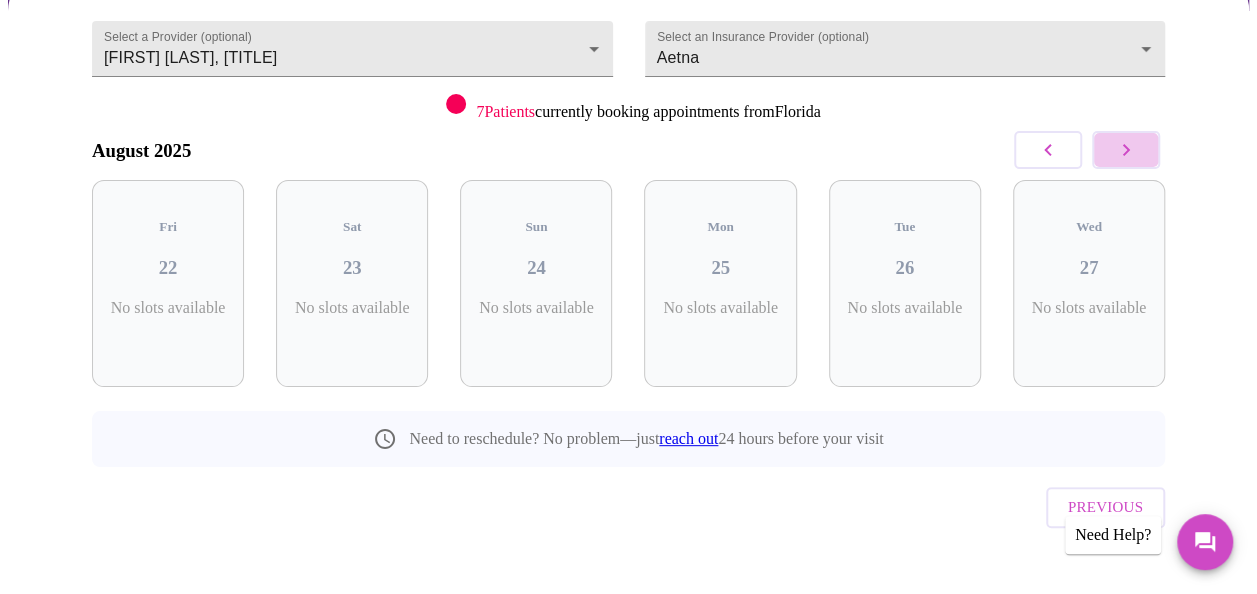 click 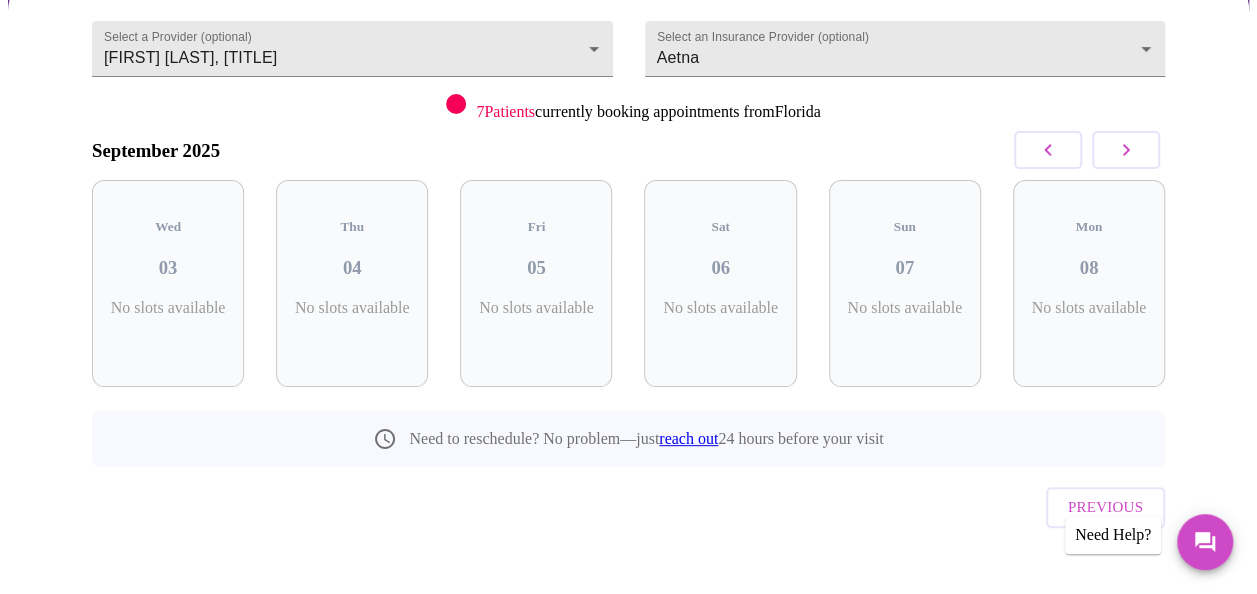click 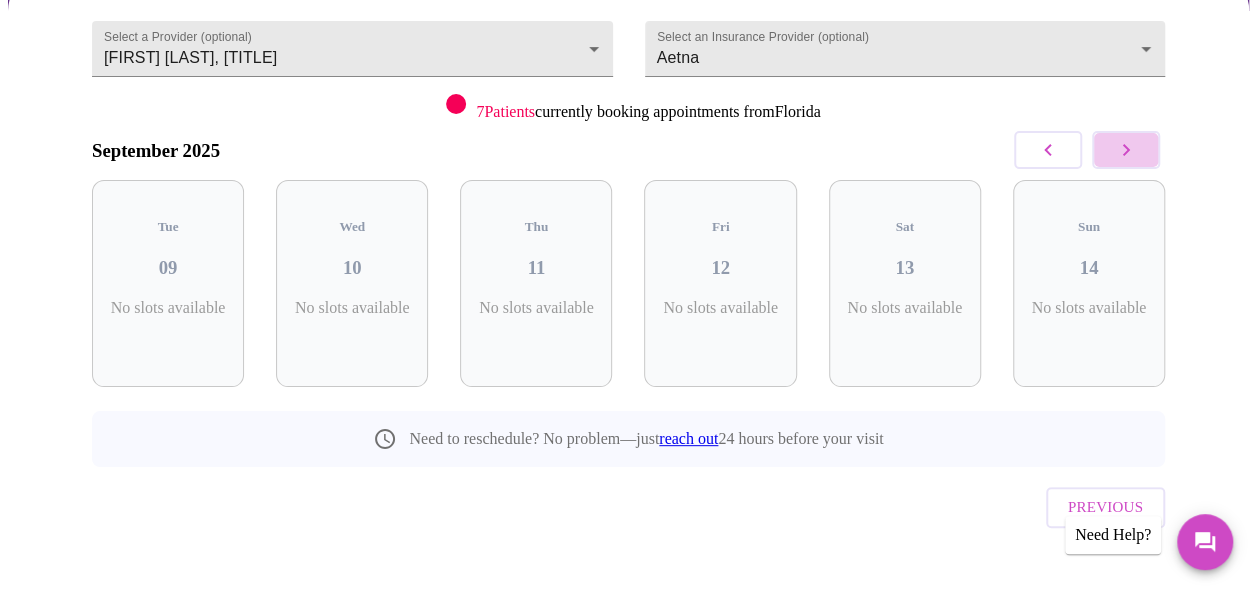 click 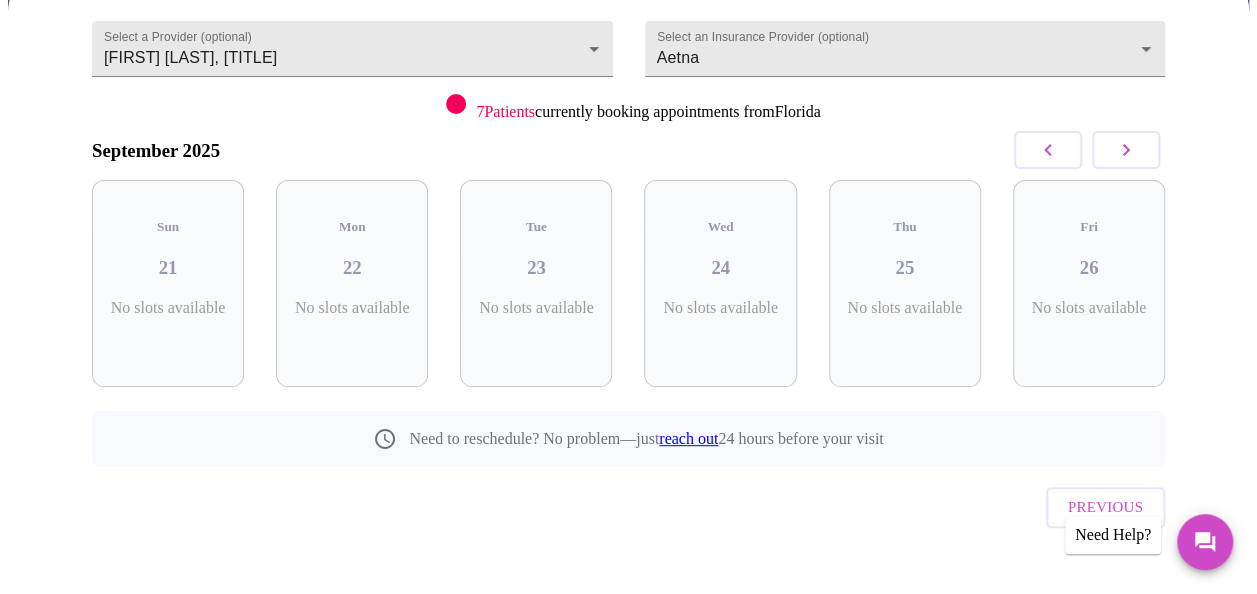 click 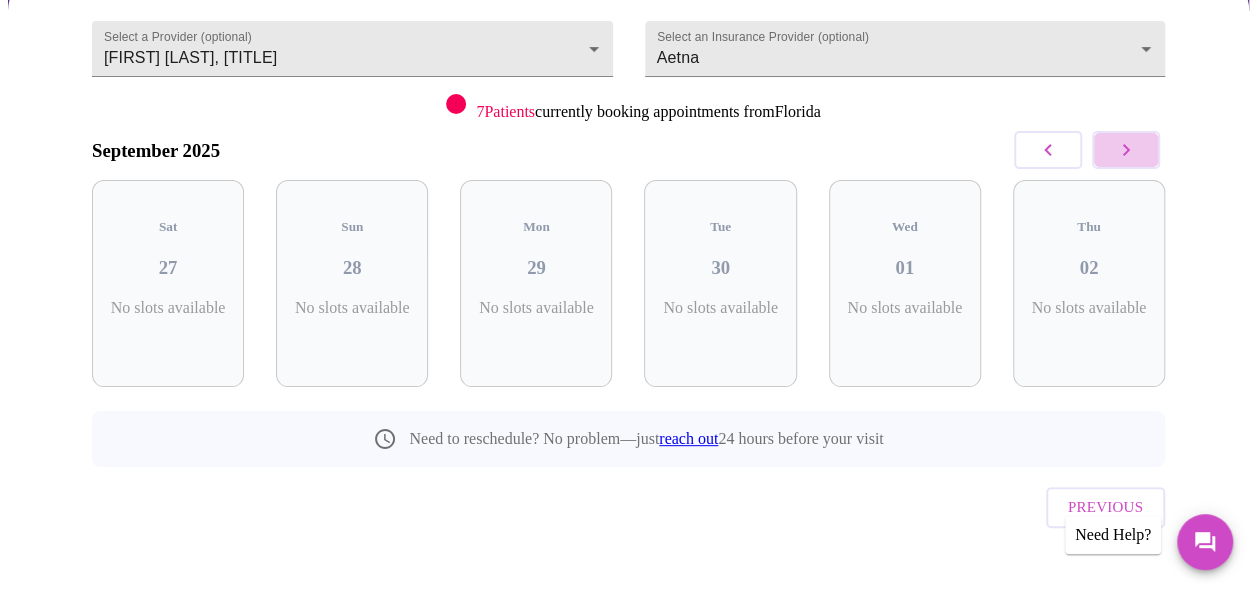 click 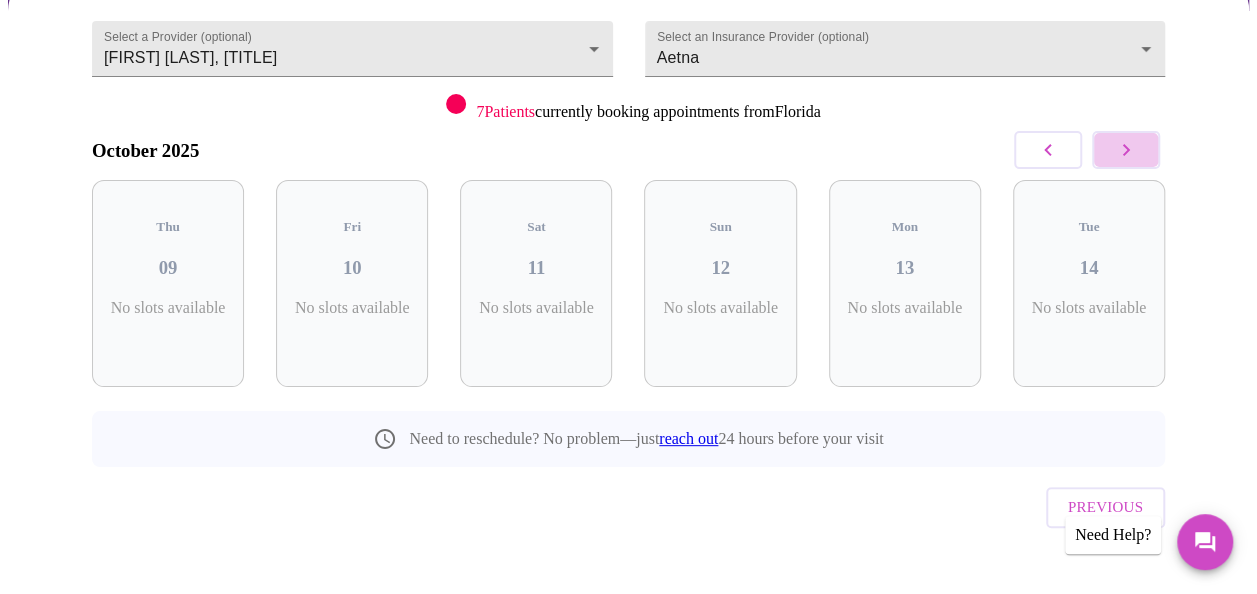 click 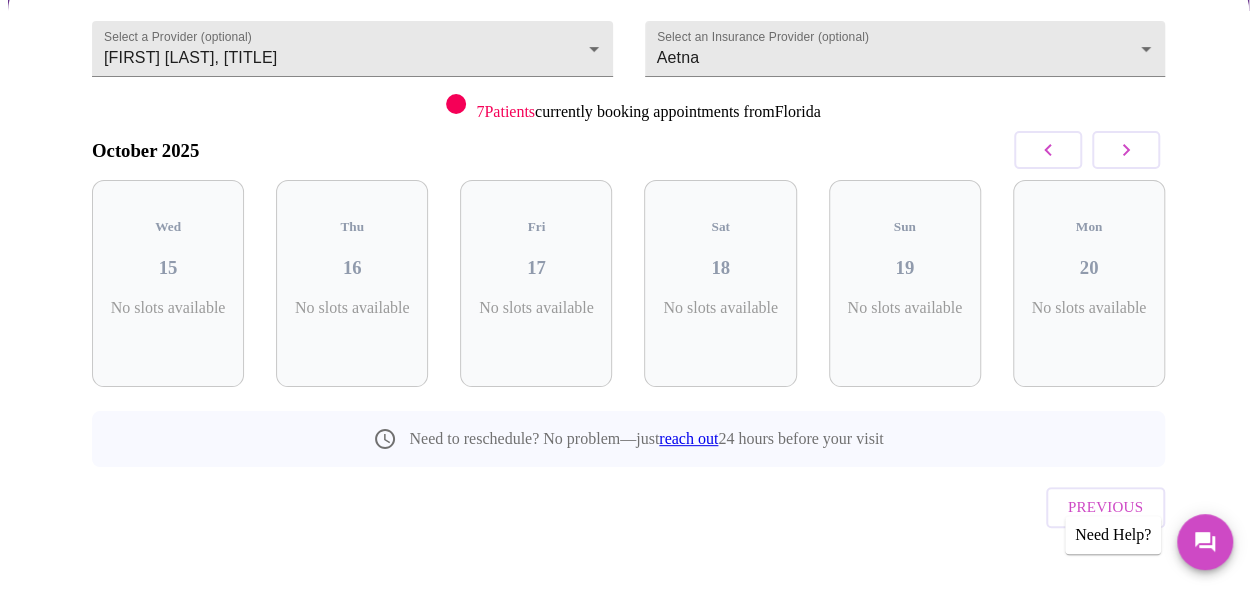 click 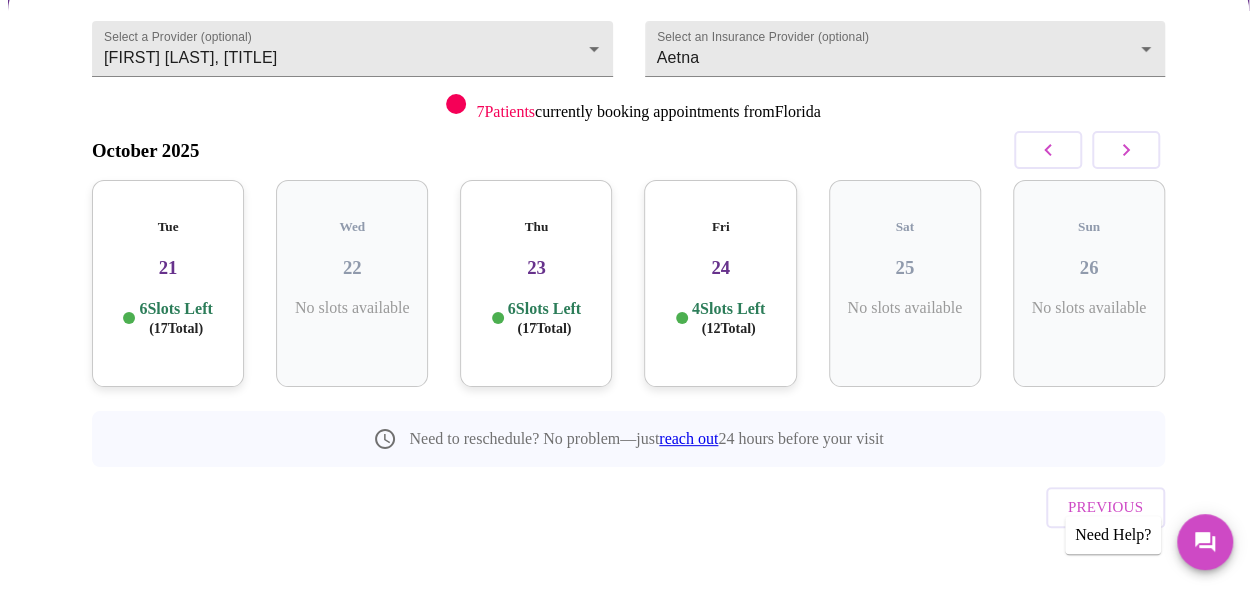 click 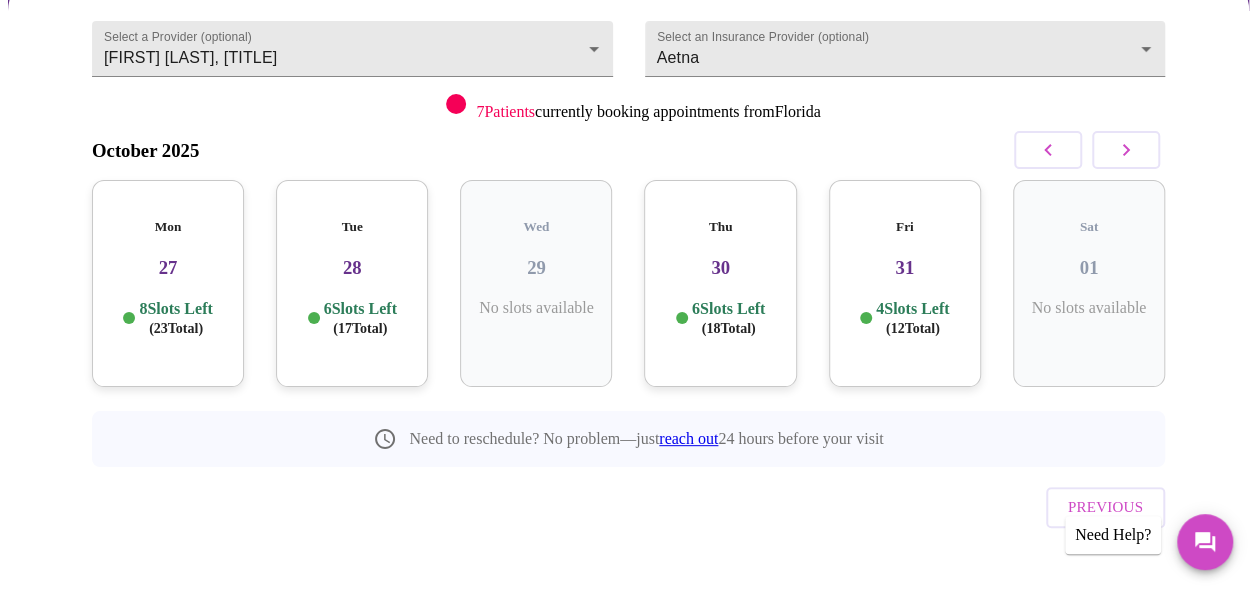 click on "Tue 28 6  Slots Left ( 17  Total)" at bounding box center (352, 283) 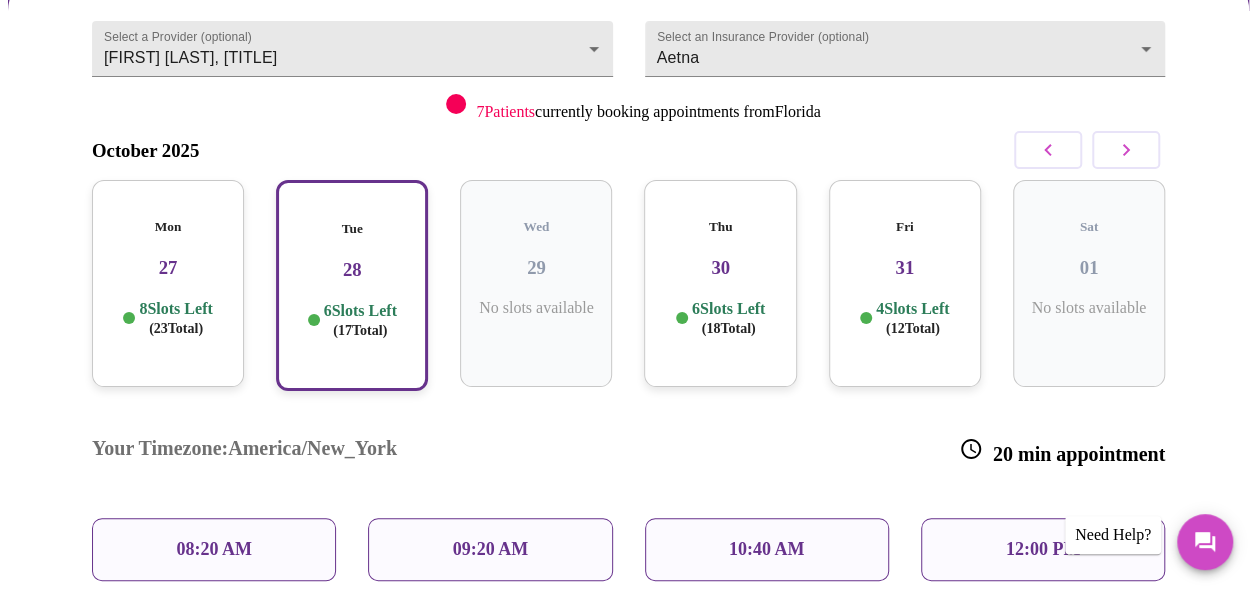 scroll, scrollTop: 320, scrollLeft: 0, axis: vertical 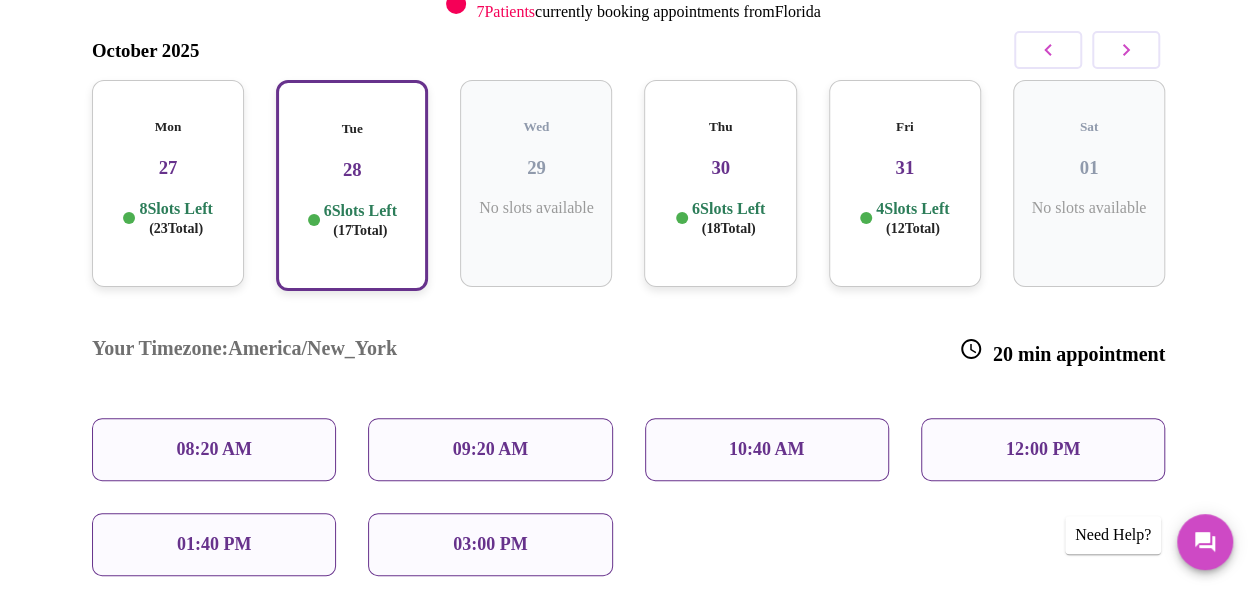 click on "01:40 PM" at bounding box center [214, 544] 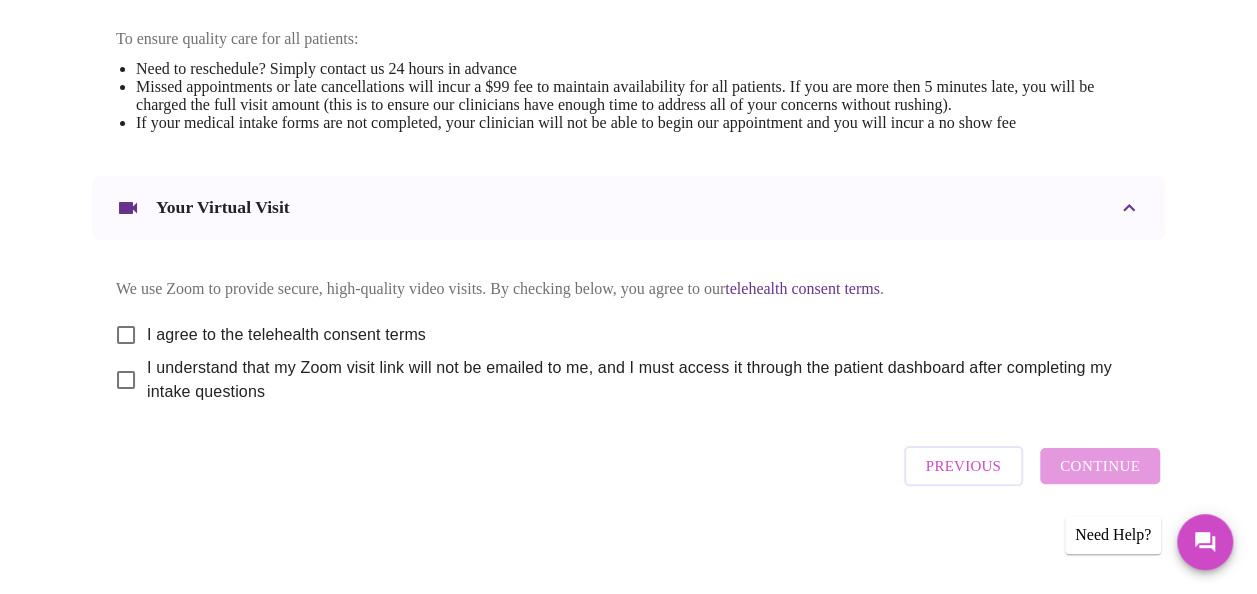 scroll, scrollTop: 889, scrollLeft: 0, axis: vertical 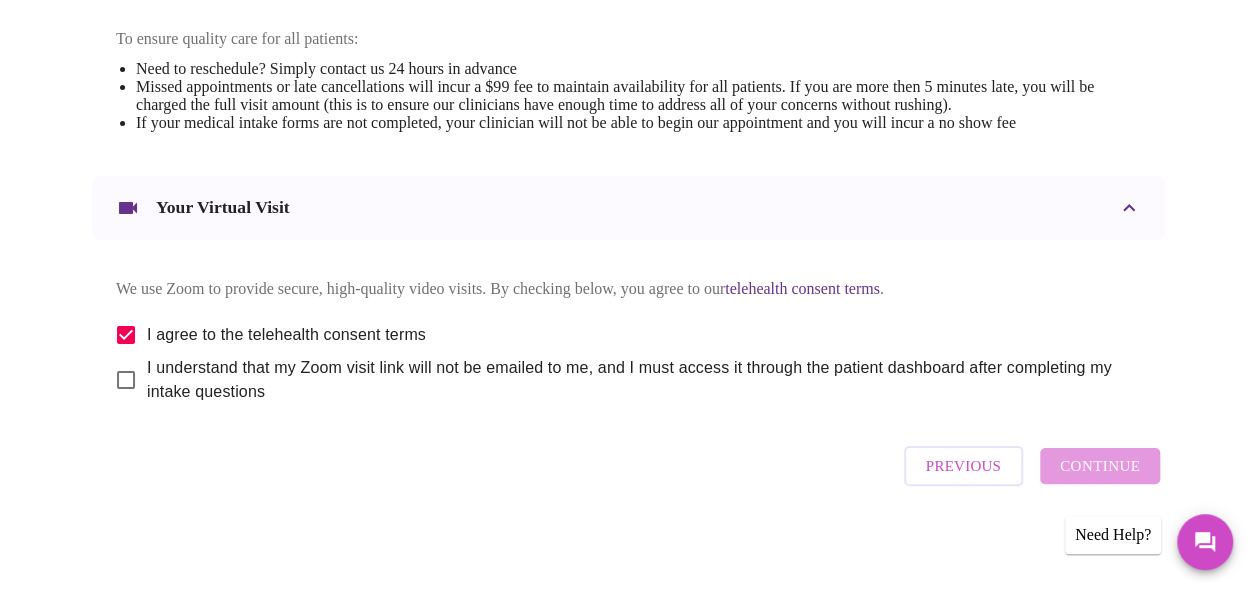 click on "I understand that my Zoom visit link will not be emailed to me, and I must access it through the patient dashboard after completing my intake questions" at bounding box center [636, 380] 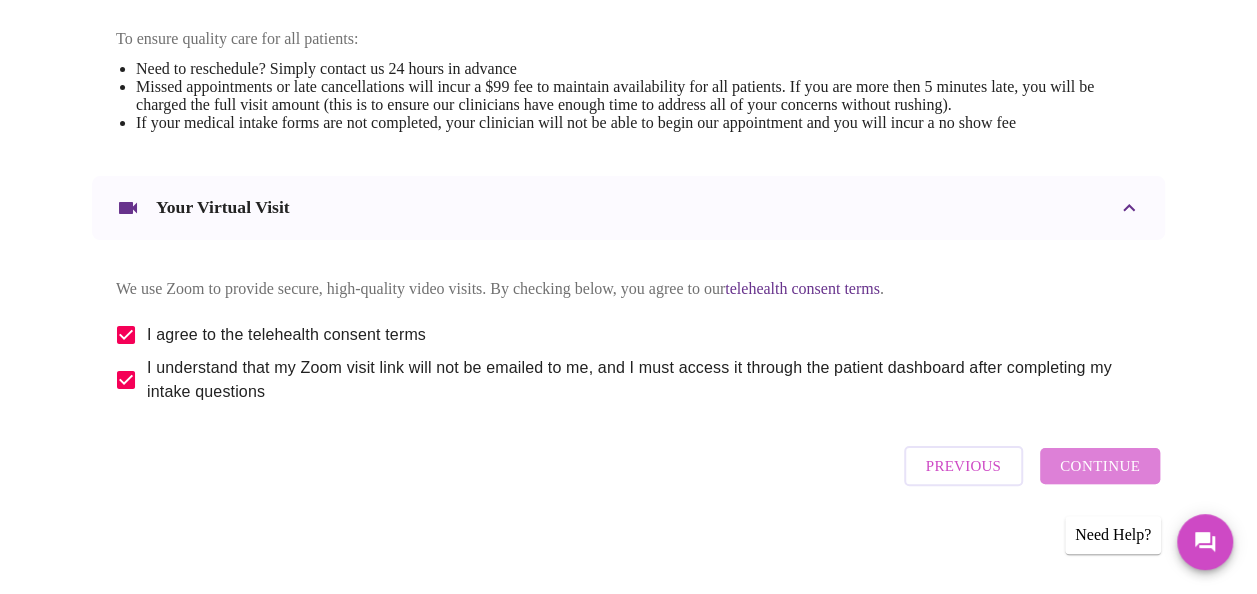 click on "Continue" at bounding box center [1100, 466] 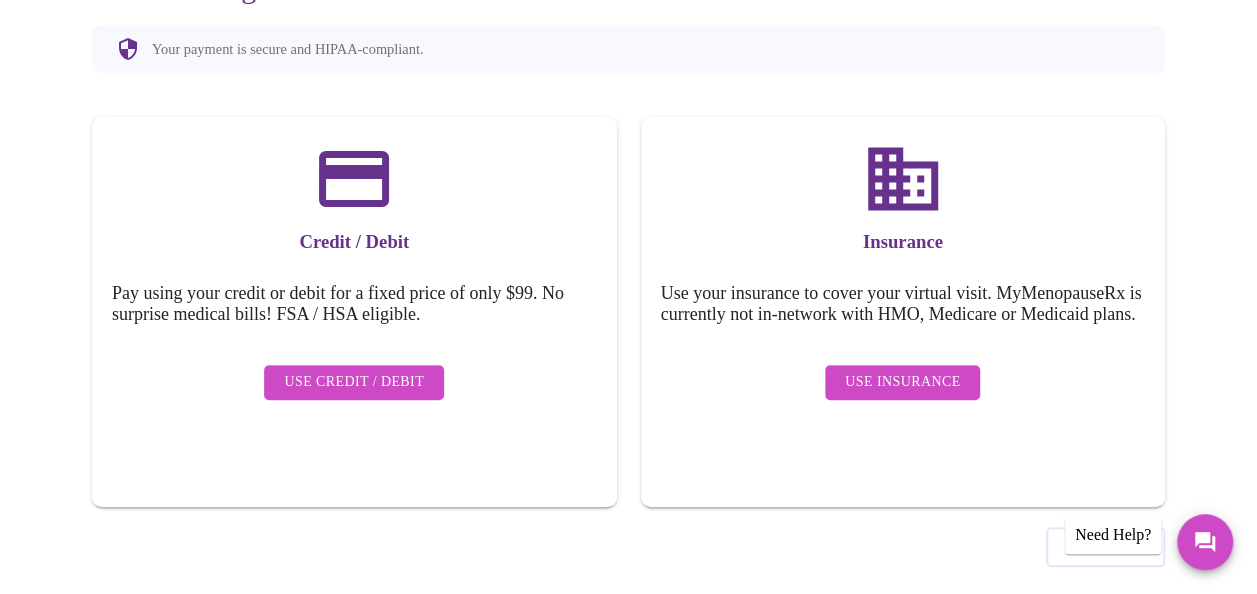 scroll, scrollTop: 284, scrollLeft: 0, axis: vertical 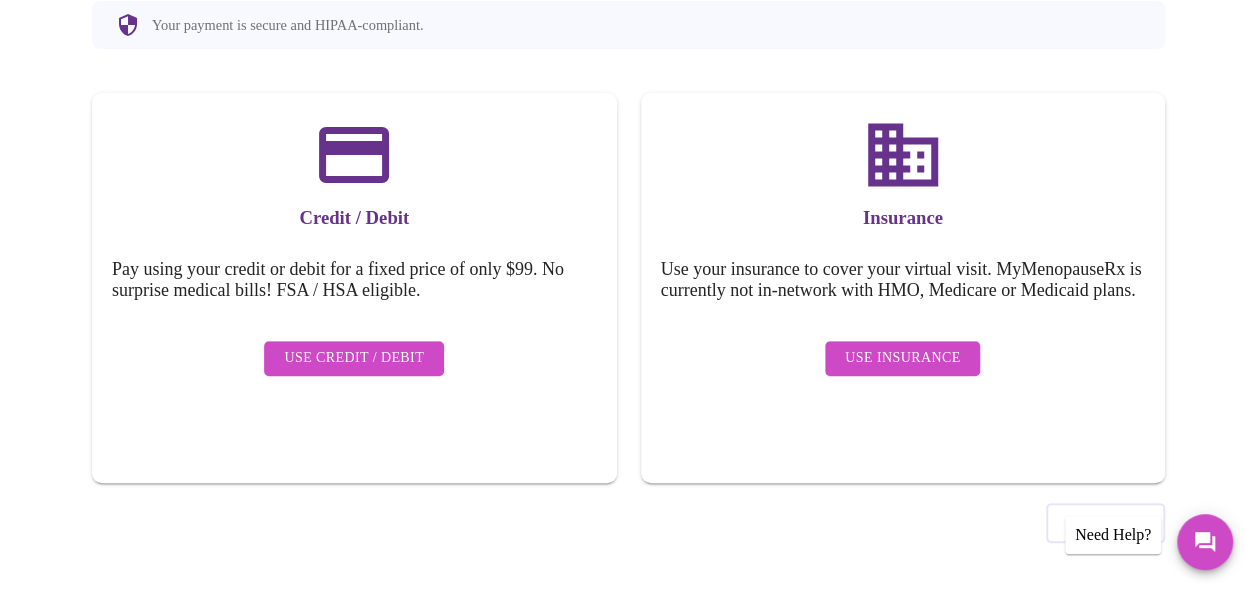 click on "Use Insurance" at bounding box center [902, 358] 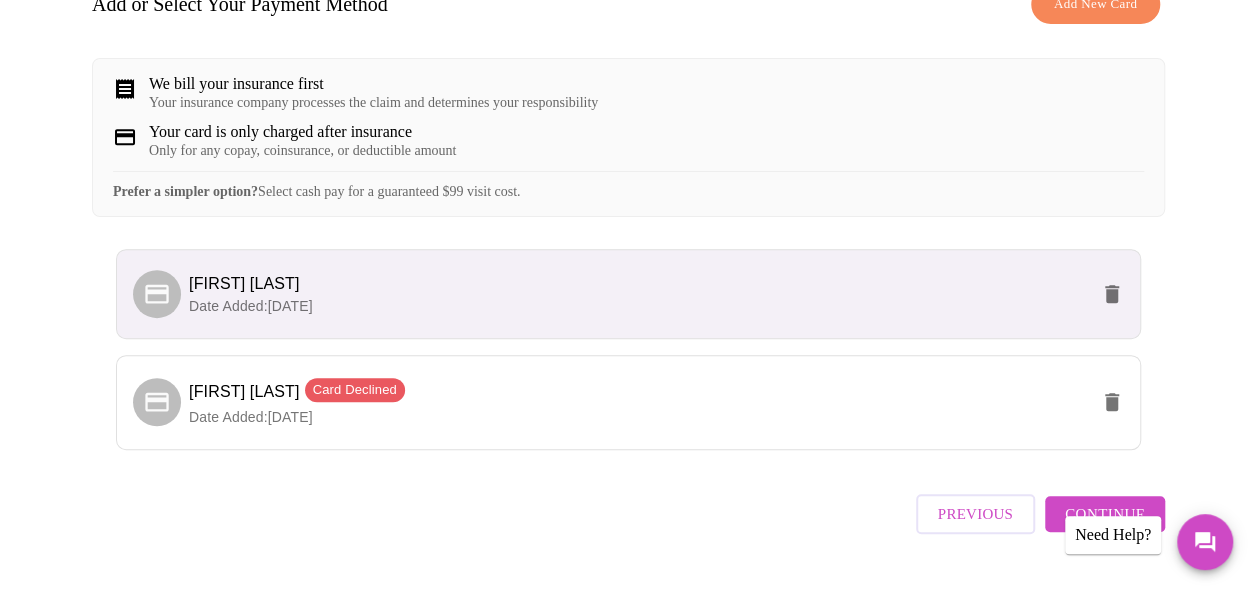 scroll, scrollTop: 400, scrollLeft: 0, axis: vertical 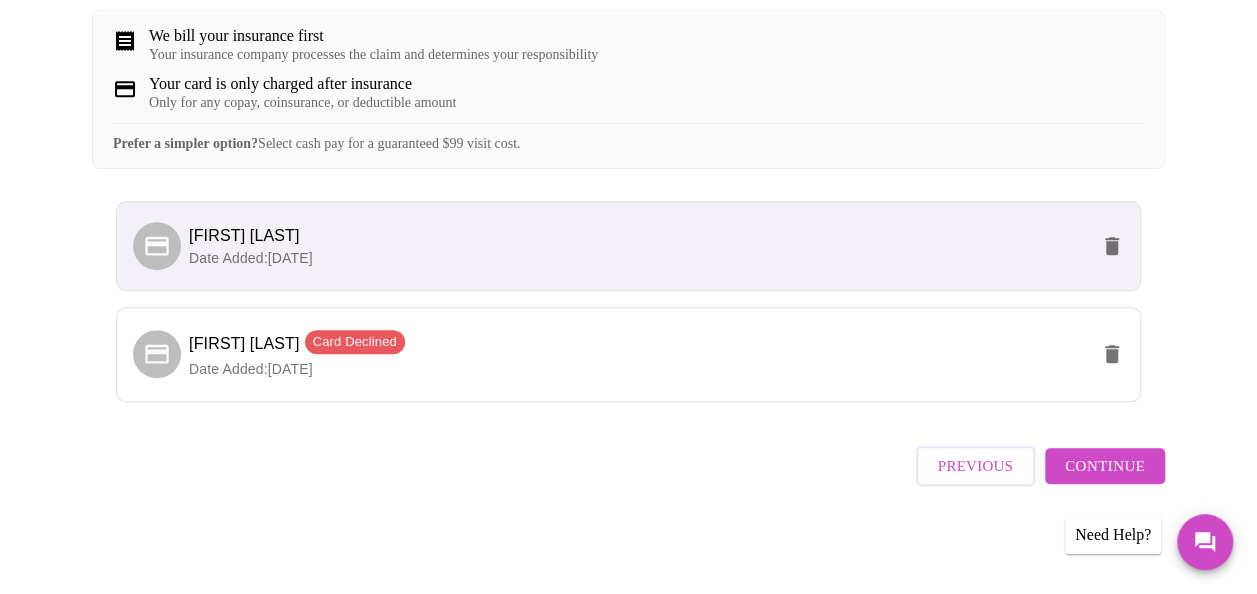 click on "Continue" at bounding box center [1105, 466] 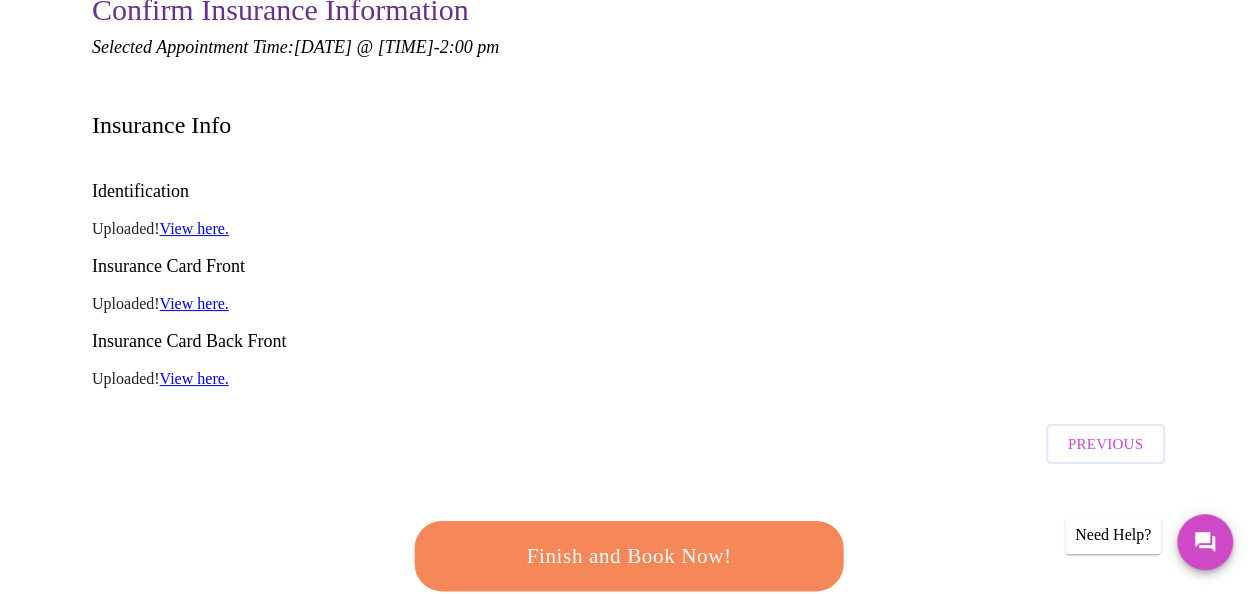scroll, scrollTop: 300, scrollLeft: 0, axis: vertical 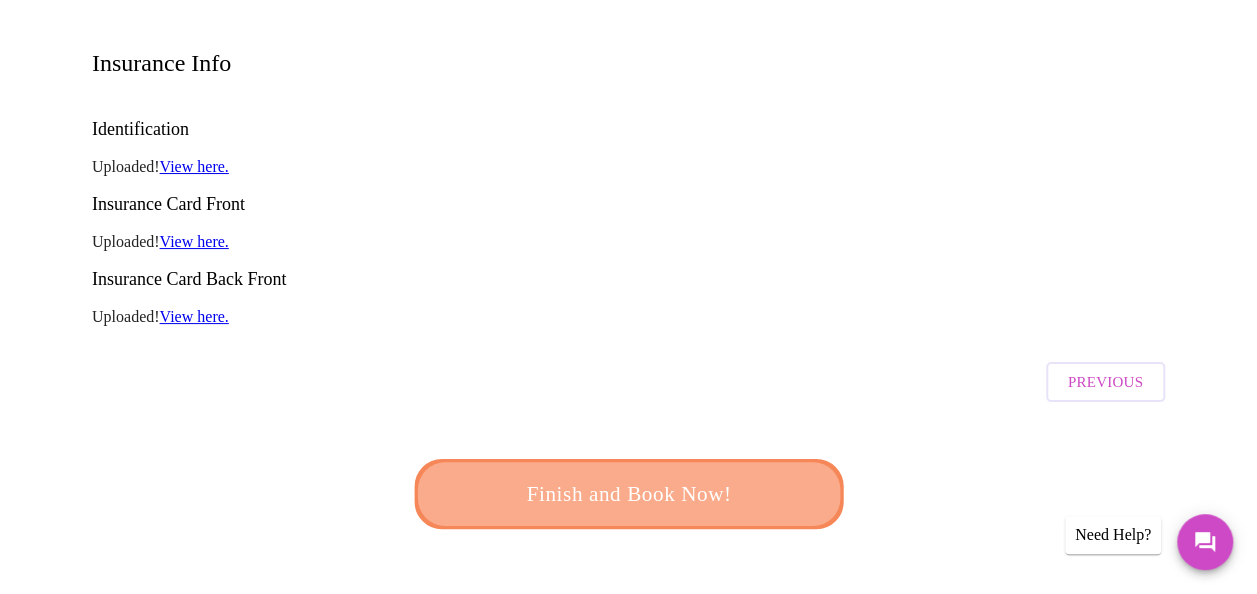 click on "Finish and Book Now!" at bounding box center (629, 493) 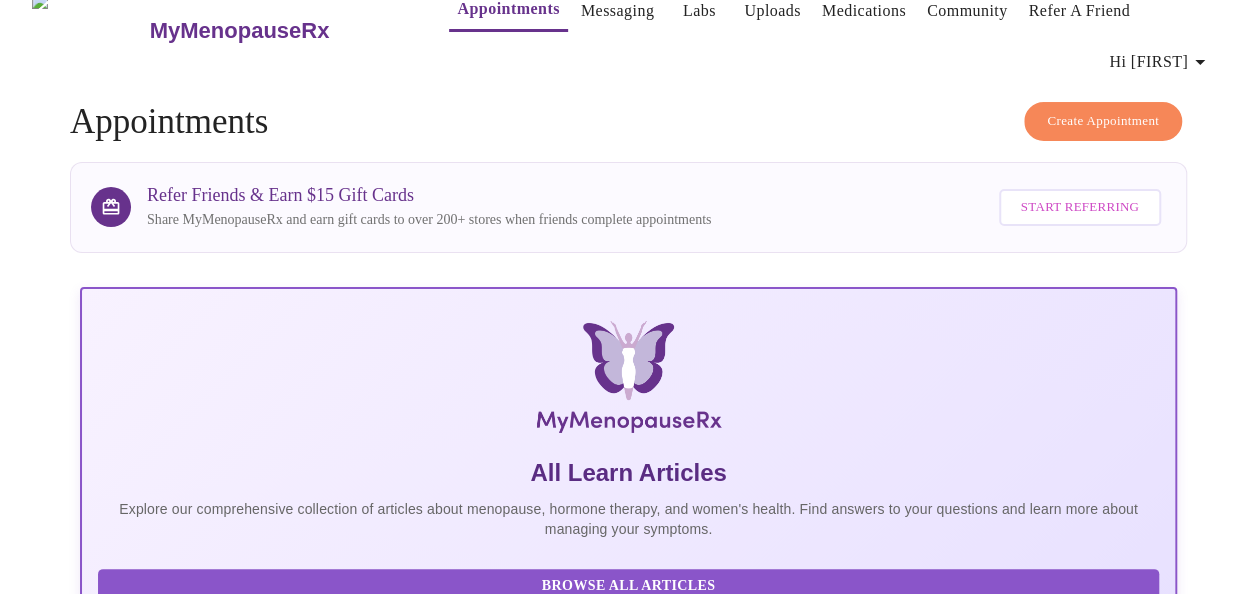 scroll, scrollTop: 0, scrollLeft: 0, axis: both 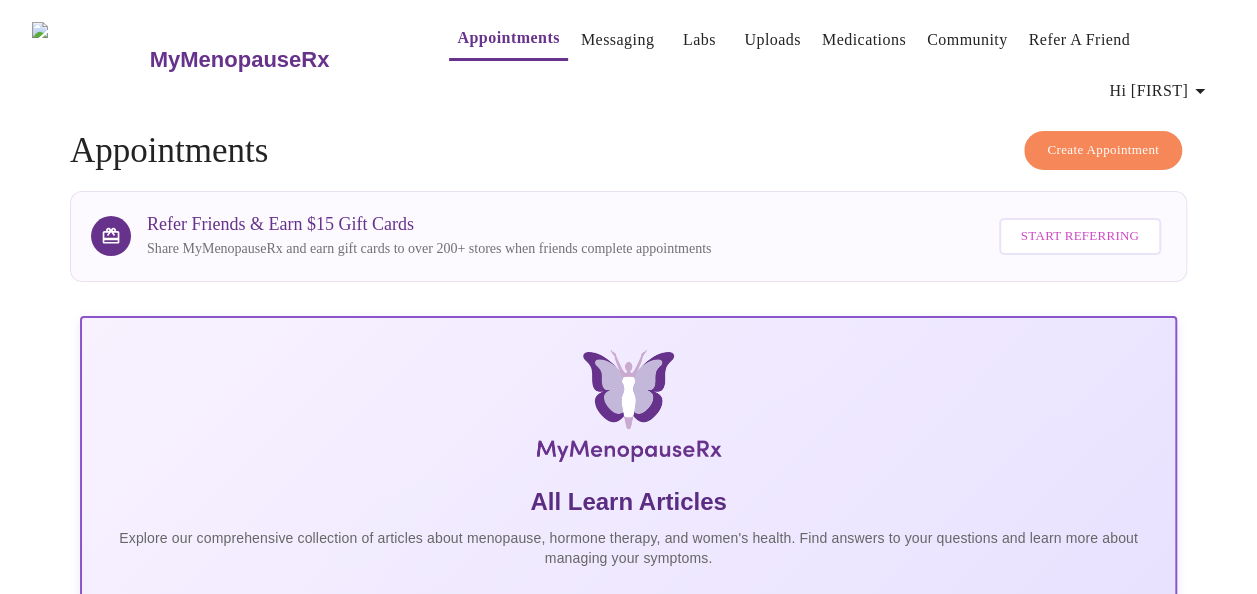 click on "Create Appointment" at bounding box center [1103, 150] 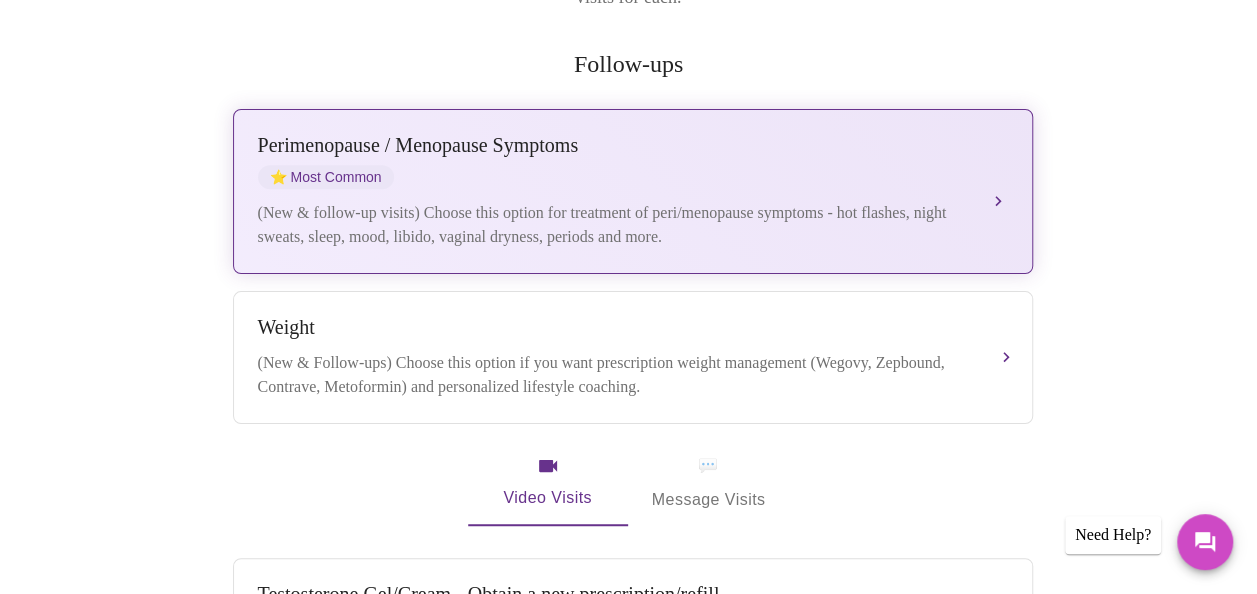 scroll, scrollTop: 400, scrollLeft: 0, axis: vertical 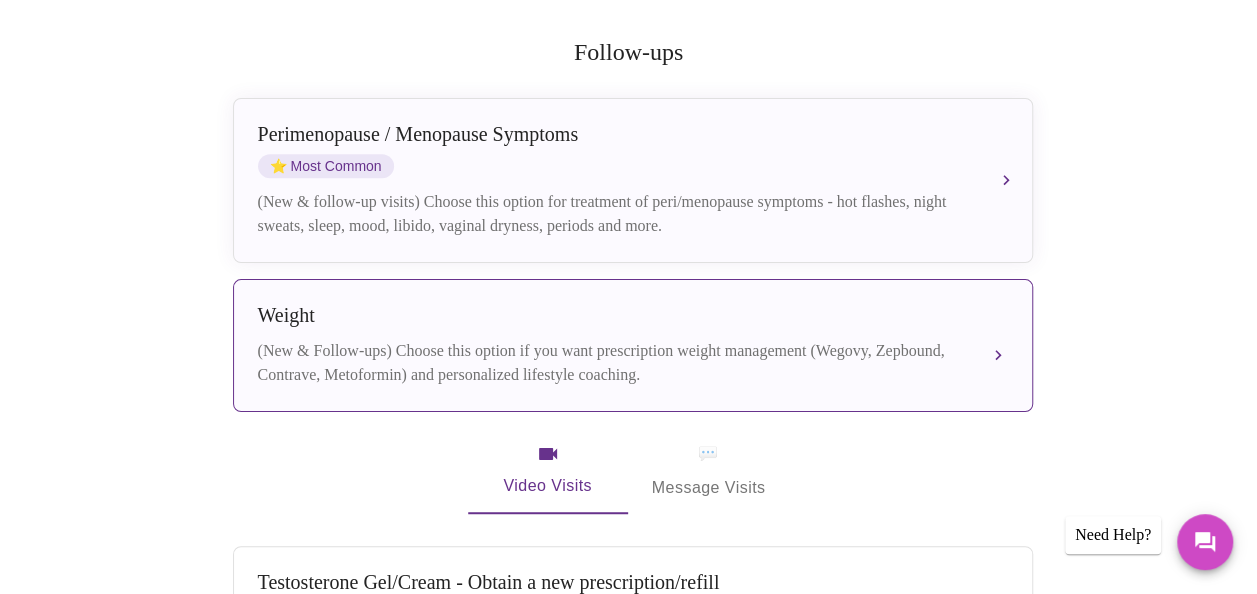 click on "(New & Follow-ups) Choose this option if you want prescription weight management (Wegovy, Zepbound, Contrave, Metoformin) and personalized lifestyle coaching." at bounding box center [613, 363] 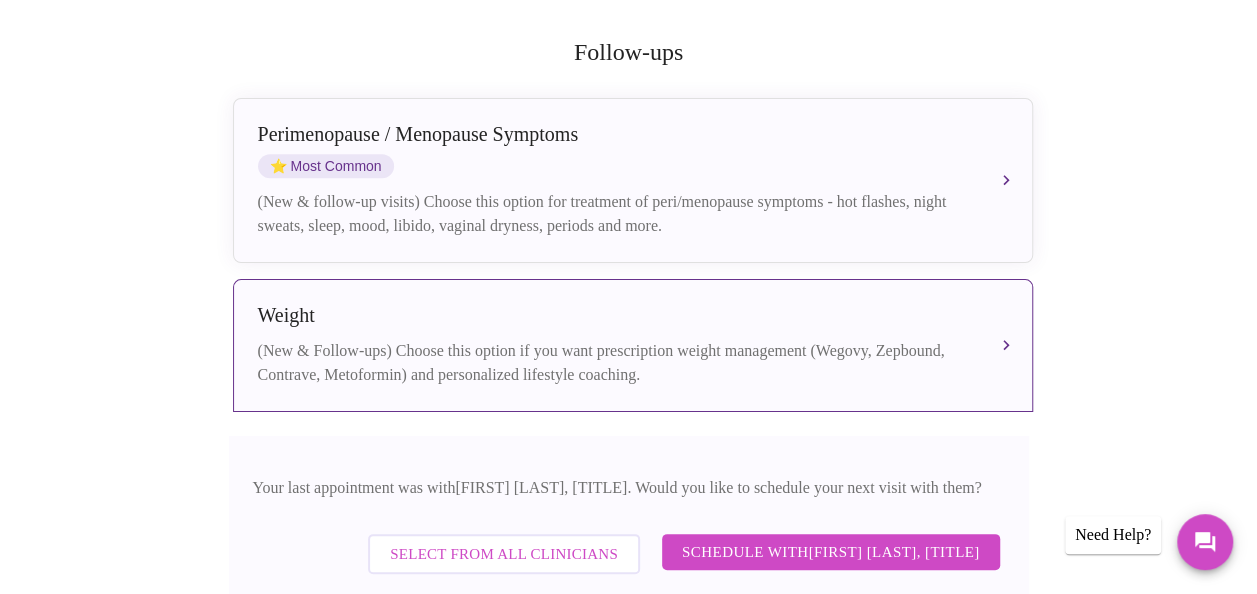 click on "Schedule with [FIRST] [LAST], [TITLE]" at bounding box center [831, 552] 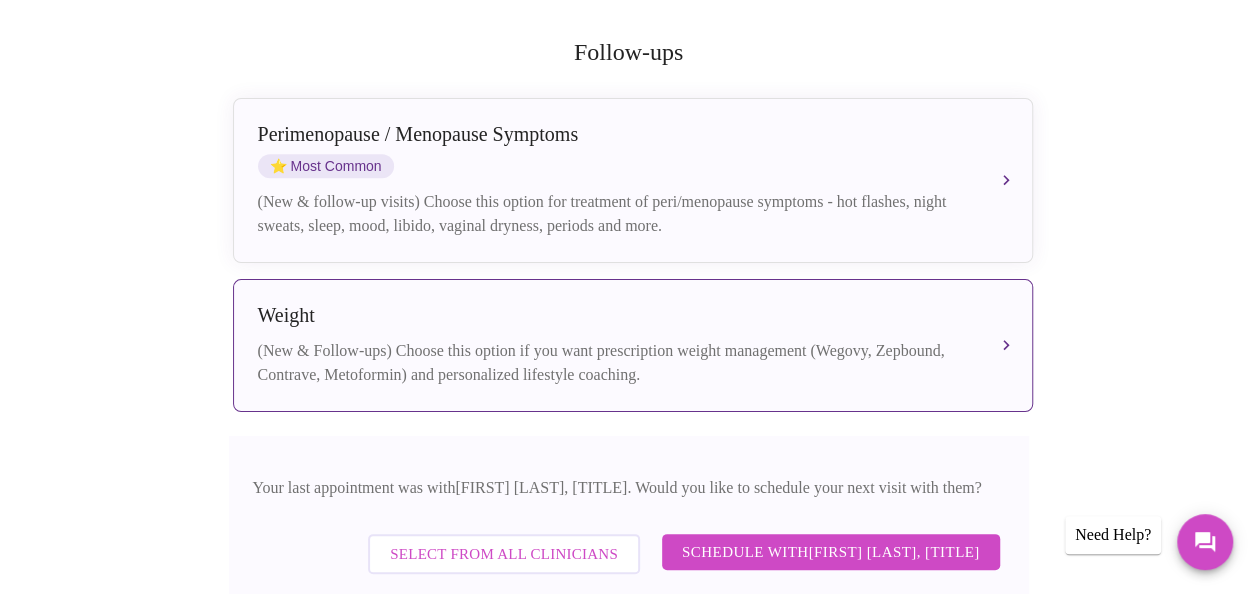 scroll, scrollTop: 186, scrollLeft: 0, axis: vertical 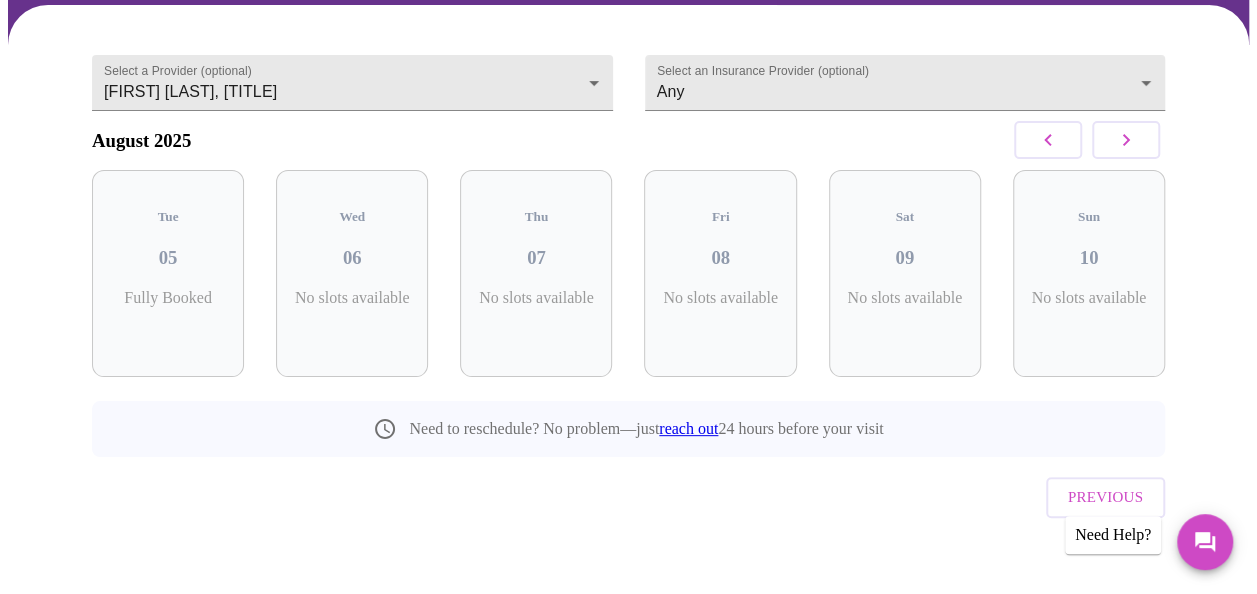 click on "Select an Insurance Provider (optional) Any Any" at bounding box center [905, 78] 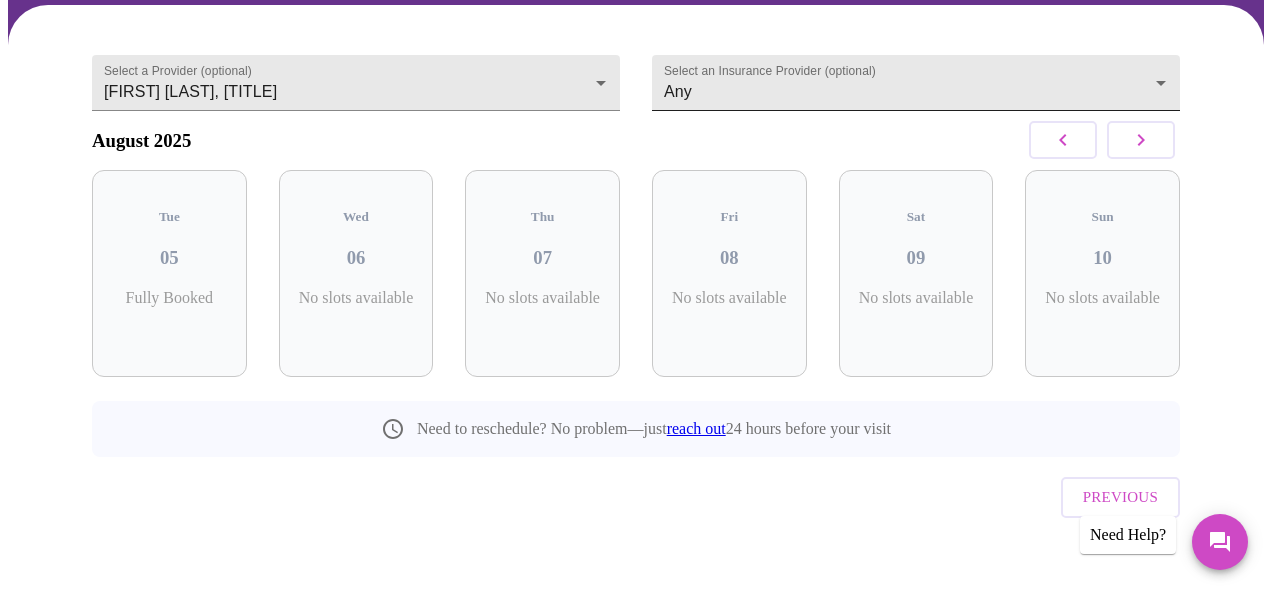 click on "Hi [FIRST] Confirm appointment time 1 2 CONFIRM 3 4 5 Select a Provider (optional) [FIRST] [LAST], [TITLE] [FIRST] [LAST], [TITLE] Select an Insurance Provider (optional) Any Any August 2025 Tue 05 Fully Booked Wed 06 No slots available Thu 07 No slots available Fri 08 No slots available Sat 09 No slots available Sun 10 No slots available Need to reschedule? No problem—just reach out 24 hours before your visit Previous Need Help? Settings Billing Invoices Log out" at bounding box center (636, 220) 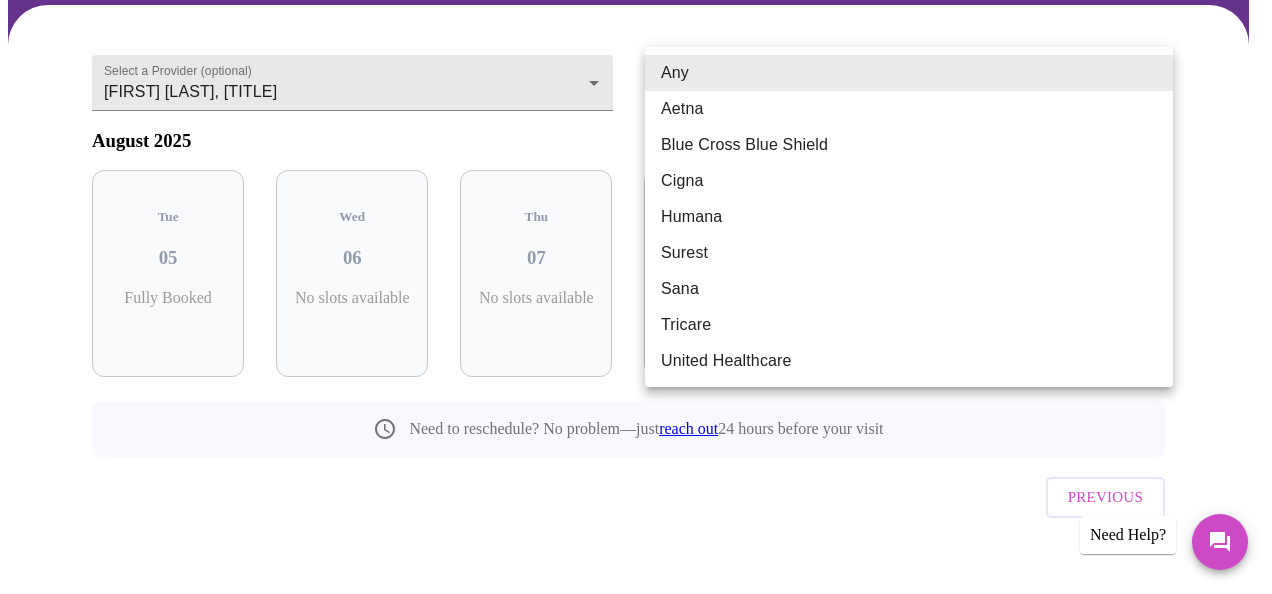click on "Aetna" at bounding box center [909, 109] 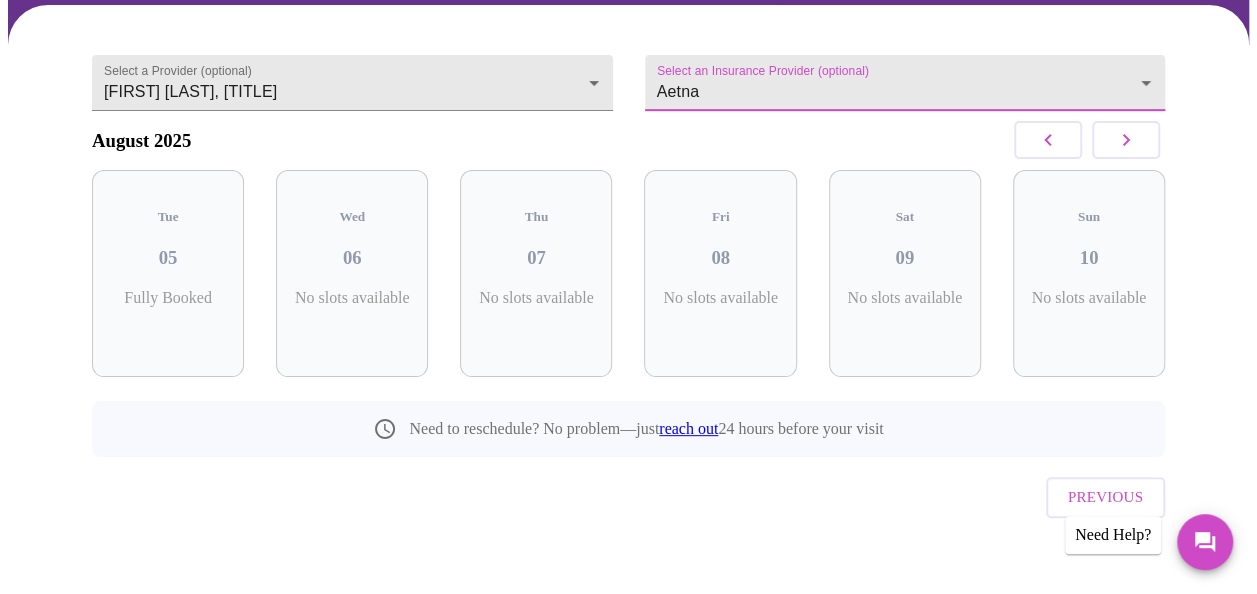 click at bounding box center [1126, 140] 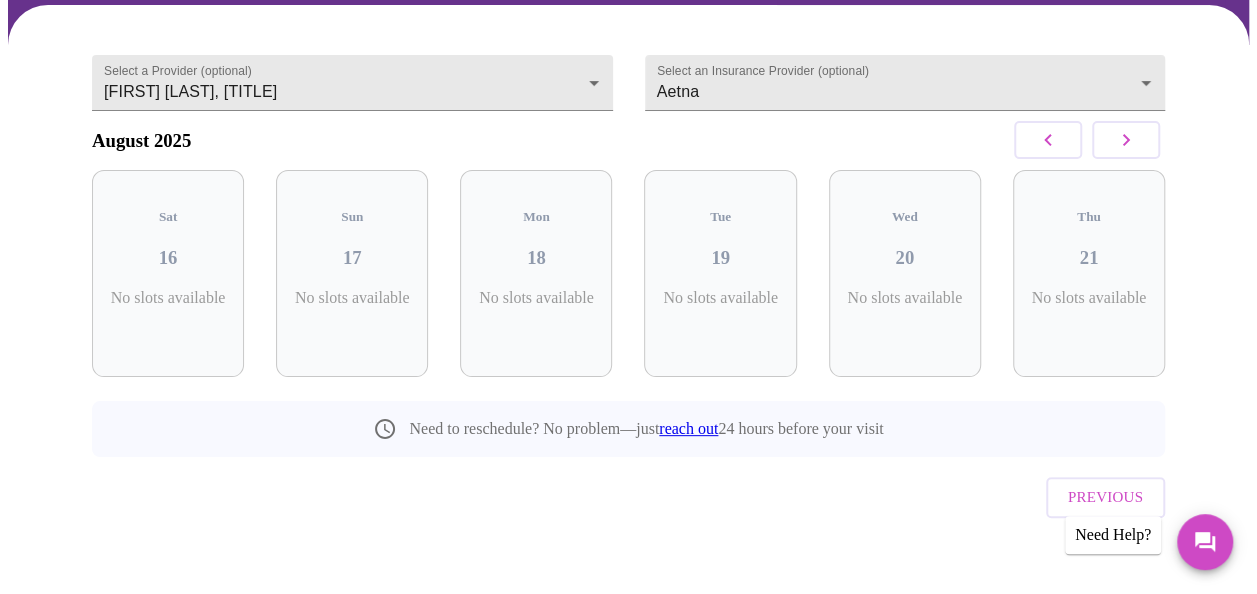 click at bounding box center (1126, 140) 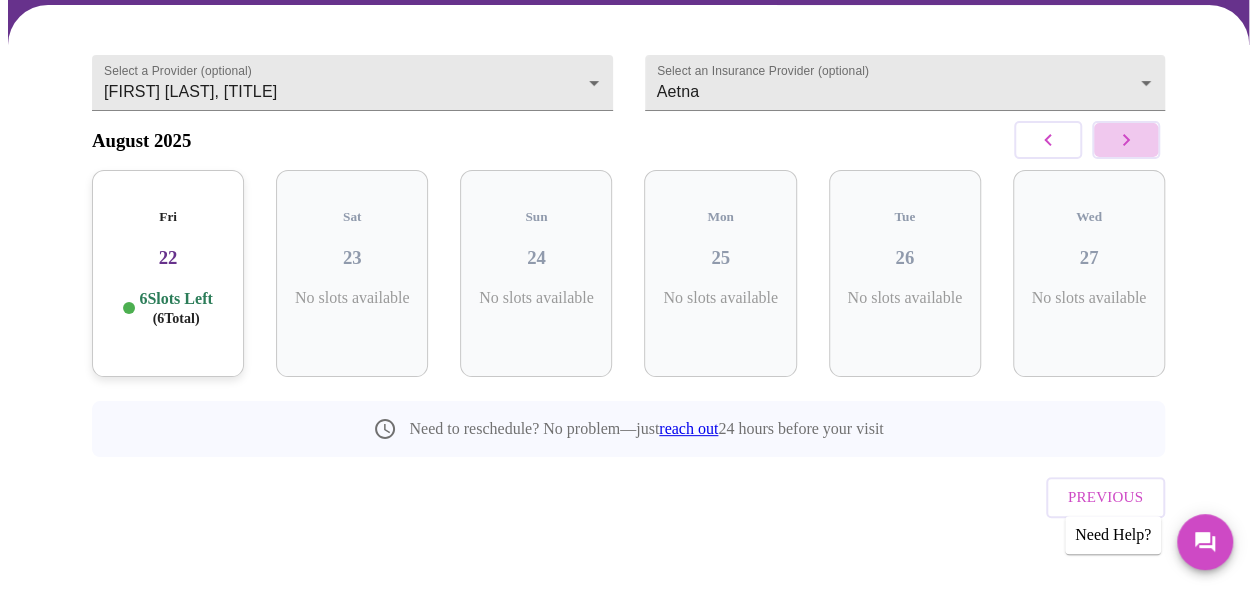 click at bounding box center [1126, 140] 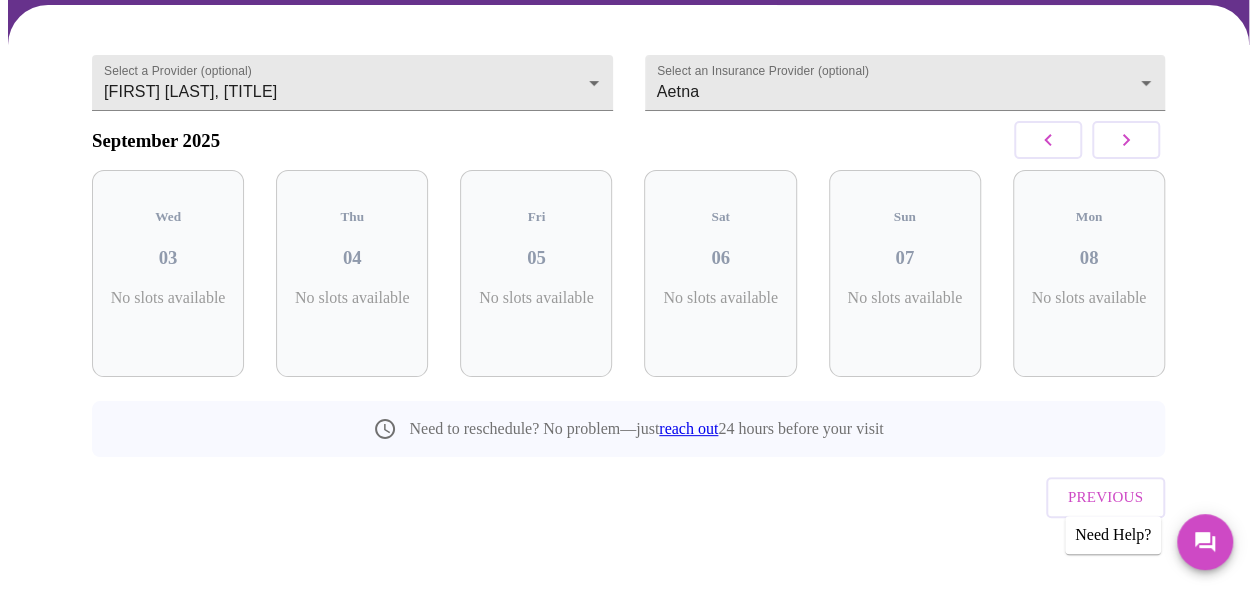 click at bounding box center (1126, 140) 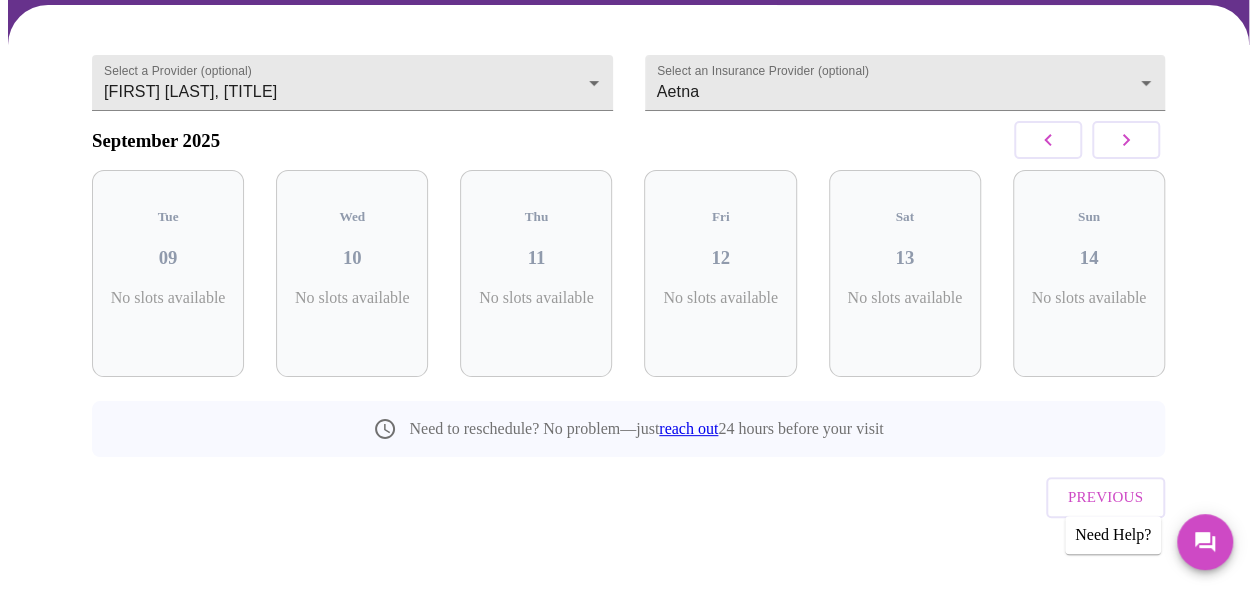 click at bounding box center (1126, 140) 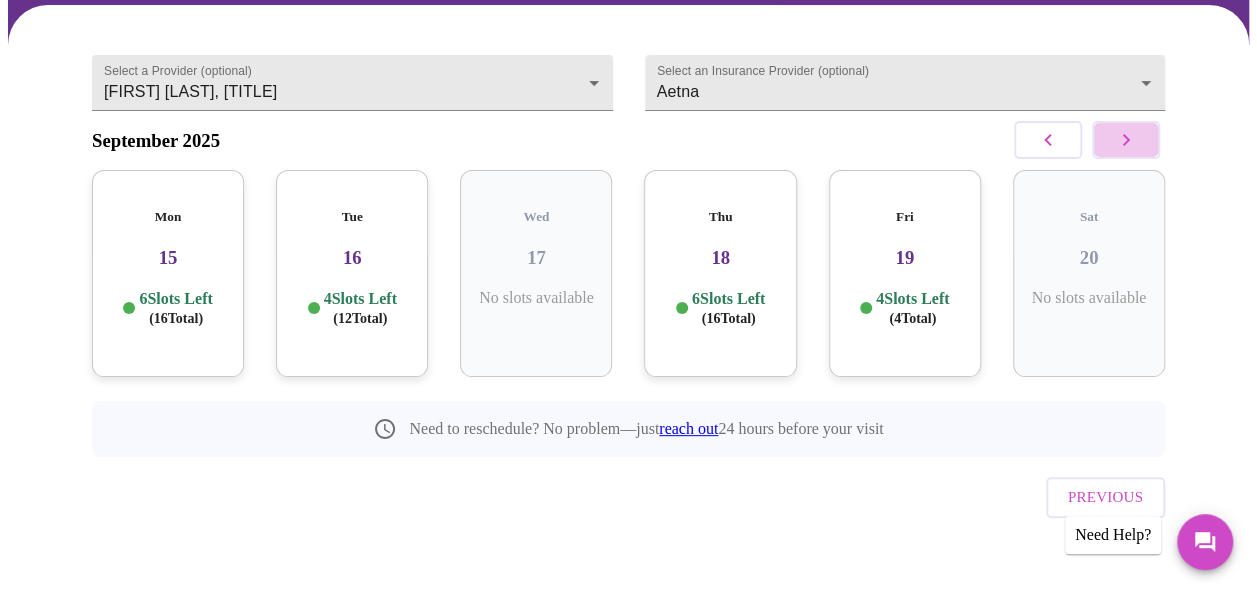 click at bounding box center (1126, 140) 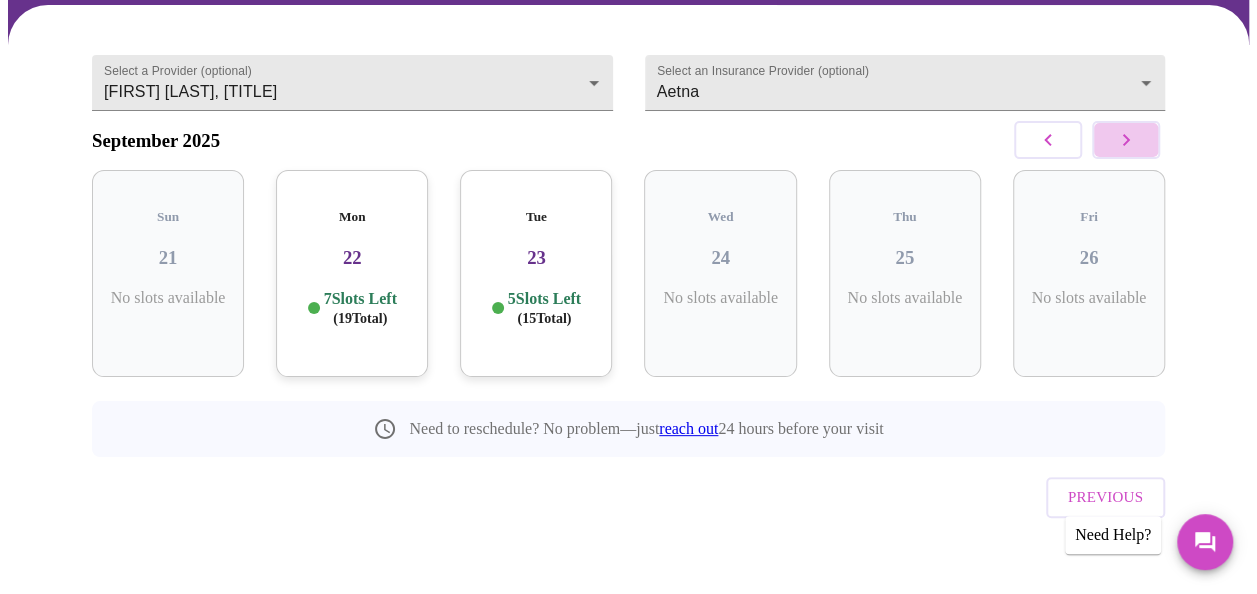 click at bounding box center [1126, 140] 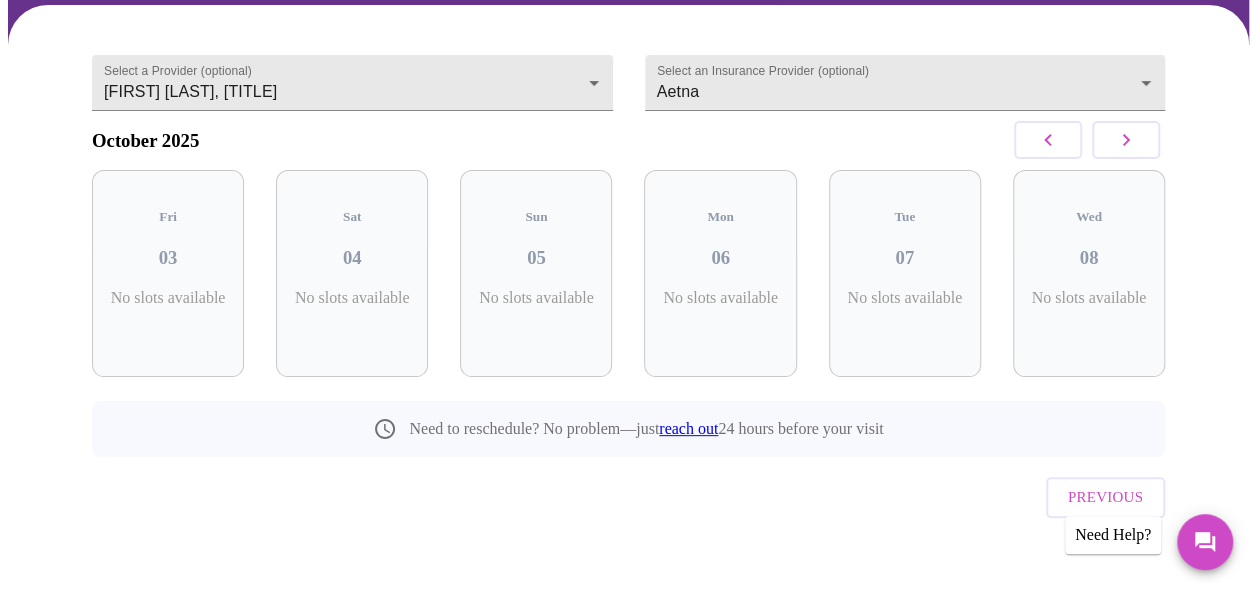 click at bounding box center [1126, 140] 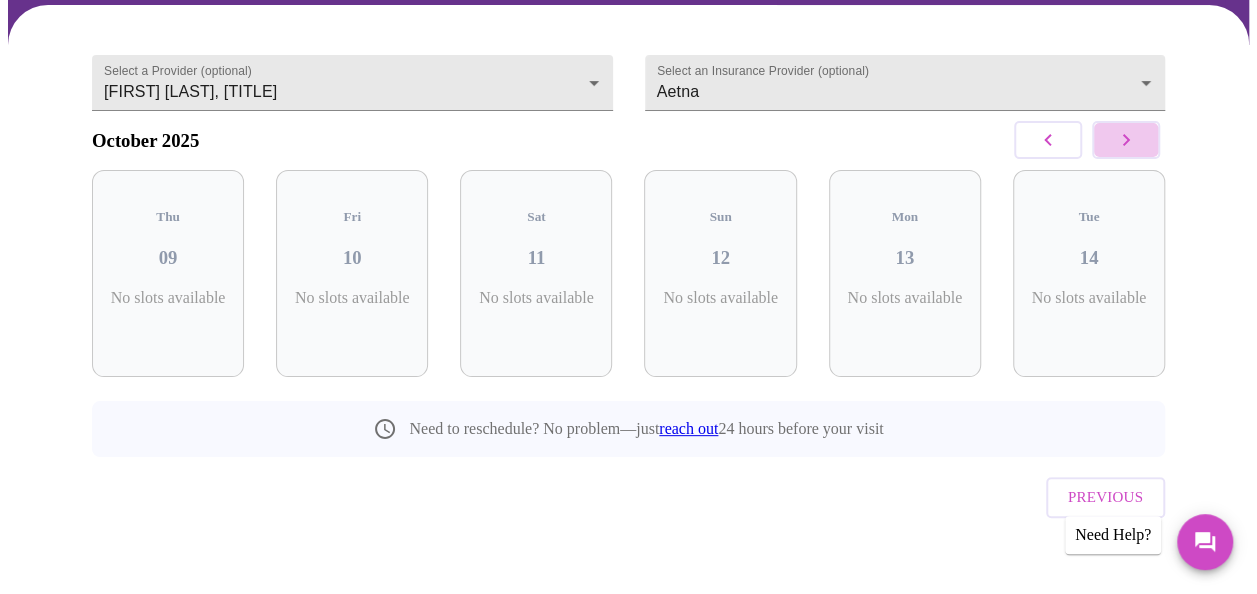 click at bounding box center (1126, 140) 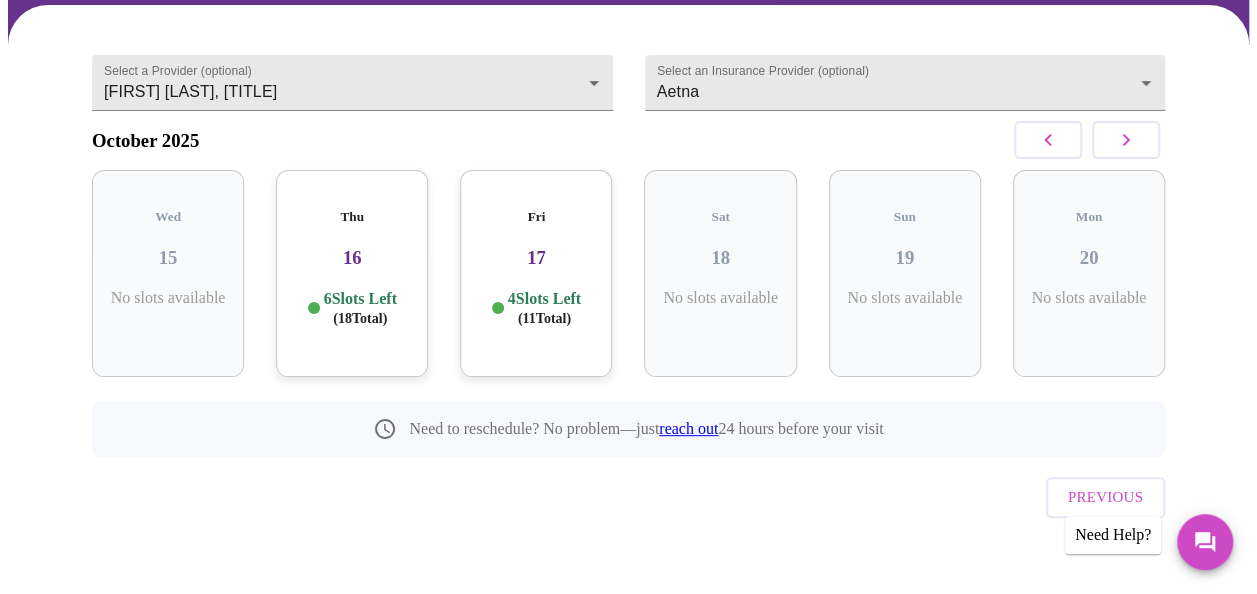 click at bounding box center (1126, 140) 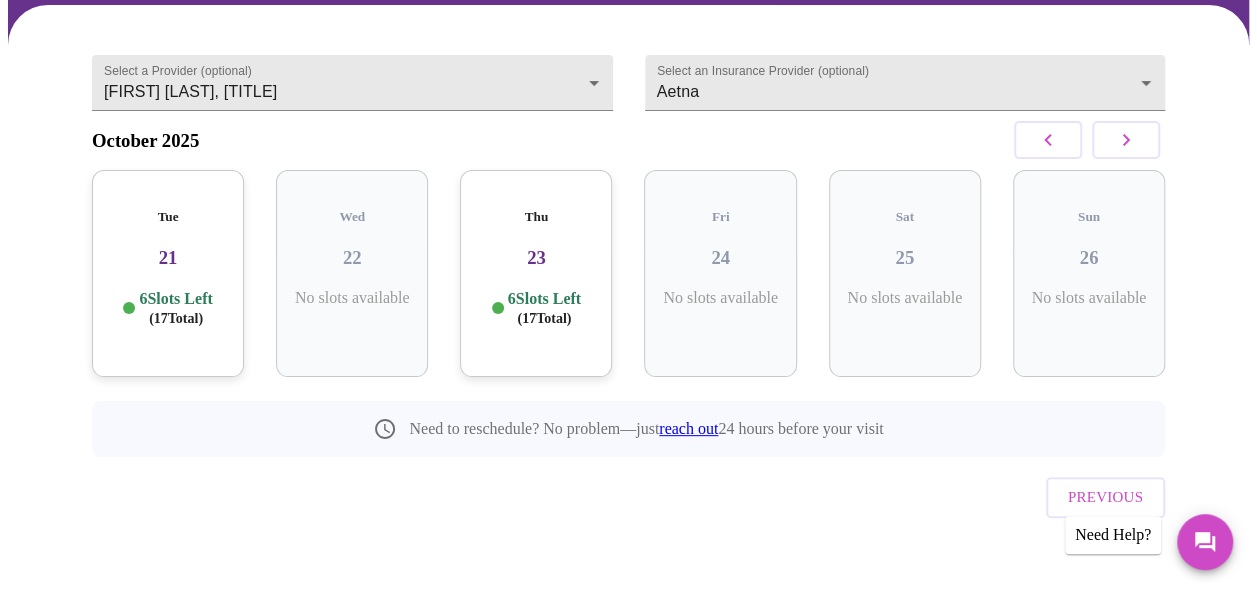 click at bounding box center [1126, 140] 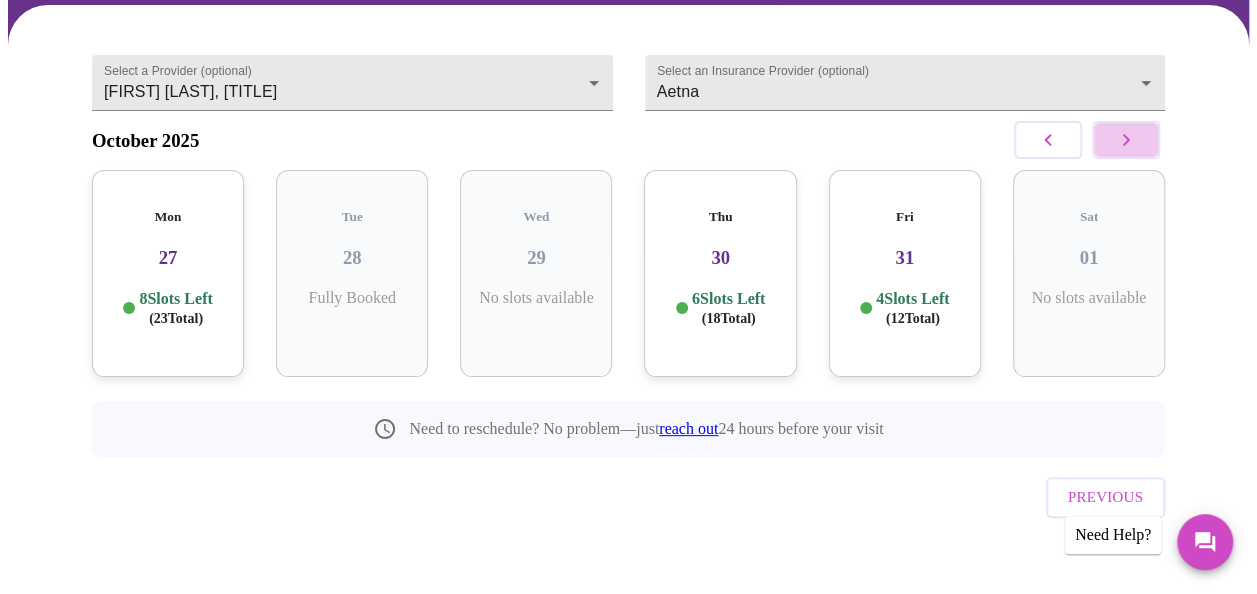 click at bounding box center (1126, 140) 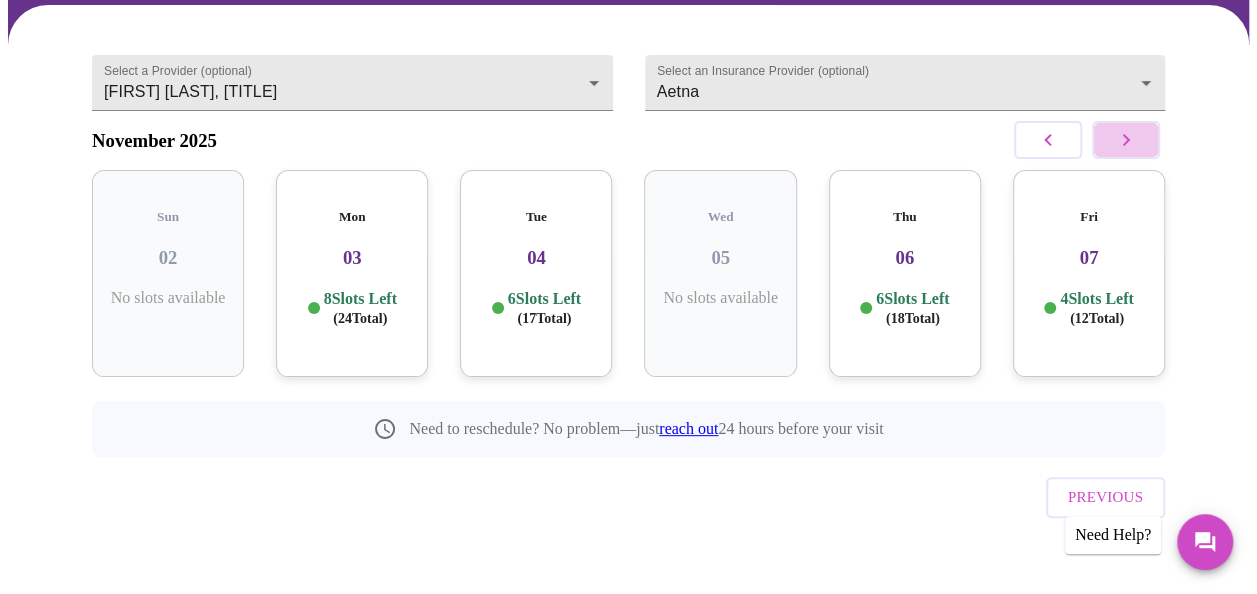 click at bounding box center (1126, 140) 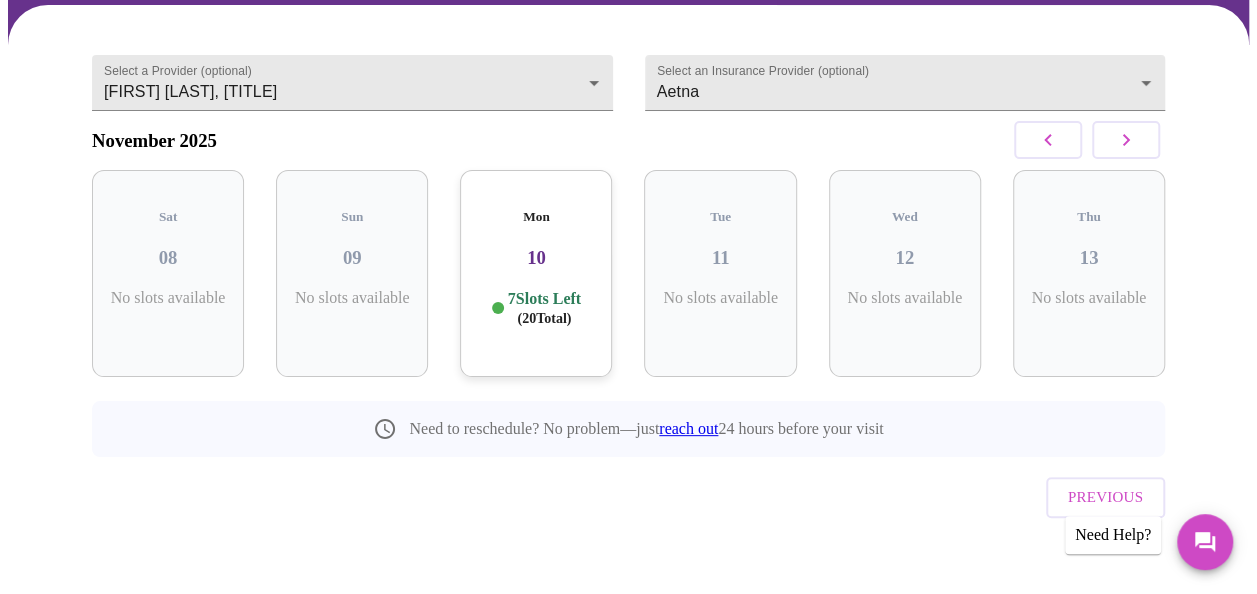 click at bounding box center [1126, 140] 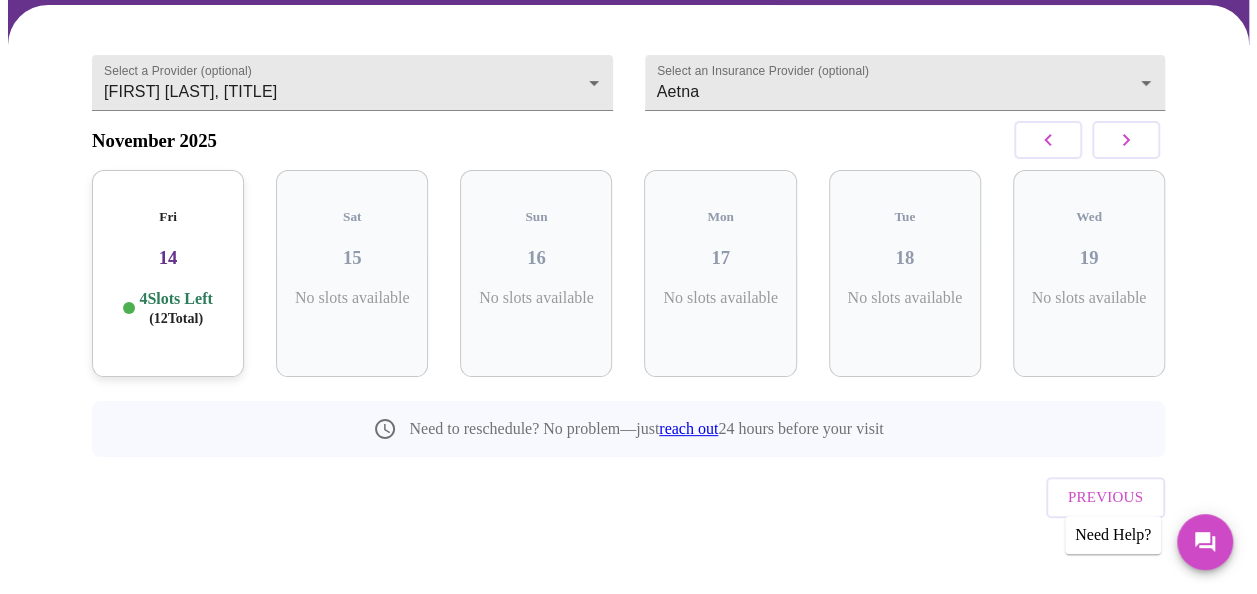 click at bounding box center (1126, 140) 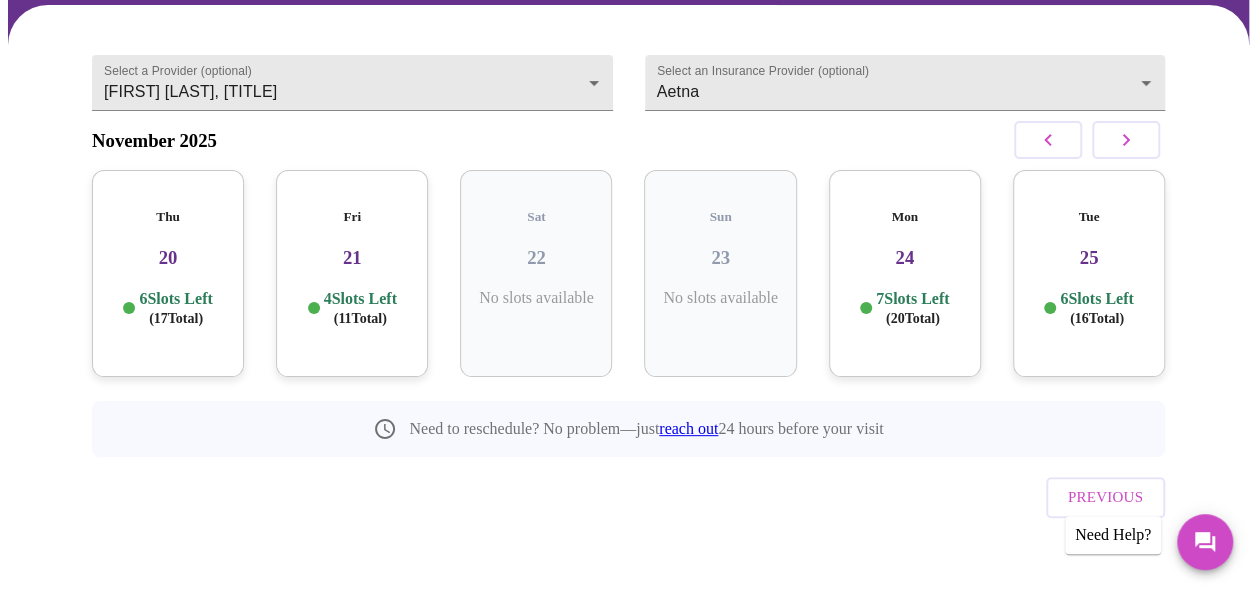 click on "20" at bounding box center (168, 258) 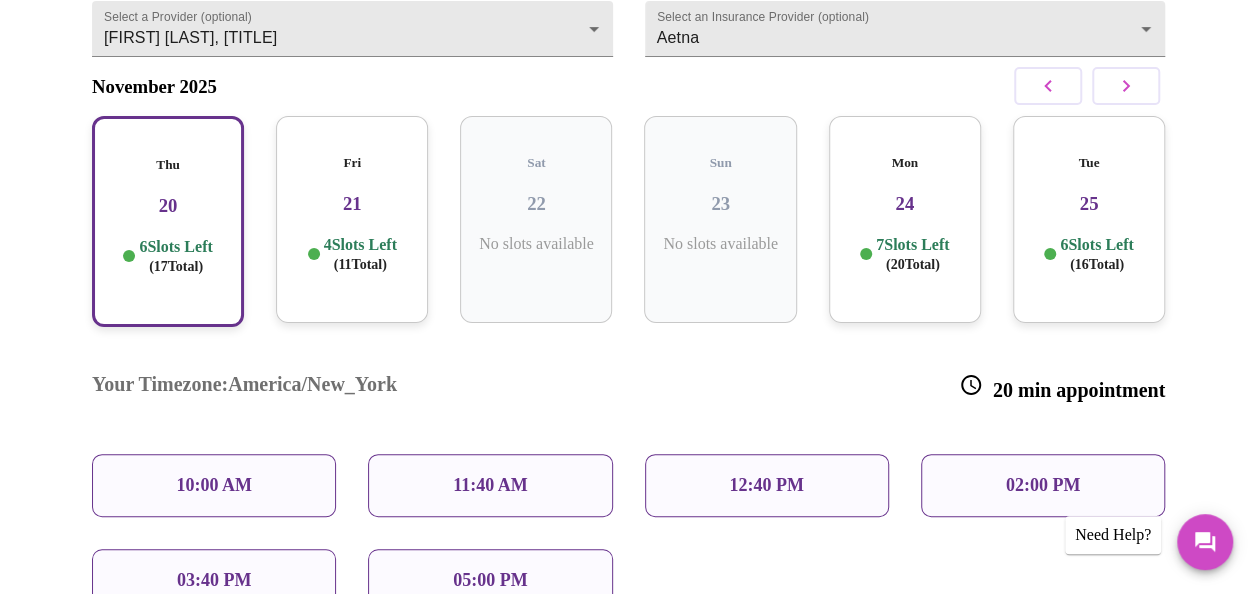 scroll, scrollTop: 286, scrollLeft: 0, axis: vertical 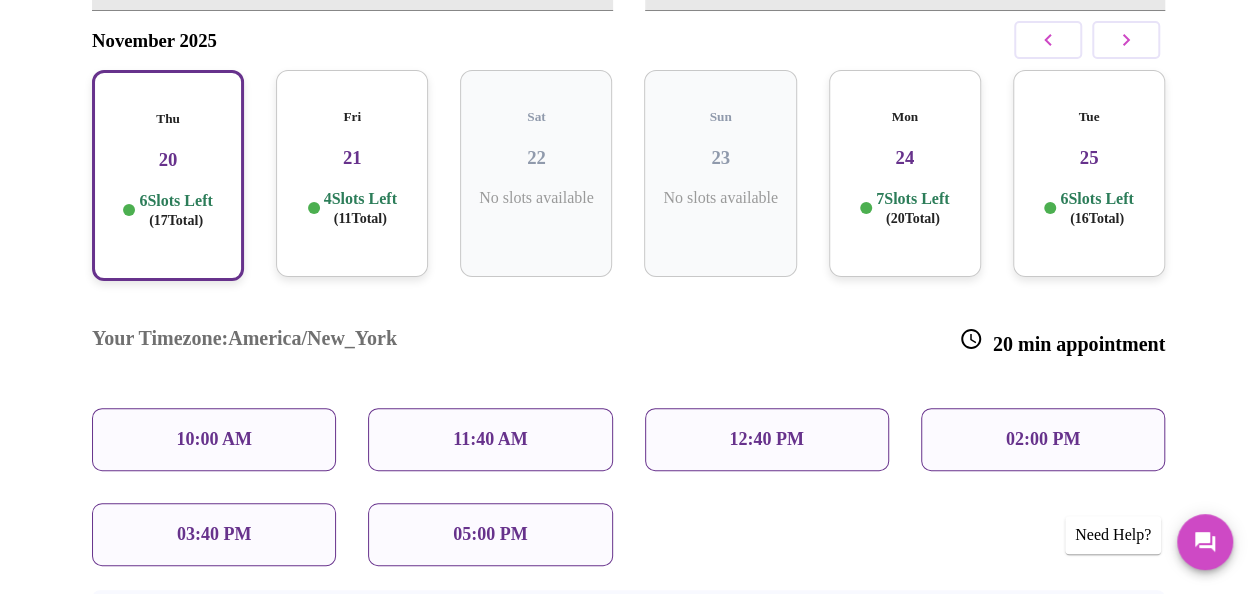 click on "02:00 PM" at bounding box center (1043, 439) 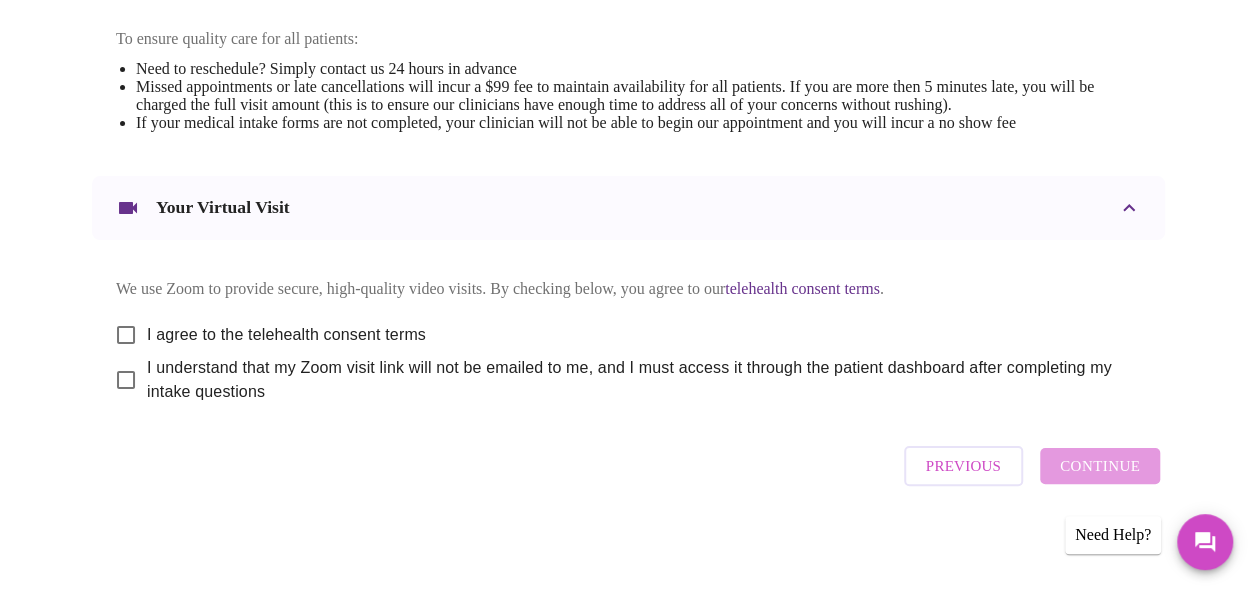 scroll, scrollTop: 889, scrollLeft: 0, axis: vertical 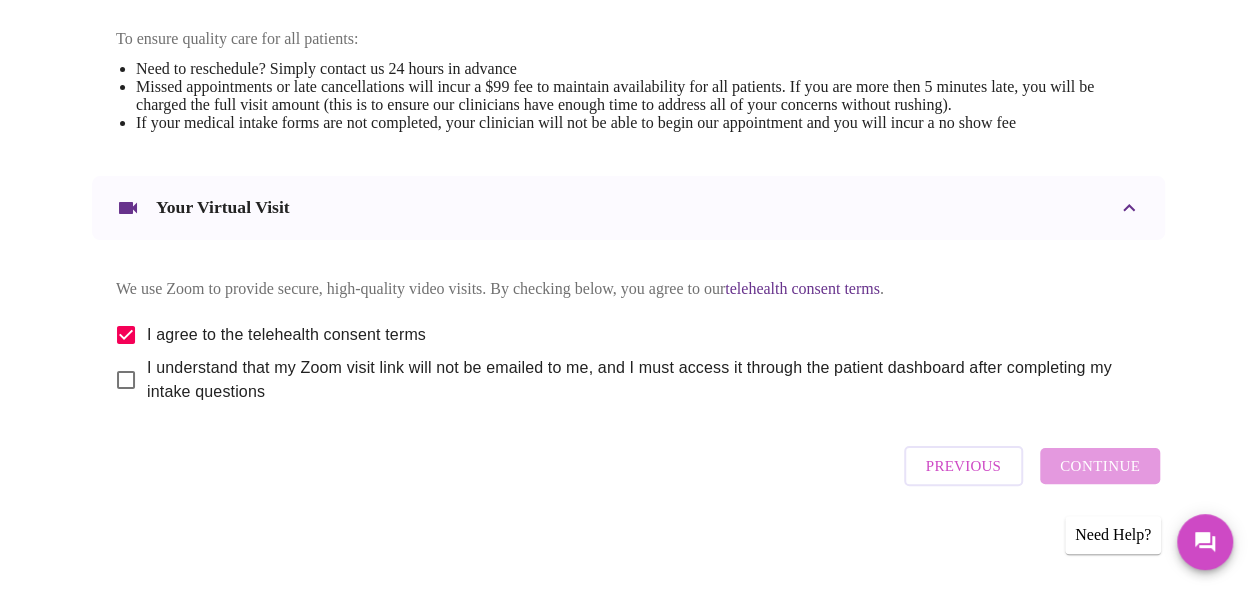 click on "I understand that my Zoom visit link will not be emailed to me, and I must access it through the patient dashboard after completing my intake questions" at bounding box center [126, 380] 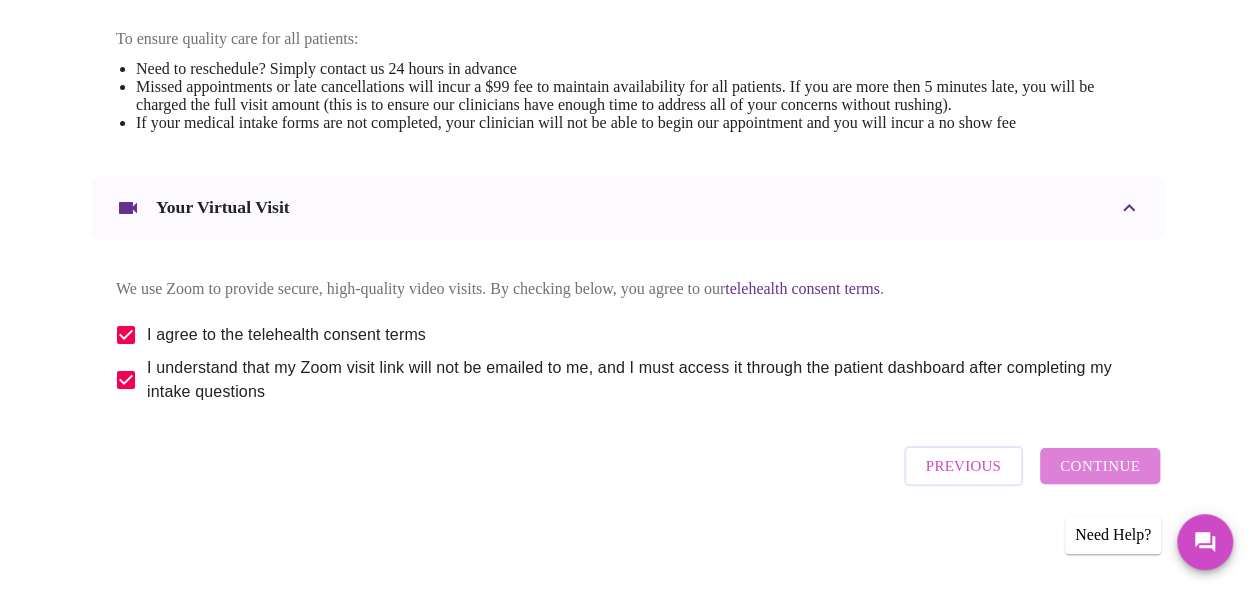 click on "Continue" at bounding box center [1100, 466] 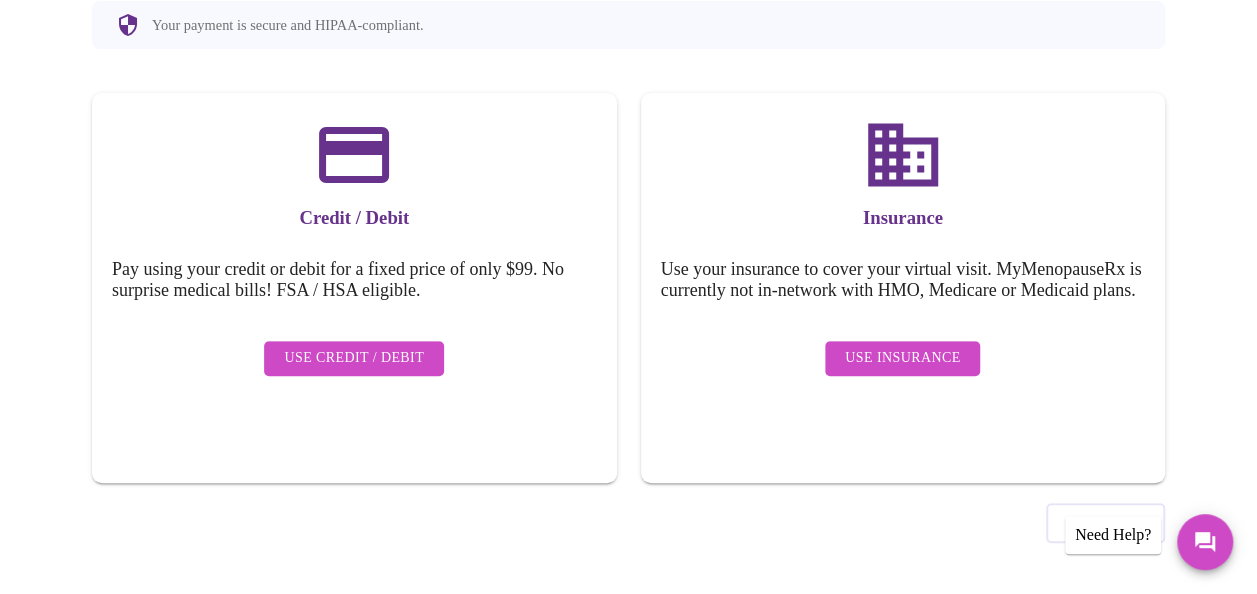 click on "Use Insurance" at bounding box center (902, 358) 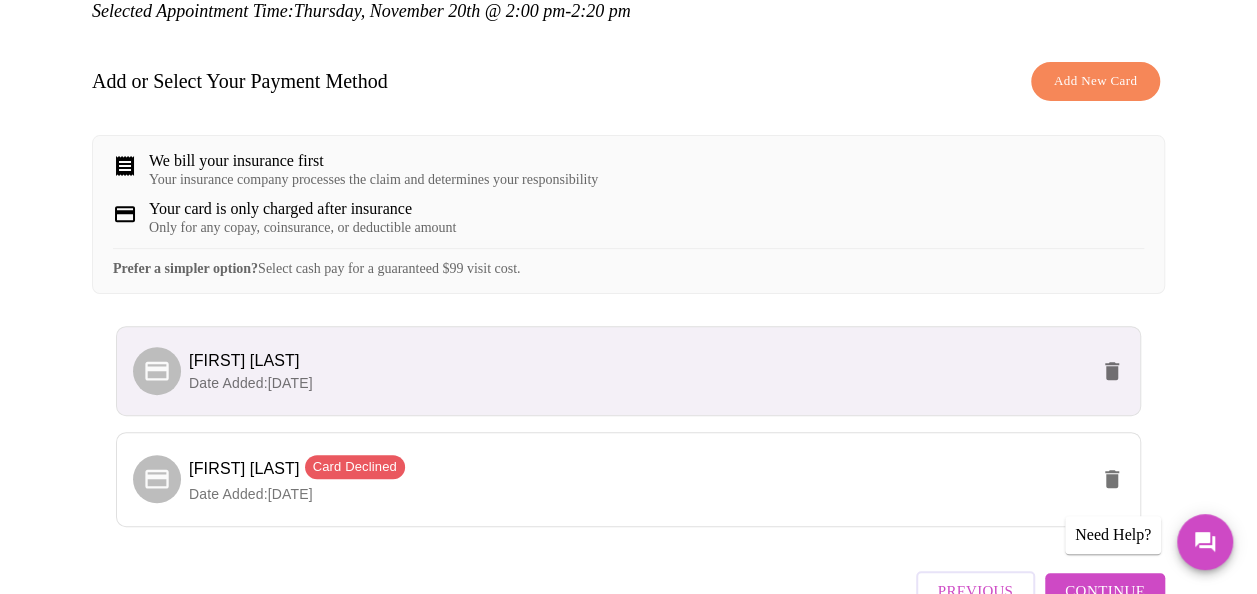 scroll, scrollTop: 400, scrollLeft: 0, axis: vertical 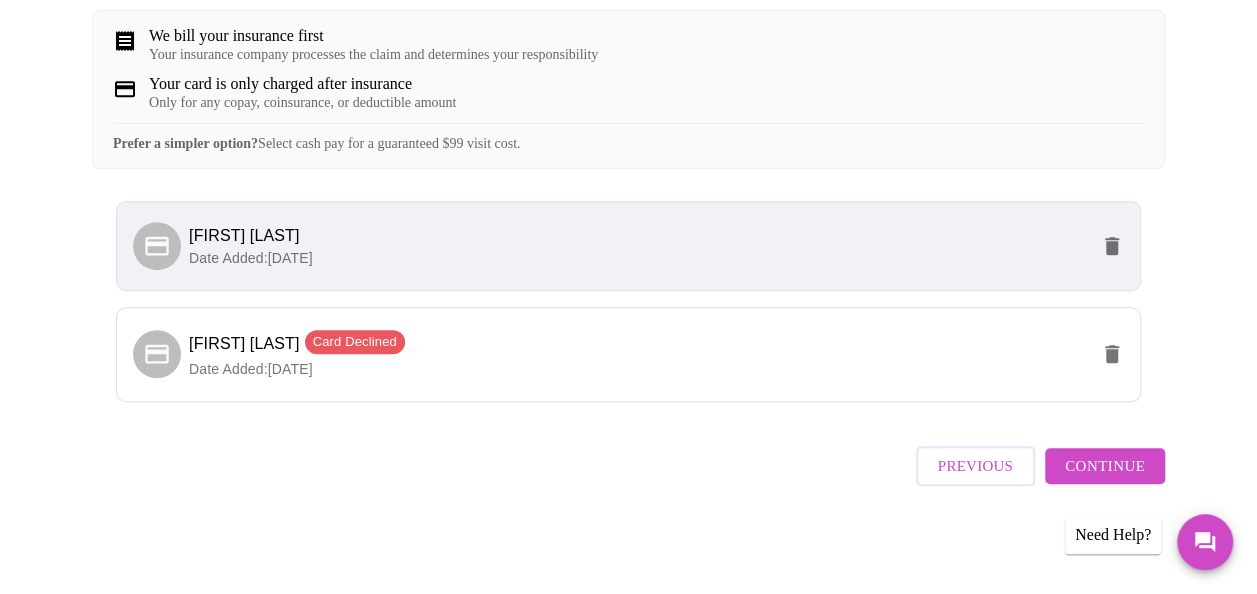 click on "Continue" at bounding box center (1105, 466) 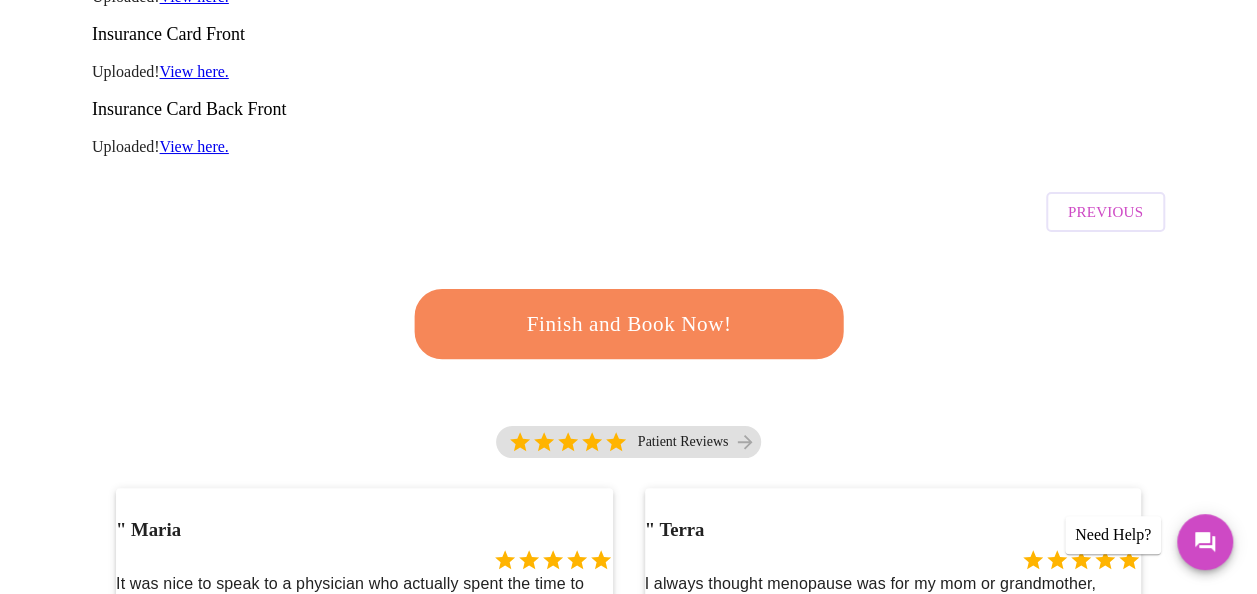 scroll, scrollTop: 400, scrollLeft: 0, axis: vertical 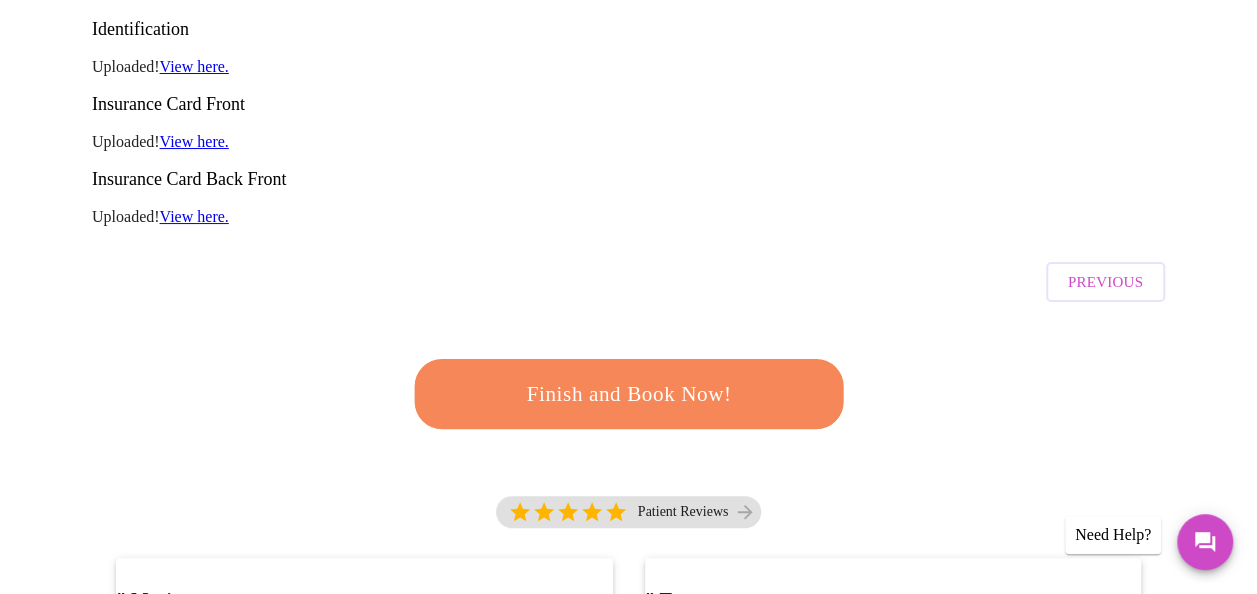 click on "Finish and Book Now!" at bounding box center [628, 393] 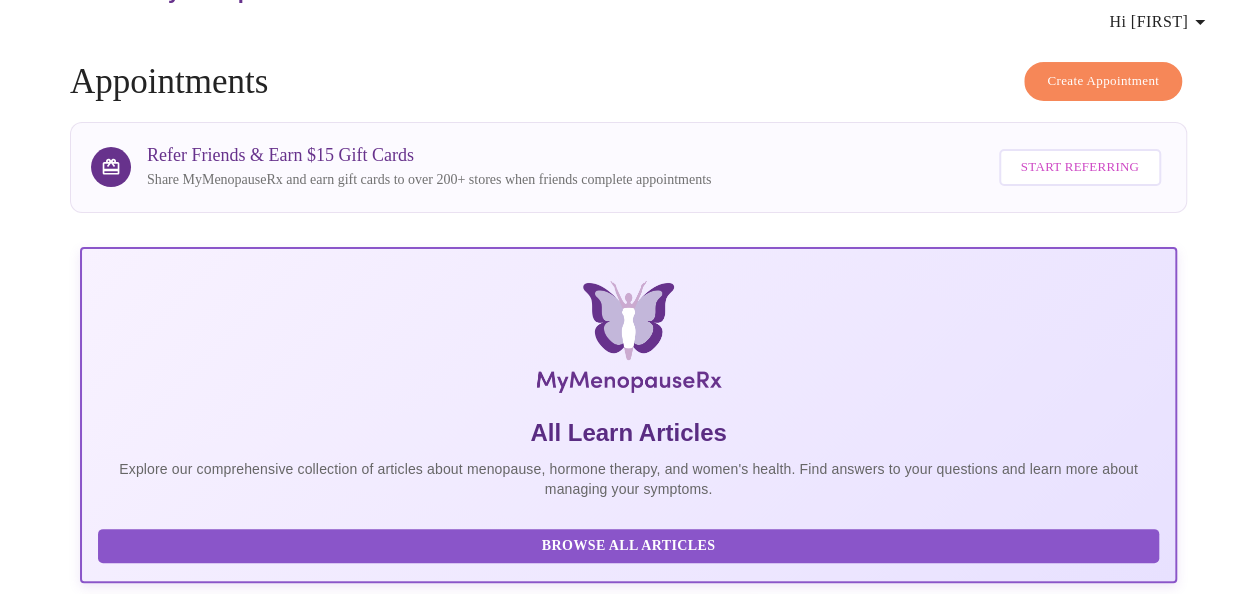 scroll, scrollTop: 0, scrollLeft: 0, axis: both 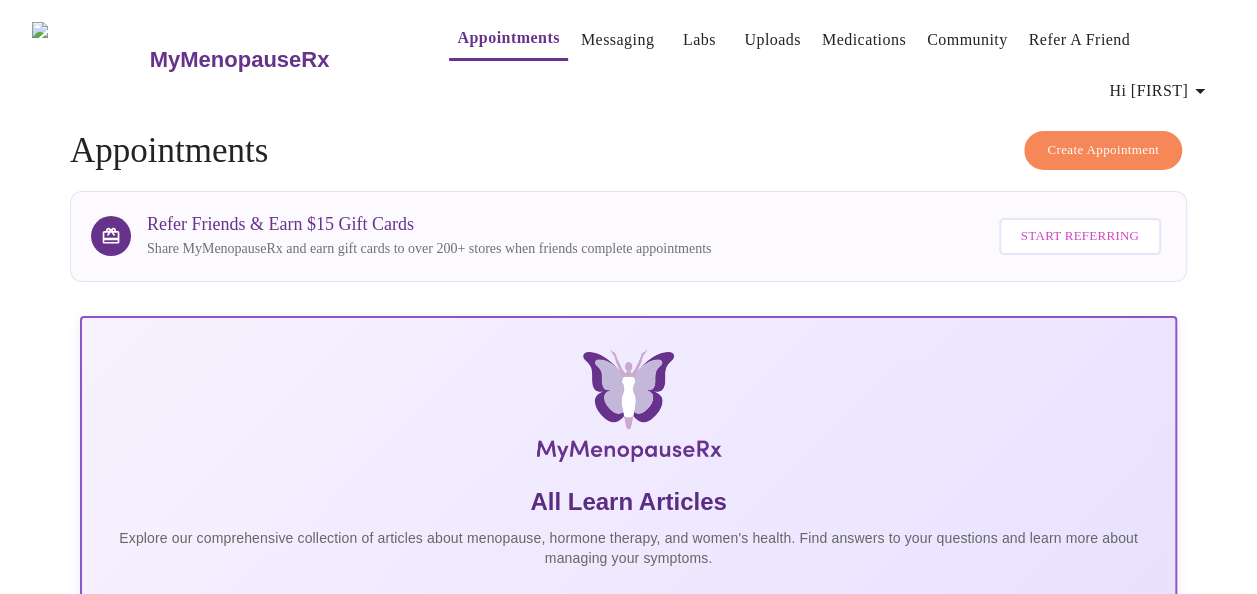 click on "Create Appointment" at bounding box center (1103, 150) 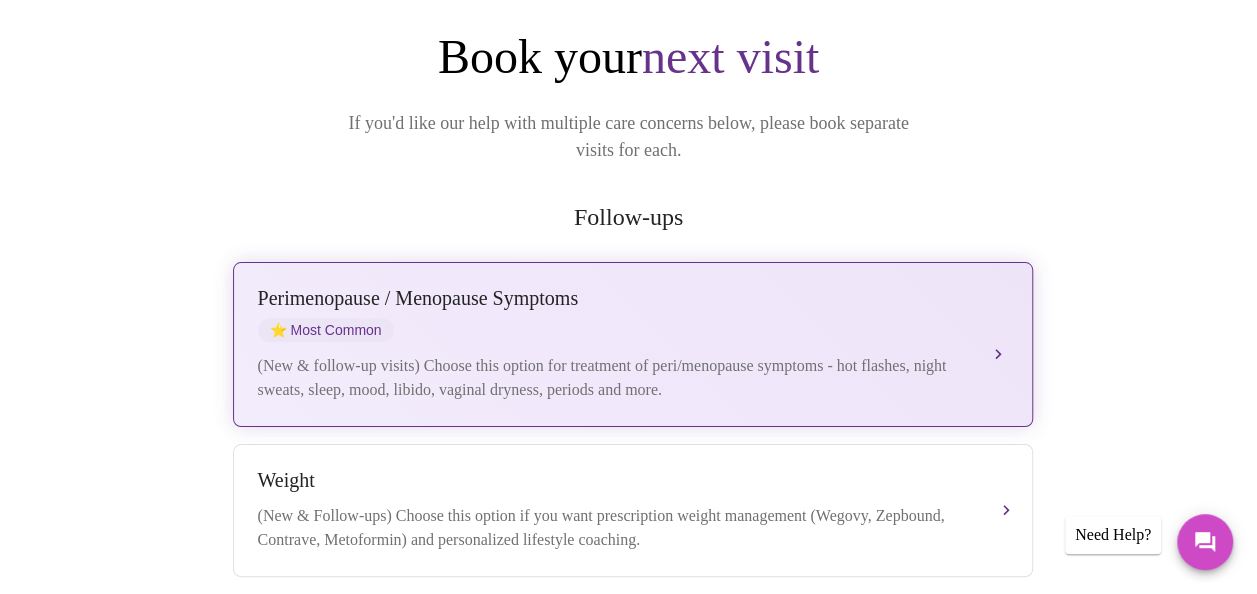 scroll, scrollTop: 300, scrollLeft: 0, axis: vertical 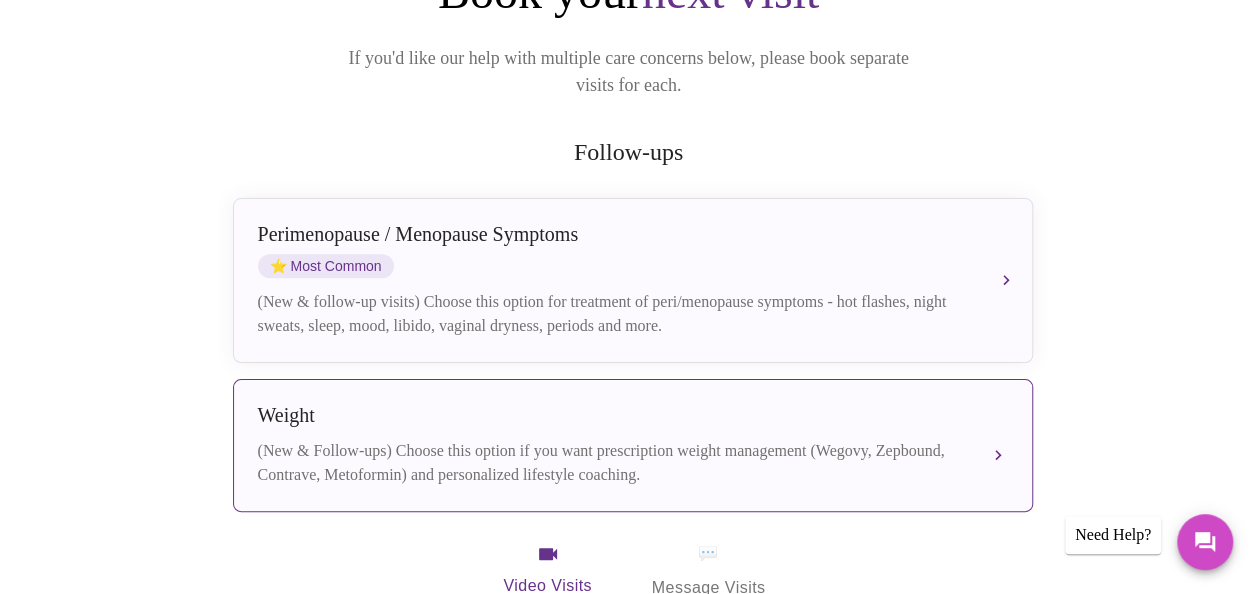 click on "(New & Follow-ups) Choose this option if you want prescription weight management (Wegovy, Zepbound, Contrave, Metoformin) and personalized lifestyle coaching." at bounding box center [613, 463] 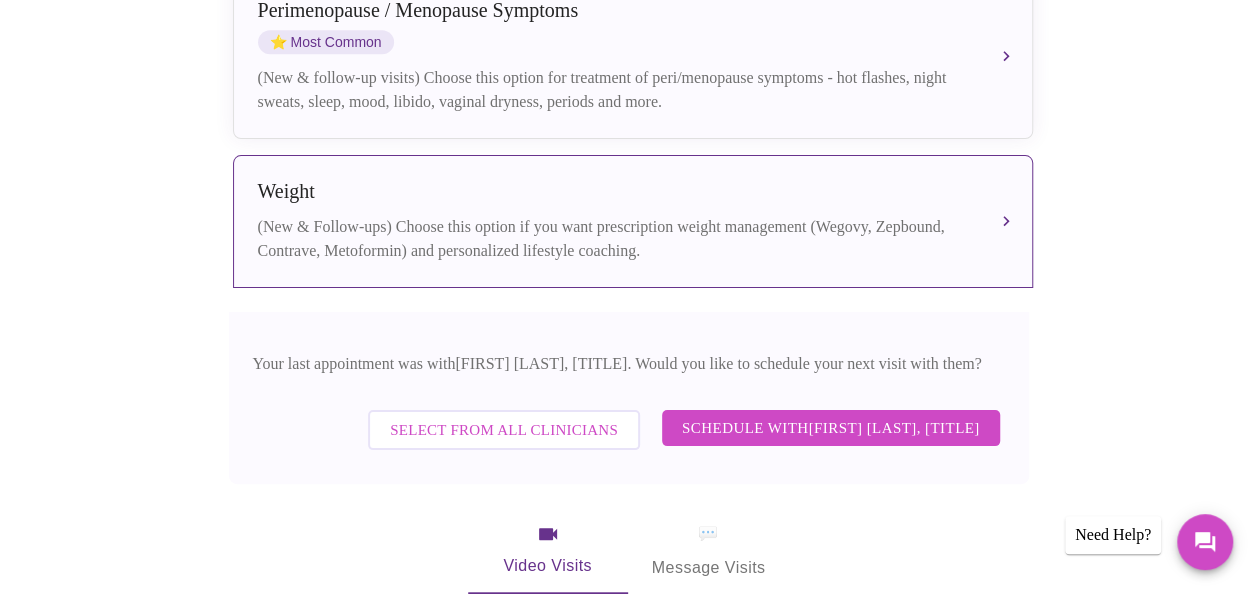 scroll, scrollTop: 600, scrollLeft: 0, axis: vertical 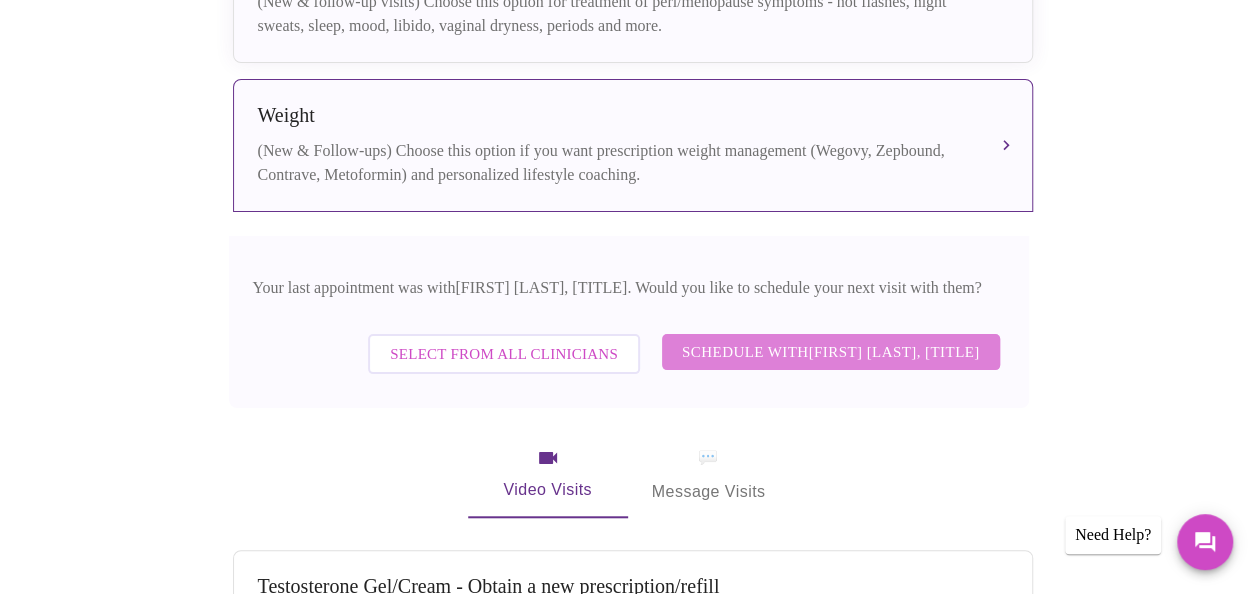 click on "Schedule with [FIRST] [LAST], [TITLE]" at bounding box center (831, 352) 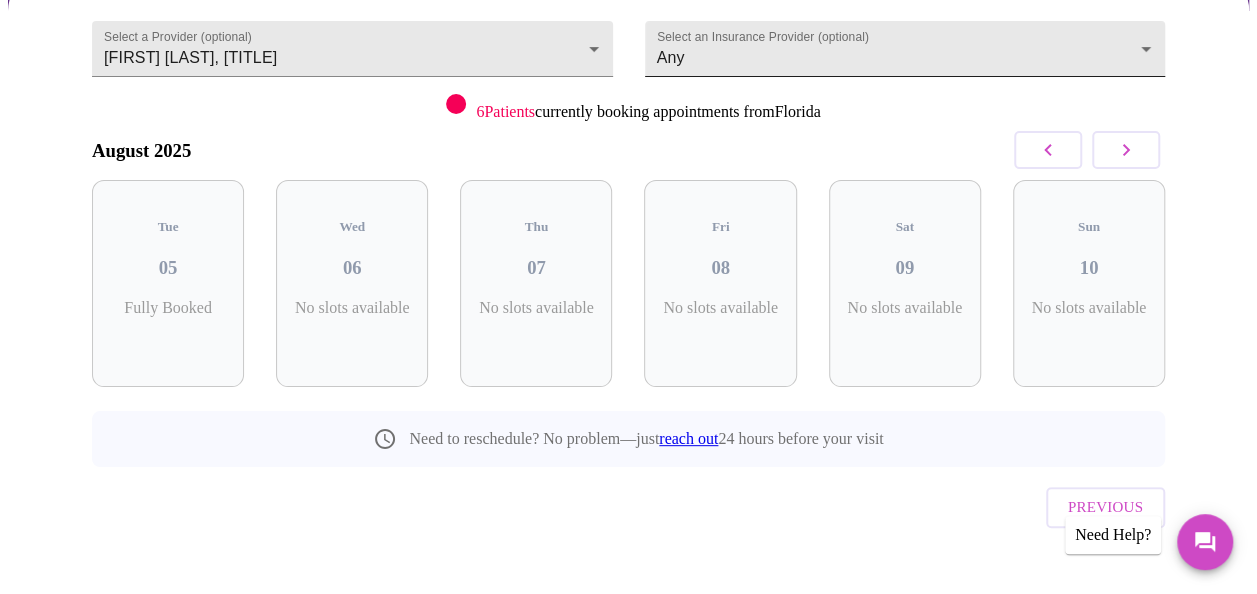 click on "Hi [FIRST] Confirm appointment time 1 2 CONFIRM 3 4 5 Select a Provider (optional) [FIRST] [LAST], [TITLE] [FIRST] [LAST], [TITLE] Select an Insurance Provider (optional) Any Any 6 Patients currently booking appointments from [STATE] August 2025 Tue 05 Fully Booked Wed 06 No slots available Thu 07 No slots available Fri 08 No slots available Sat 09 No slots available Sun 10 No slots available Need to reschedule? No problem—just reach out 24 hours before your visit Previous Need Help? Settings Billing Invoices Log out" at bounding box center [628, 208] 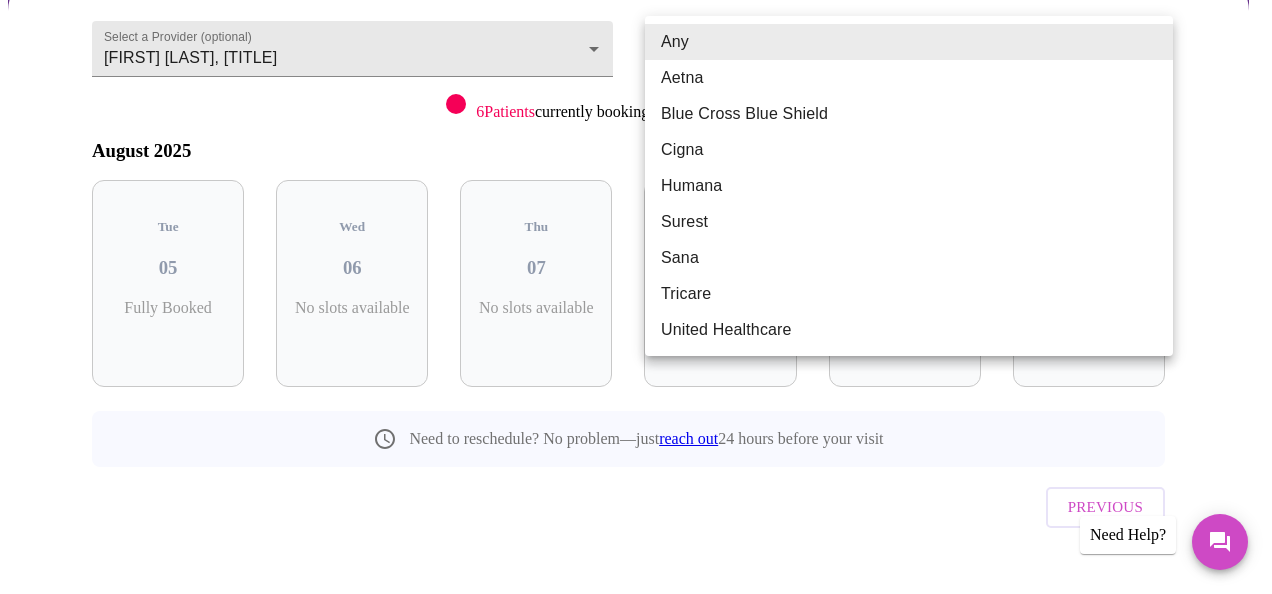 click on "Aetna" at bounding box center [909, 78] 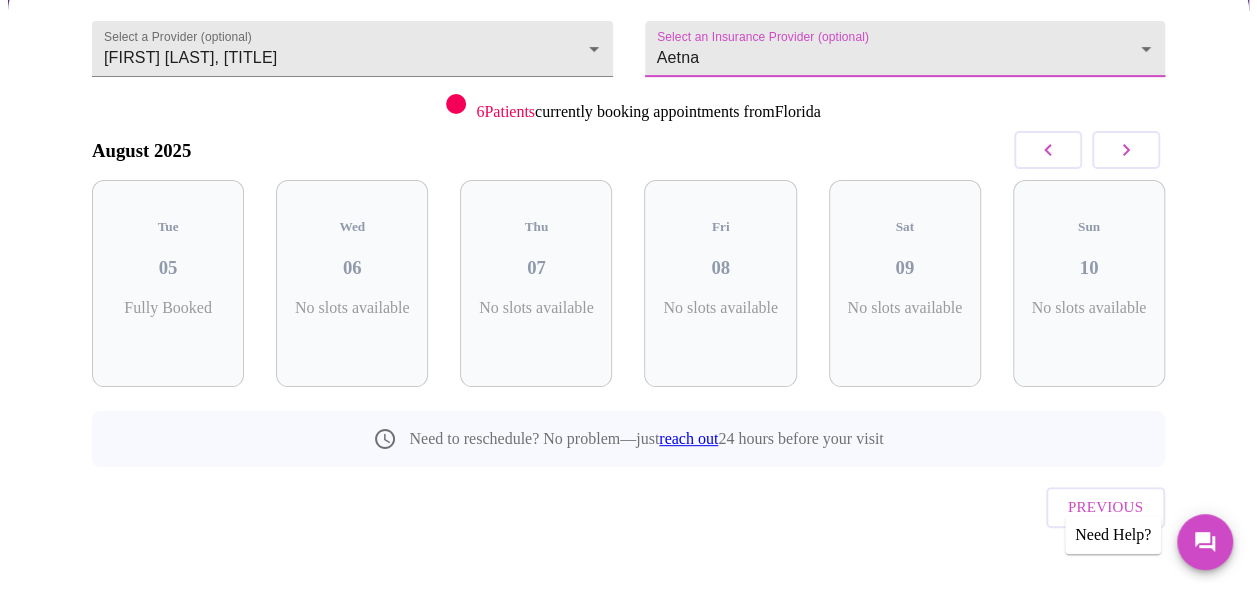 click at bounding box center [1126, 150] 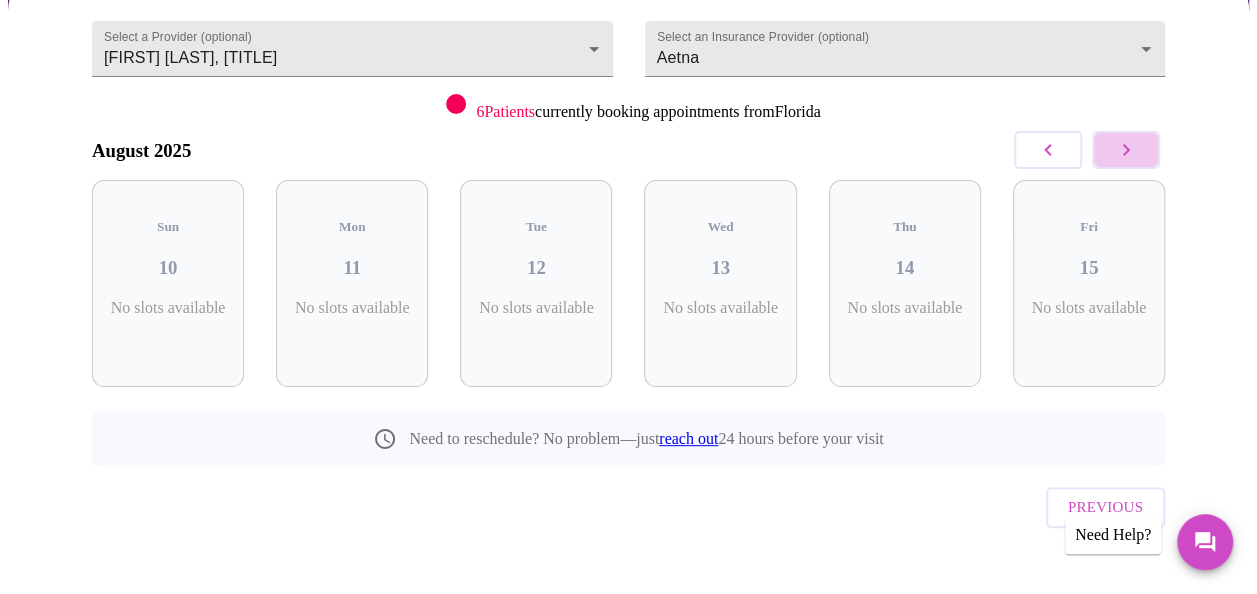 click 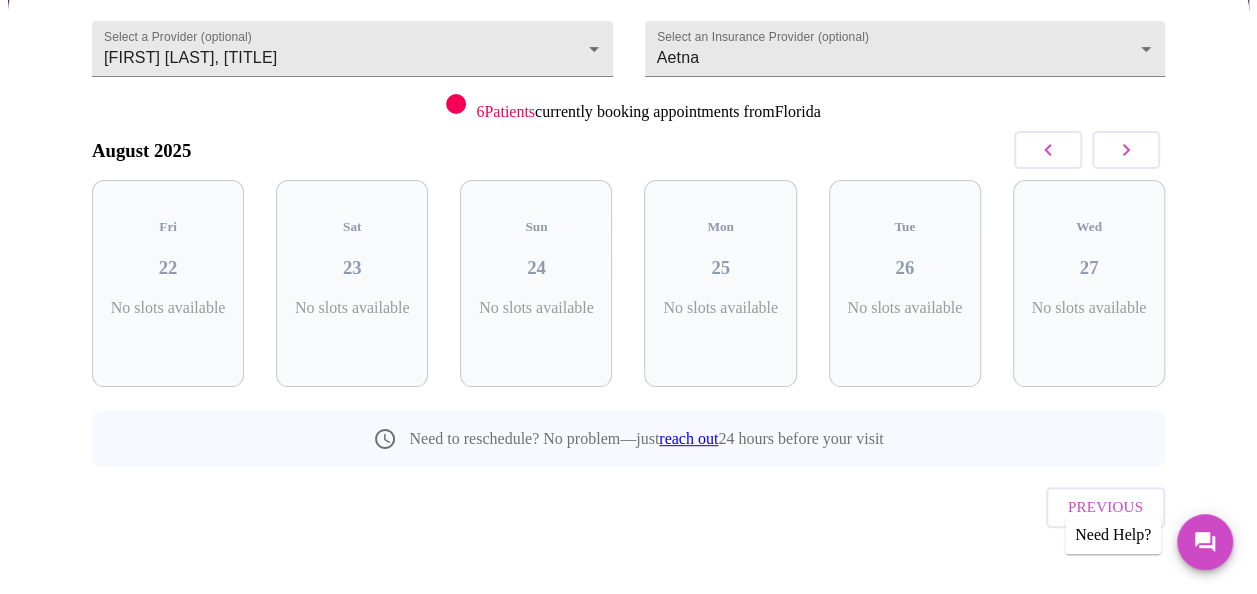 click 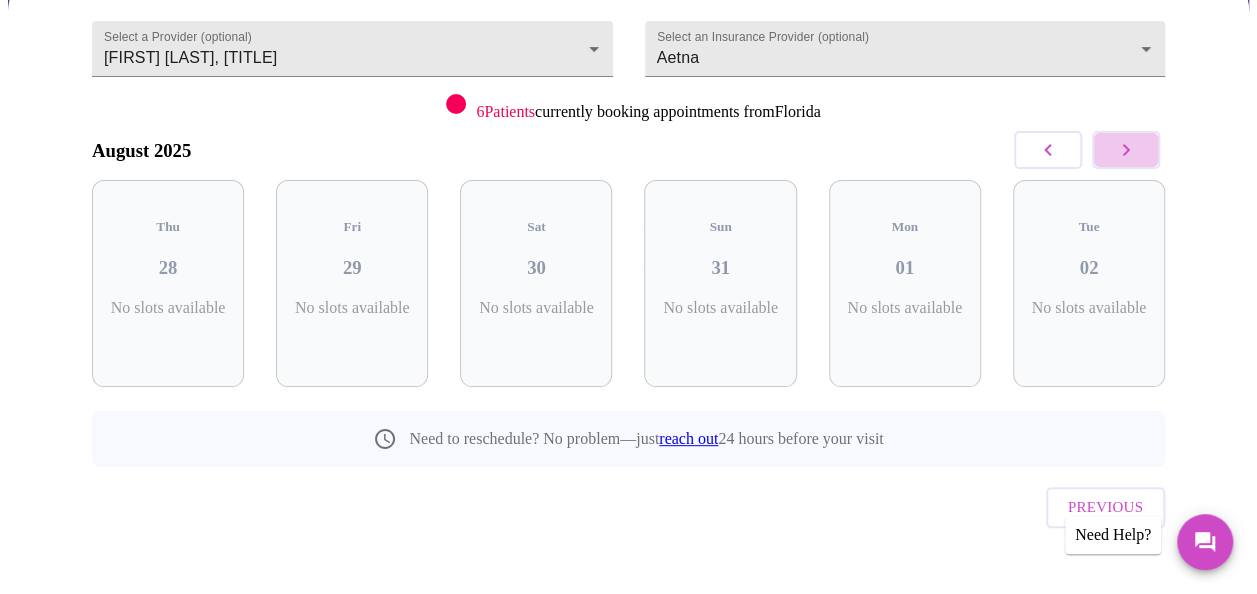 click 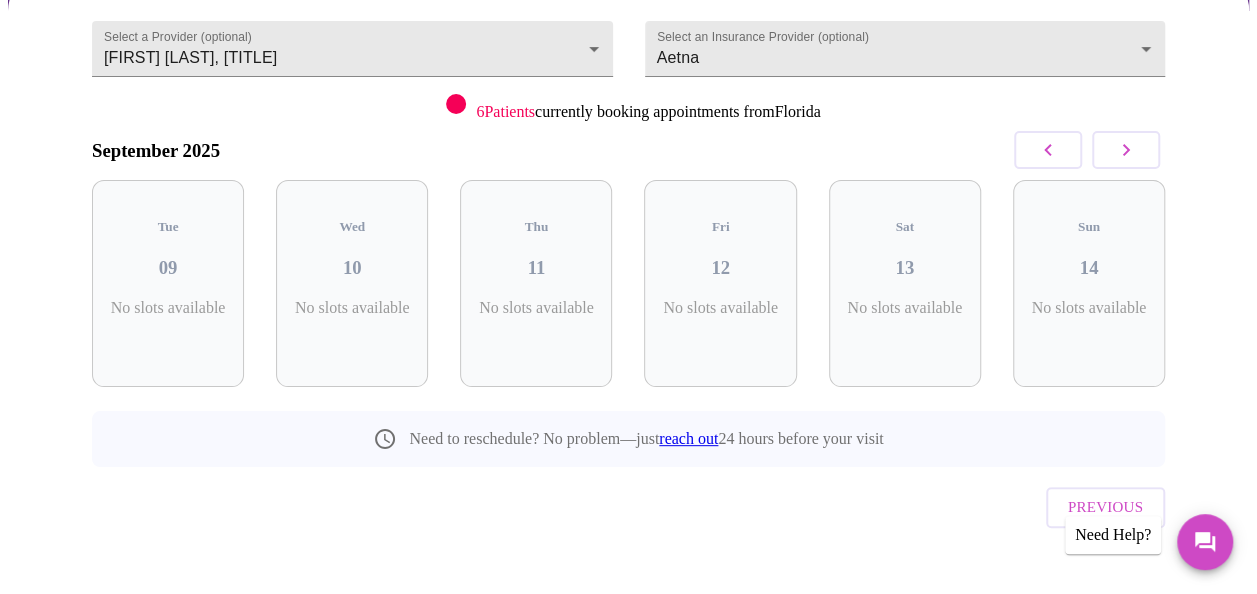 click 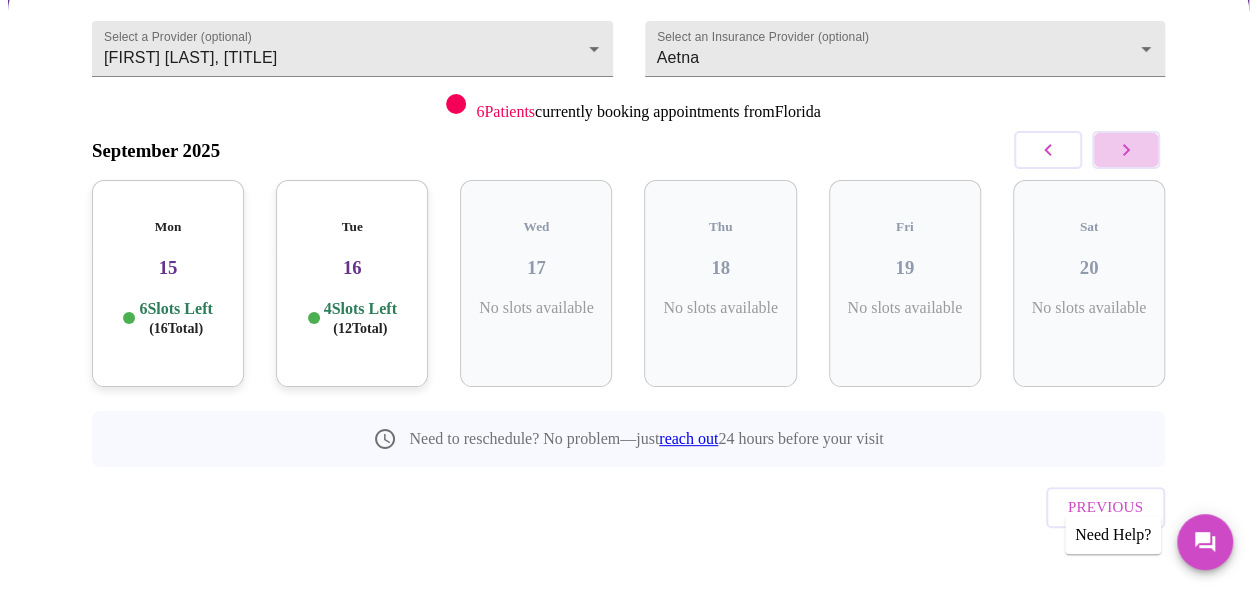 click 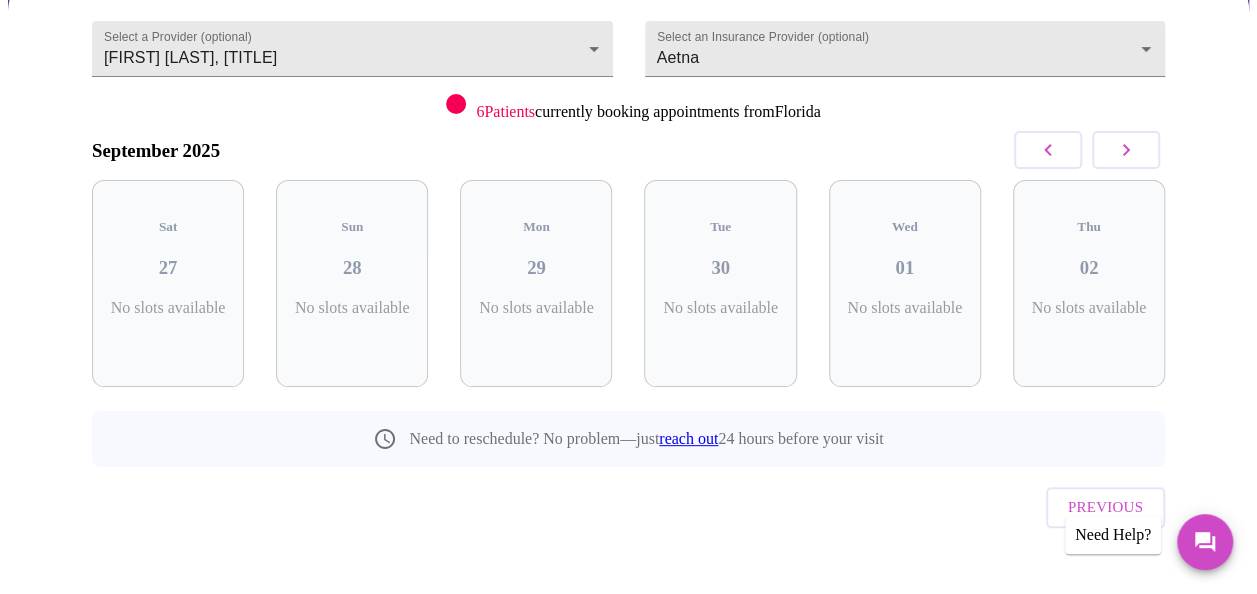 click 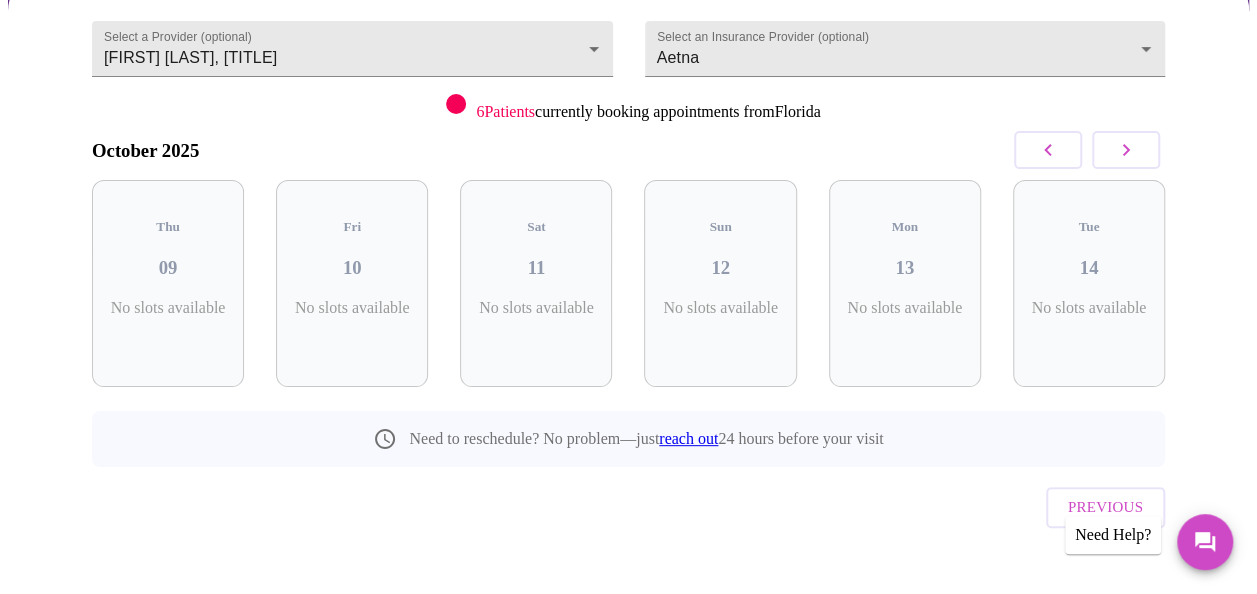 click 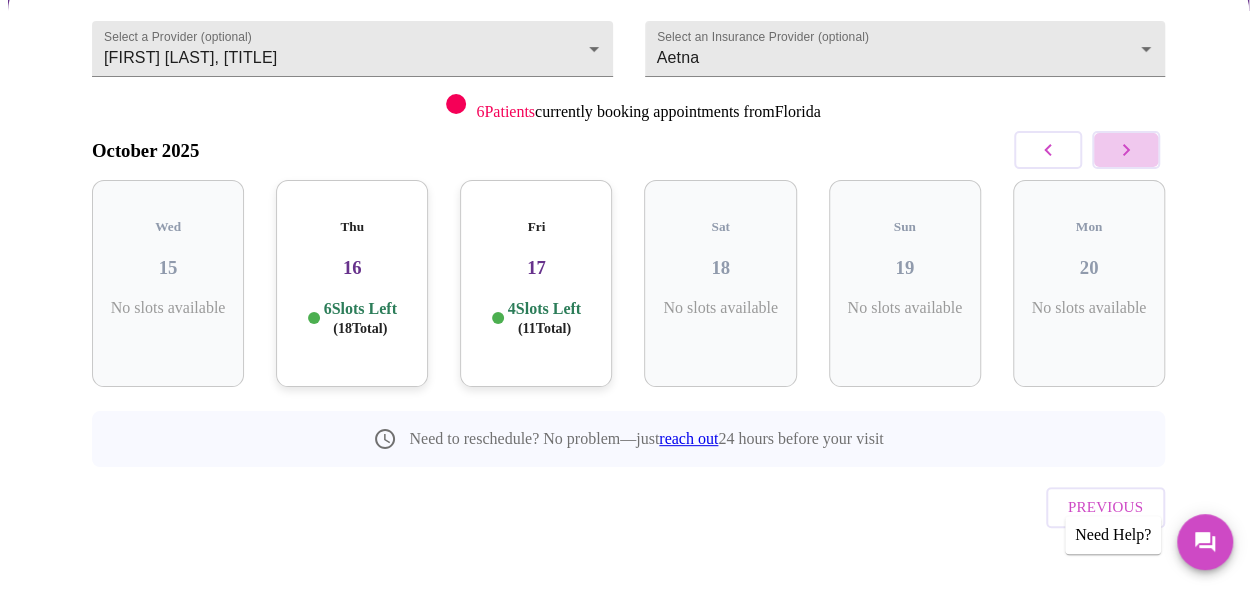 click 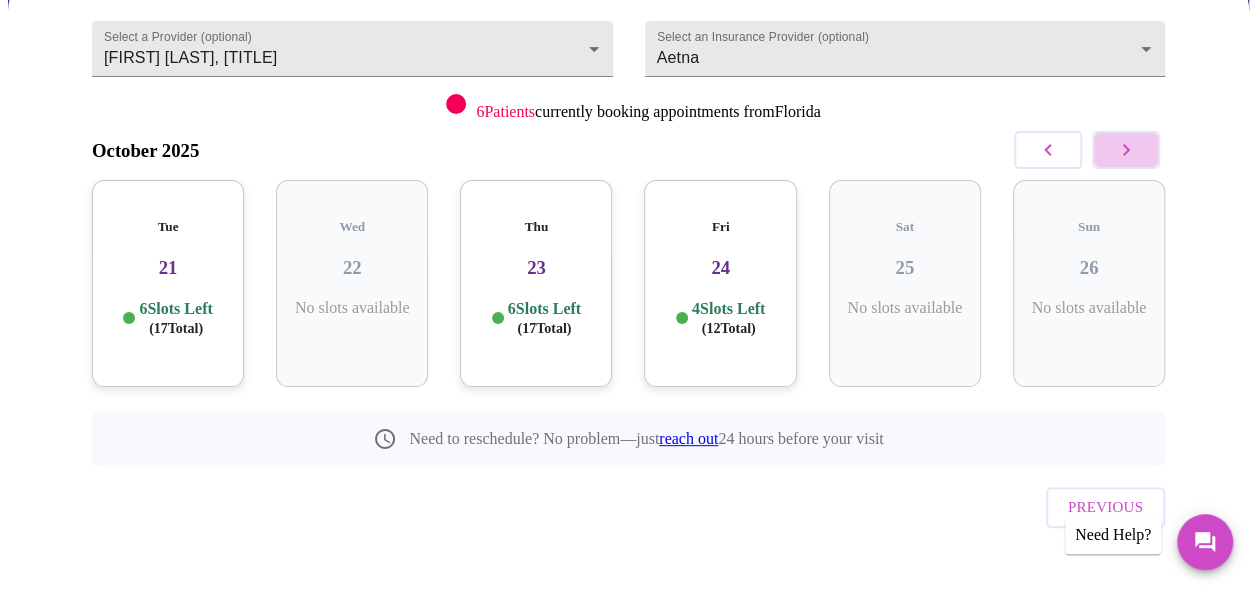 click 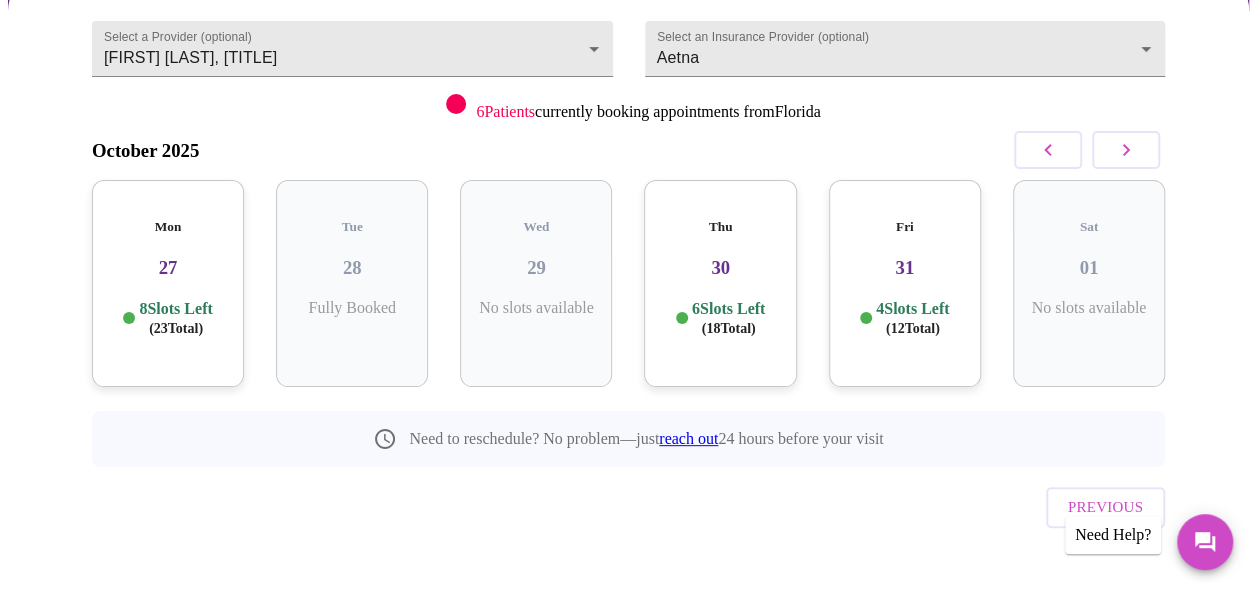 click 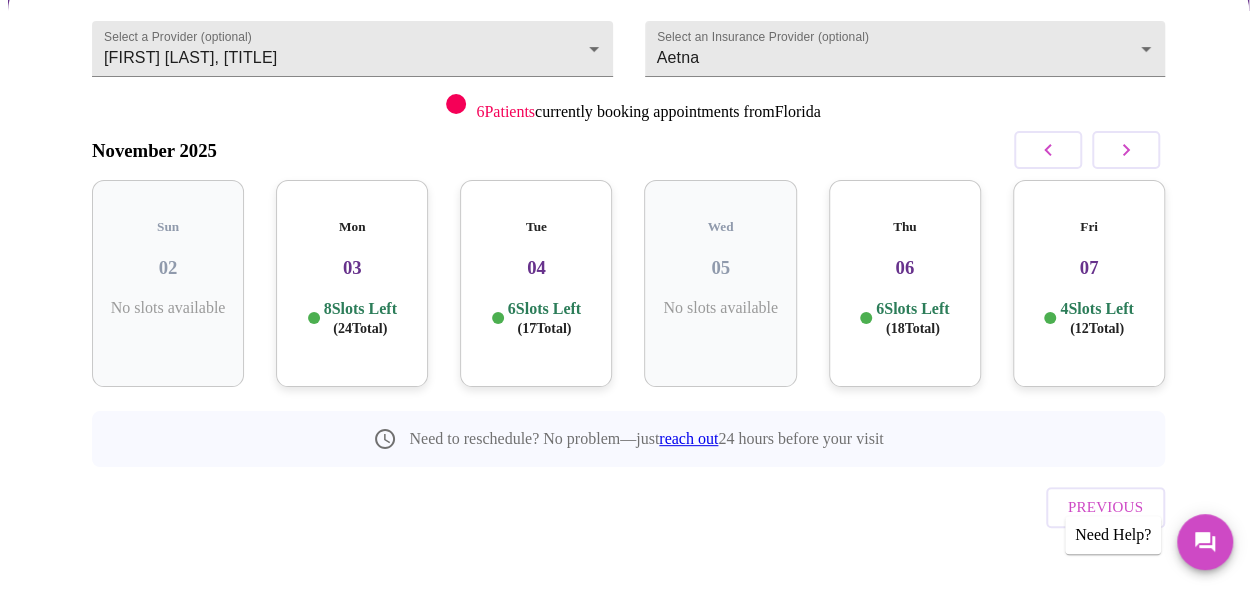 click 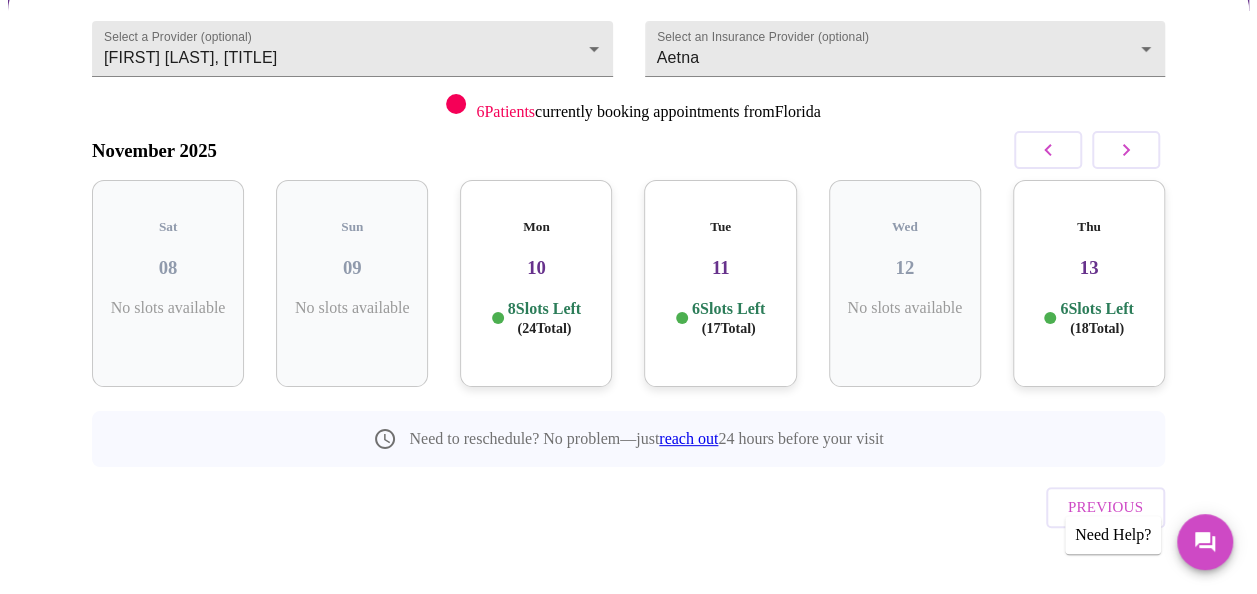 click 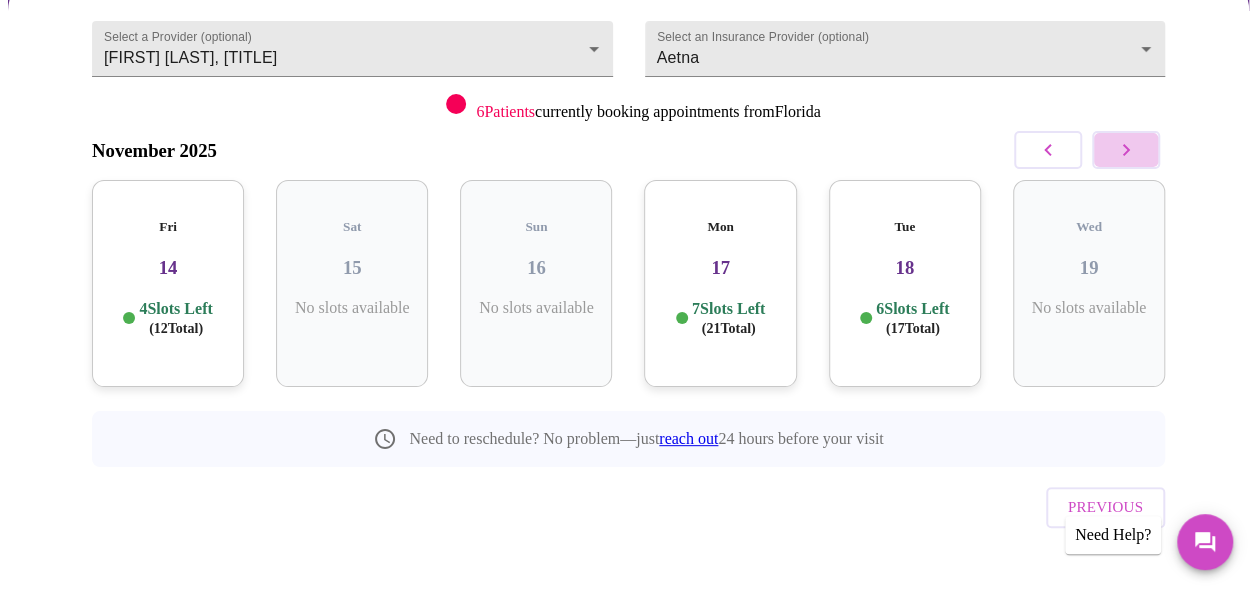 click 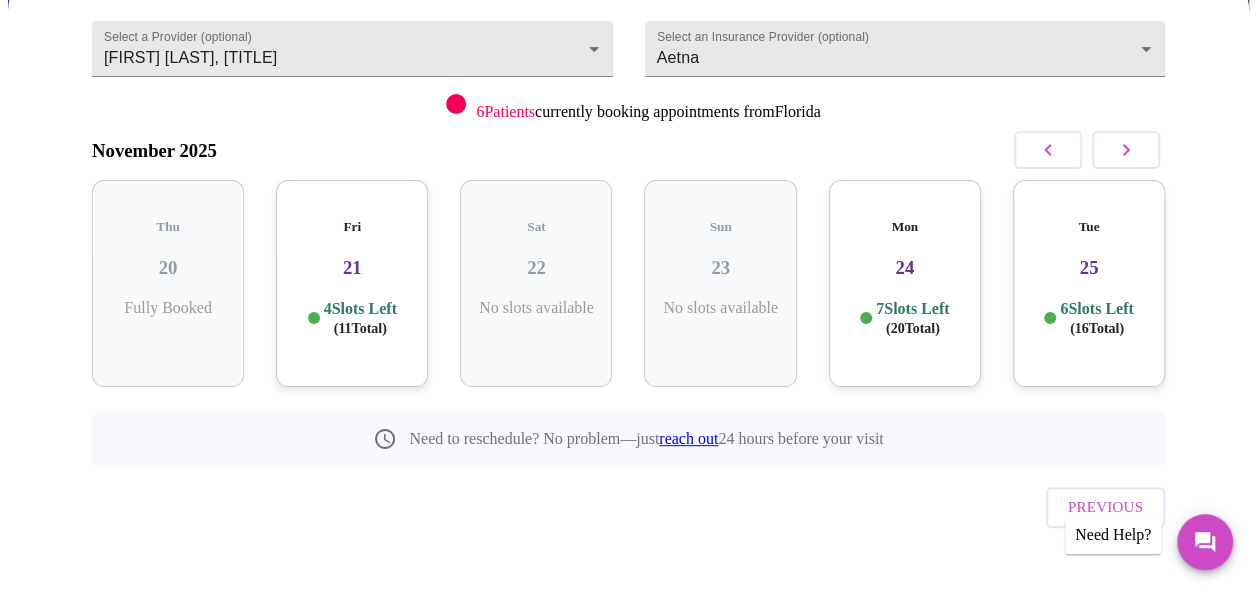 click 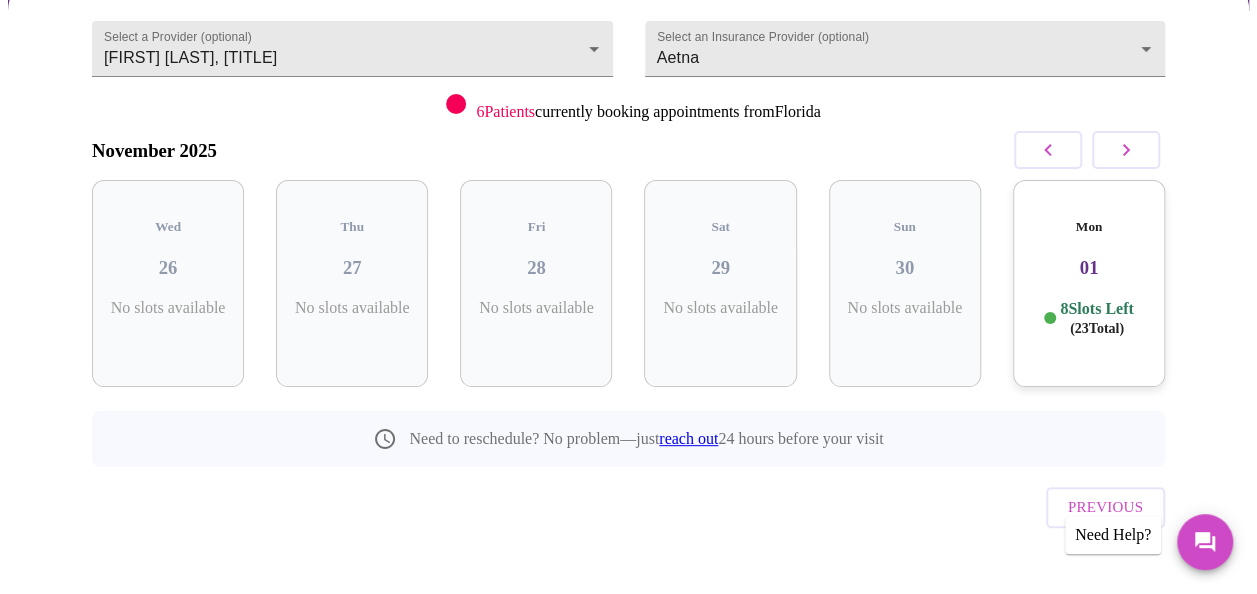 click 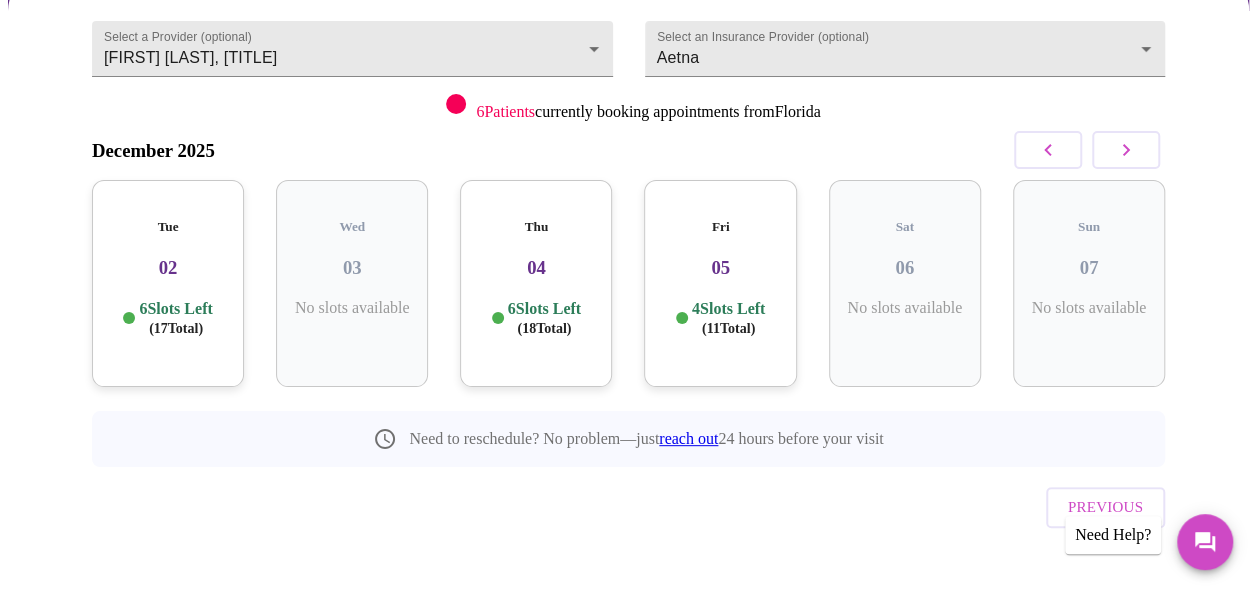 click 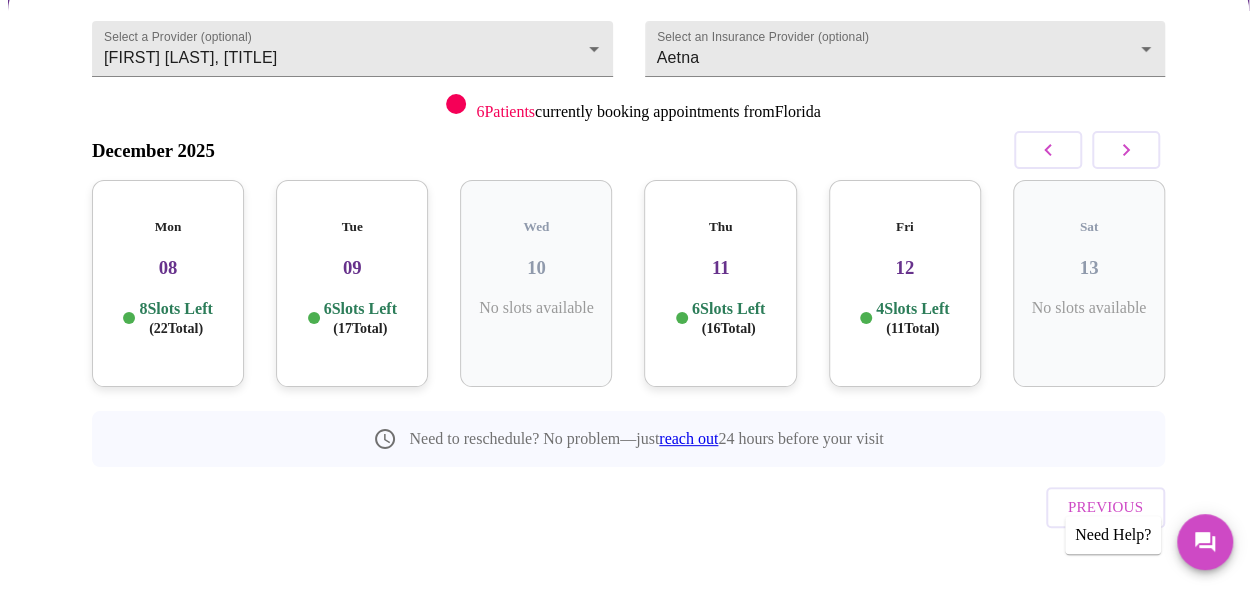 click 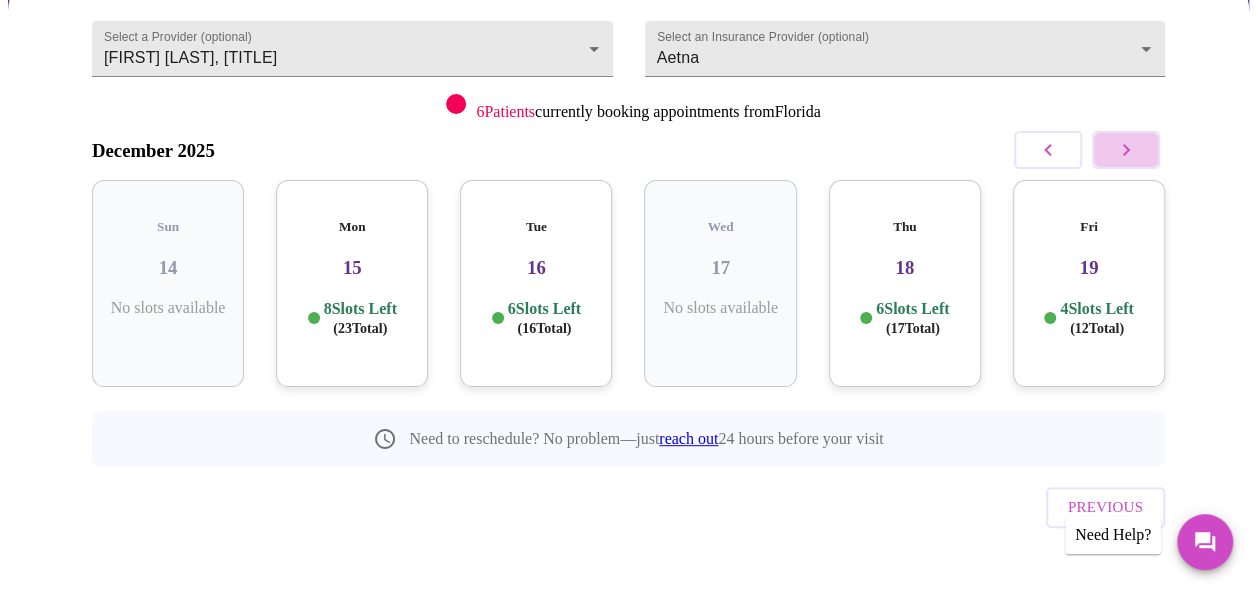click 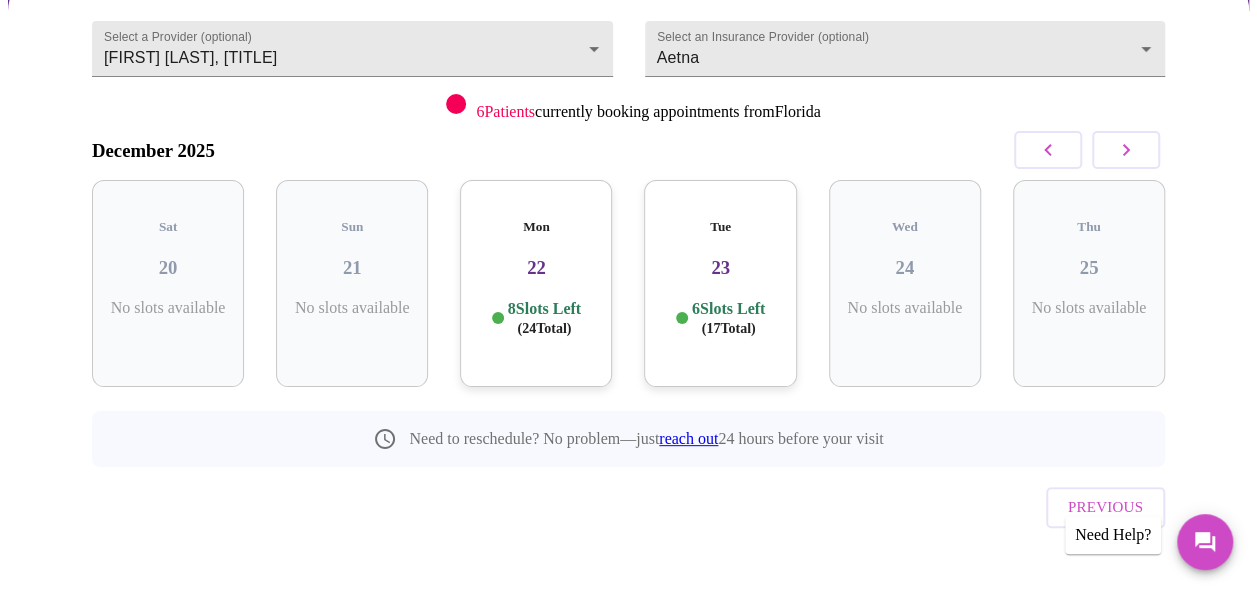 click on "Tue 23 6 Slots Left ( 17 Total)" at bounding box center [720, 283] 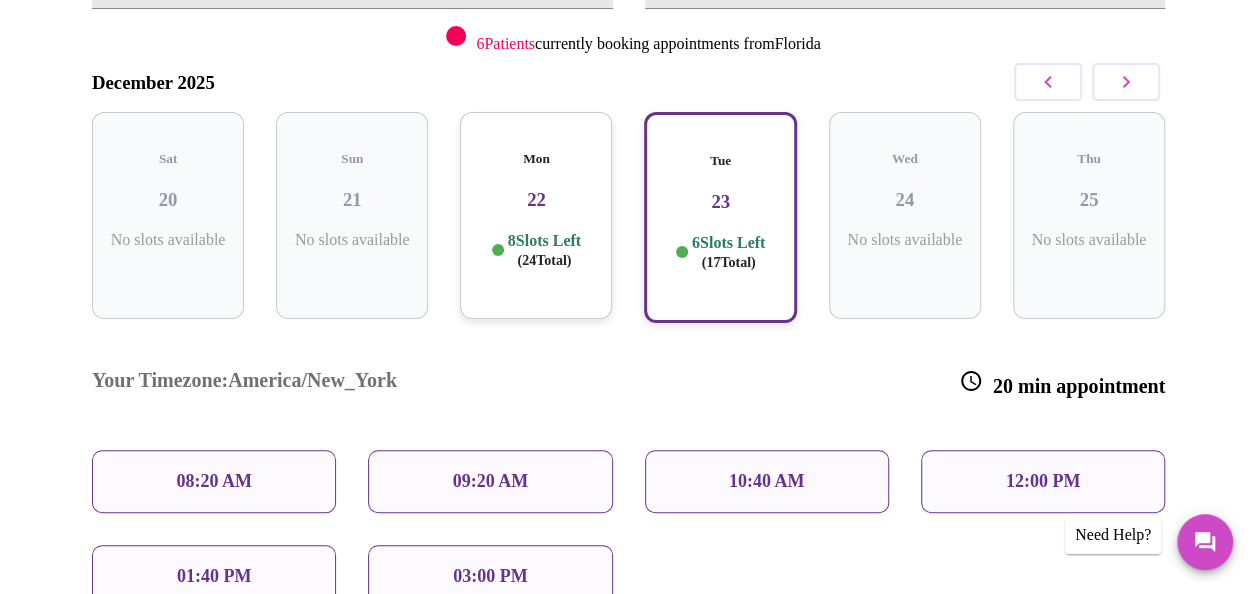 scroll, scrollTop: 320, scrollLeft: 0, axis: vertical 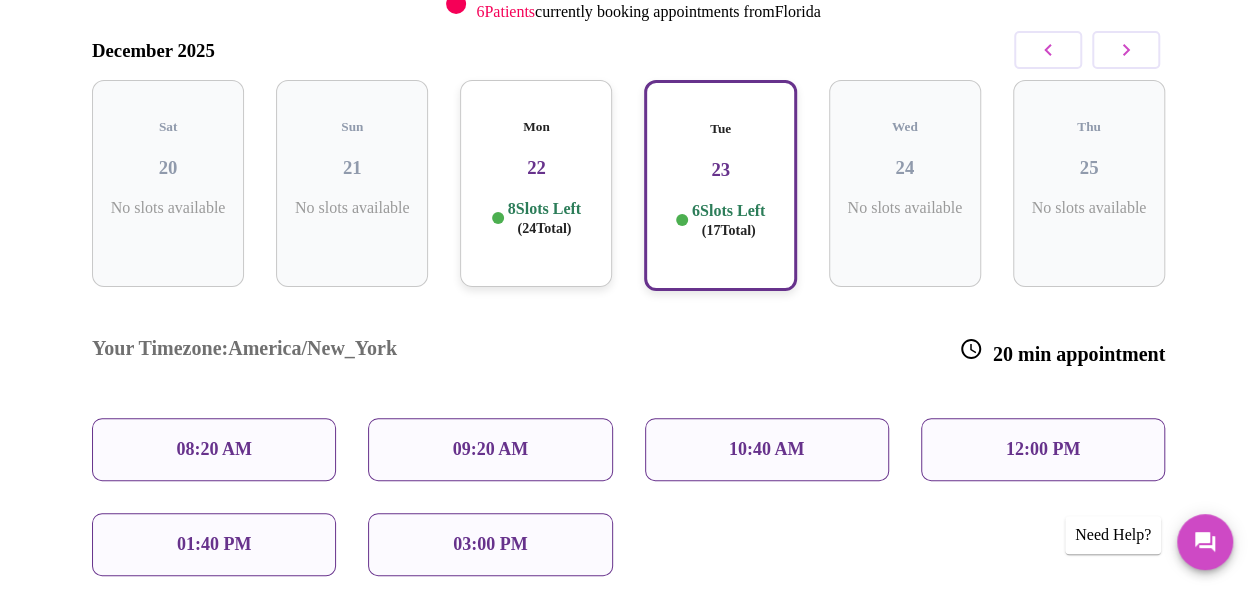 click on "03:00 PM" at bounding box center [490, 544] 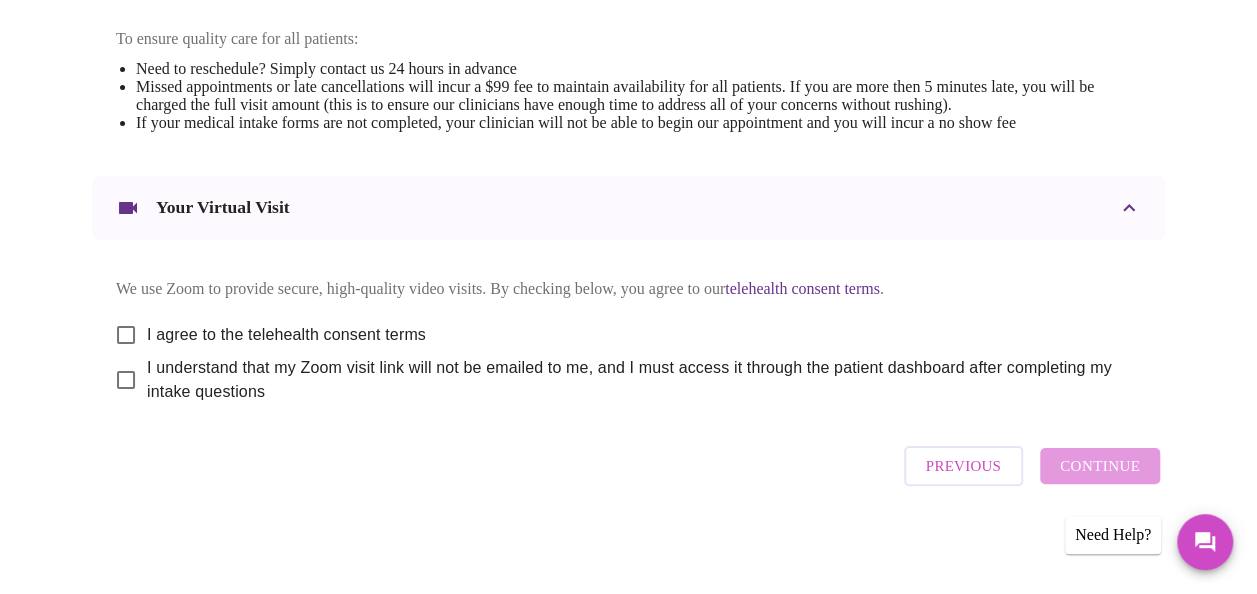 scroll, scrollTop: 889, scrollLeft: 0, axis: vertical 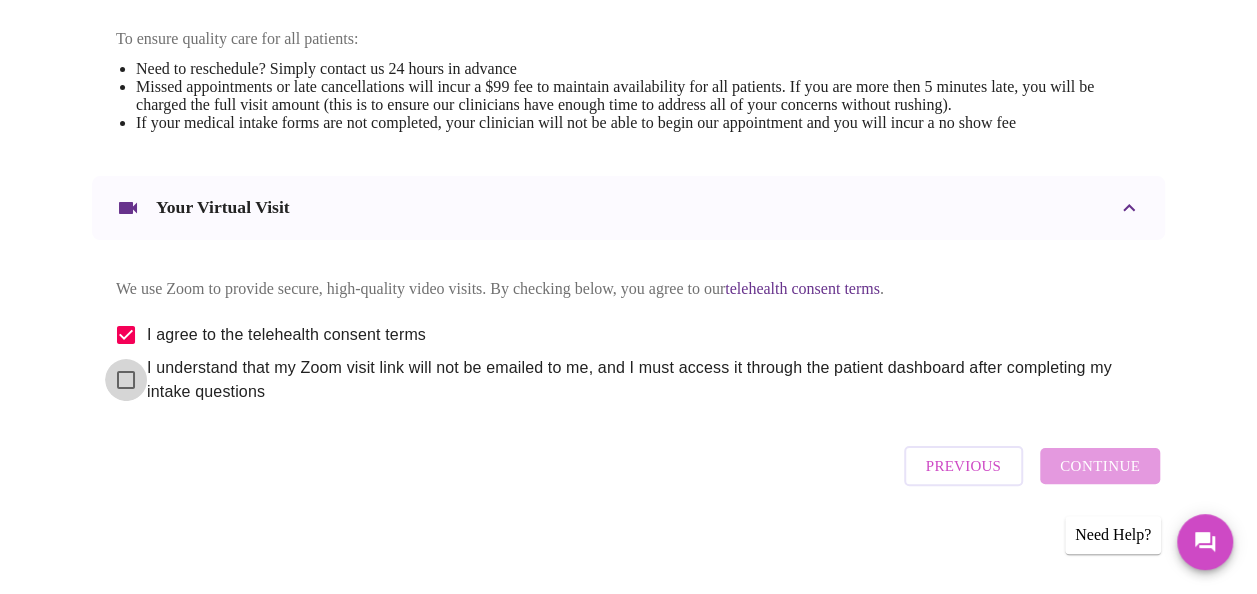 click on "I understand that my Zoom visit link will not be emailed to me, and I must access it through the patient dashboard after completing my intake questions" at bounding box center [126, 380] 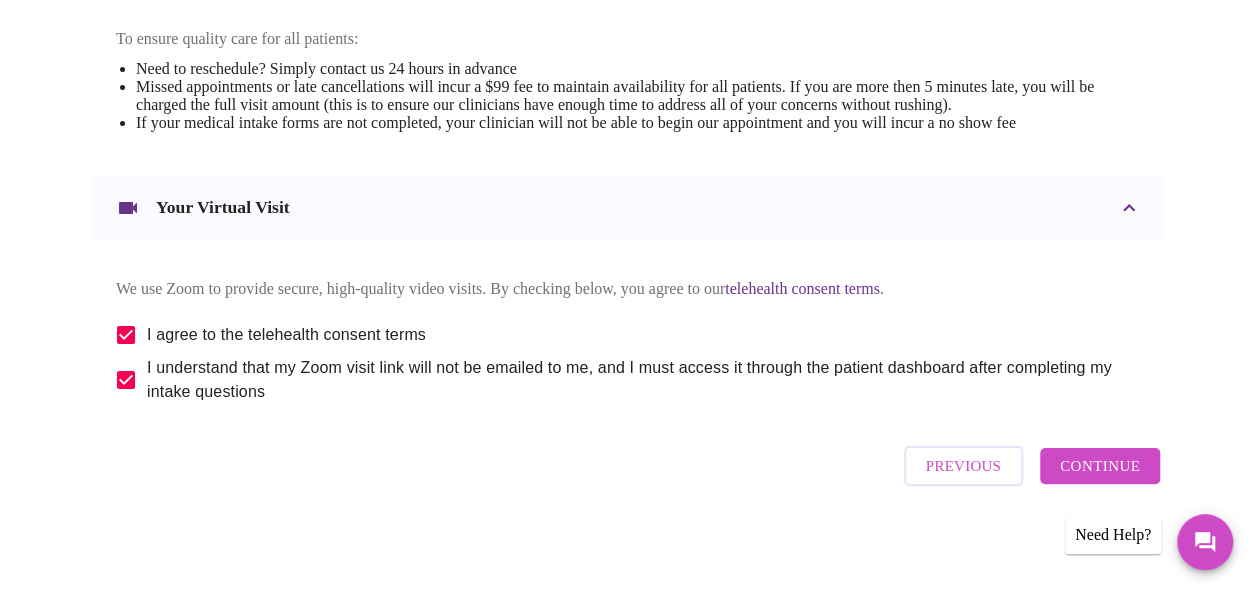 click on "Continue" at bounding box center (1100, 466) 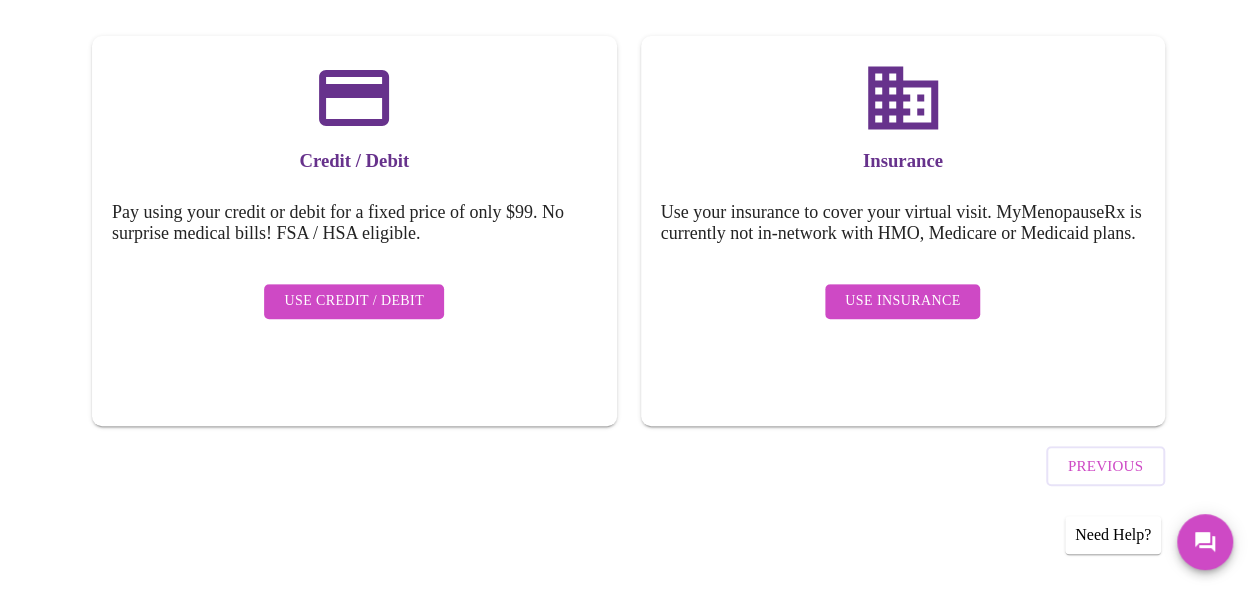scroll, scrollTop: 284, scrollLeft: 0, axis: vertical 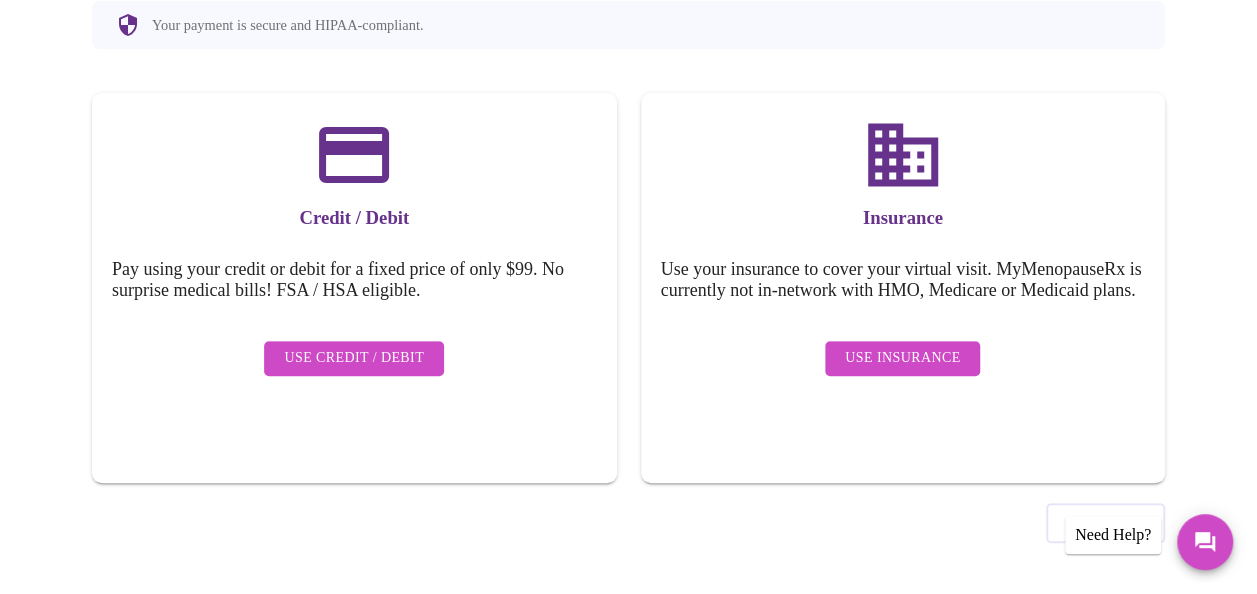 click on "Use Insurance" at bounding box center [902, 358] 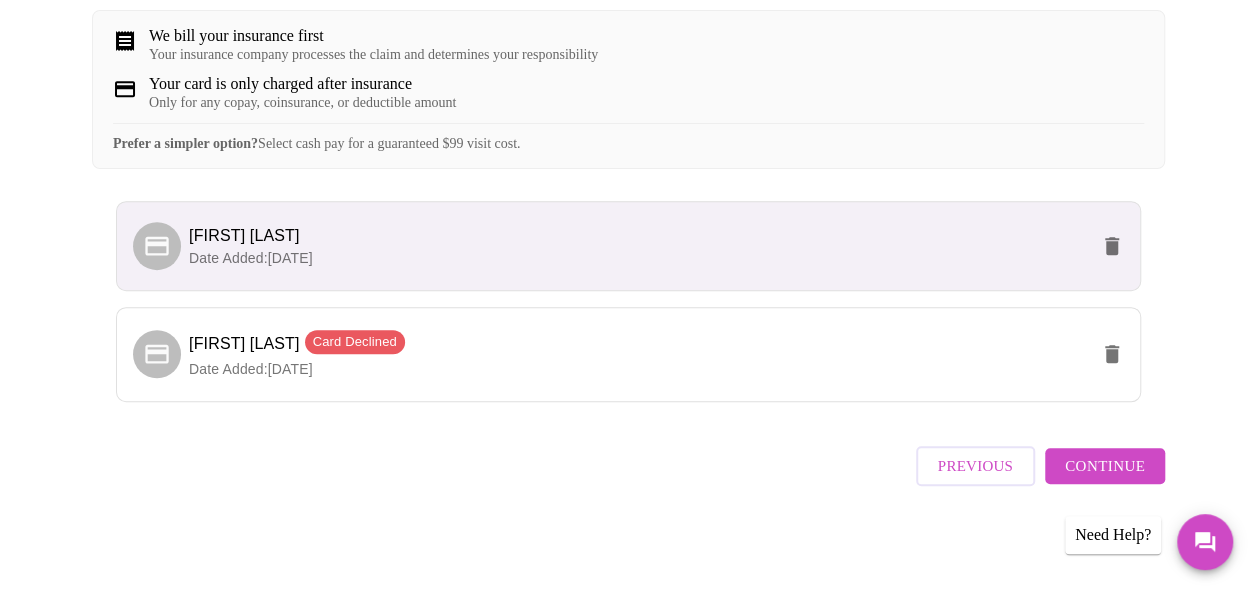 click on "Continue" at bounding box center (1105, 466) 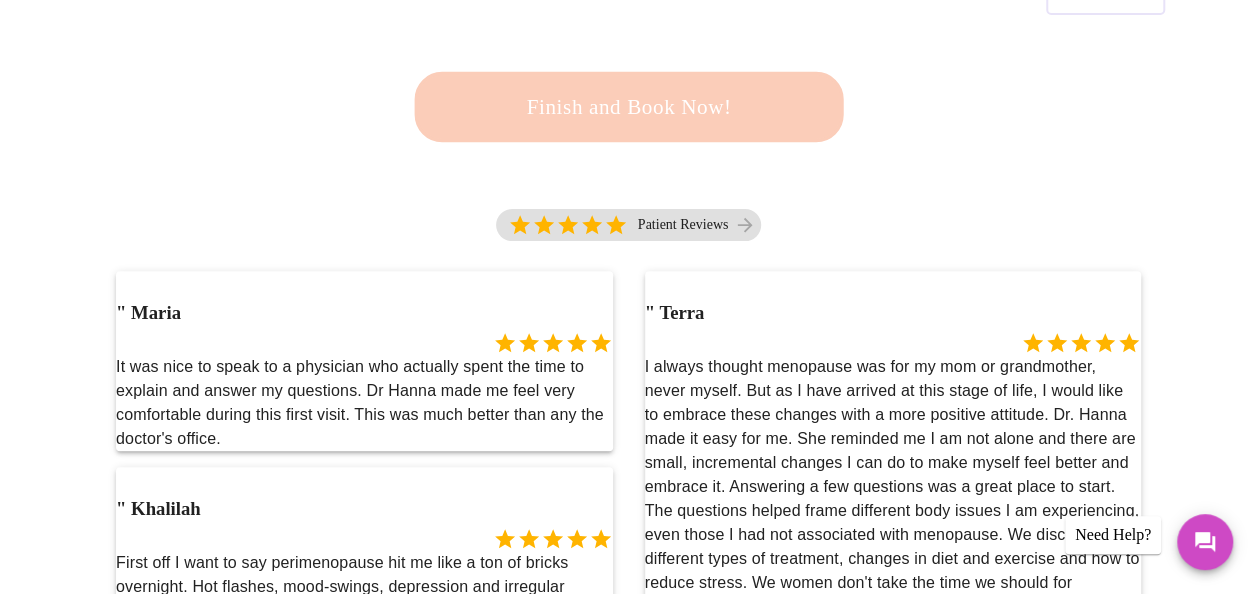 scroll, scrollTop: 411, scrollLeft: 0, axis: vertical 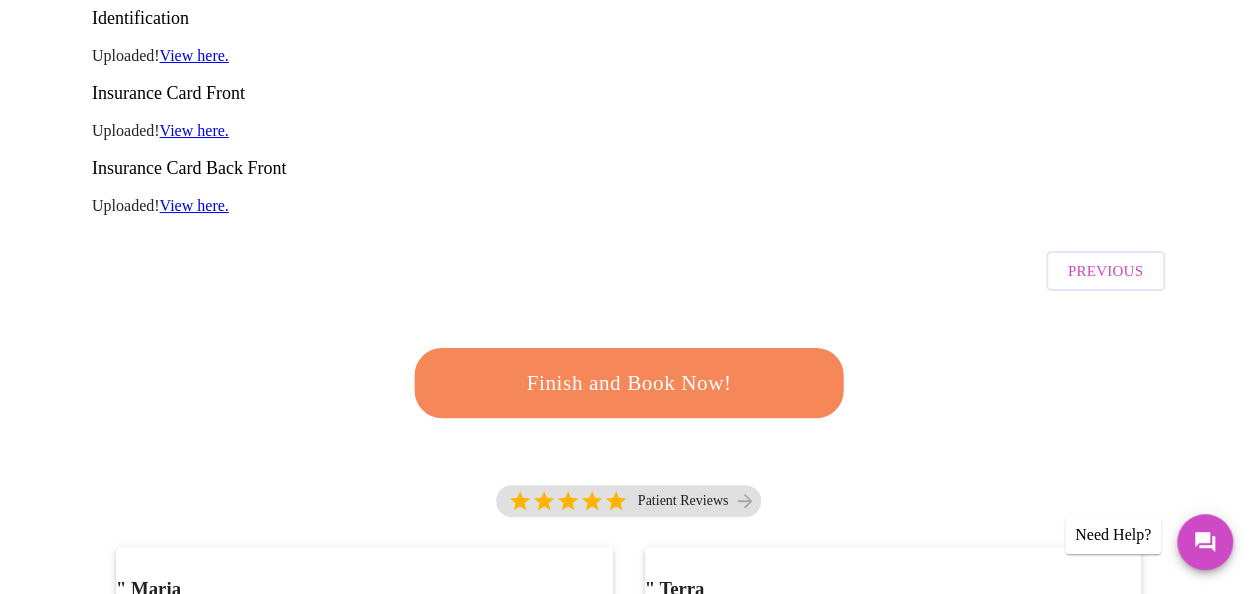 click on "Finish and Book Now!" at bounding box center (629, 383) 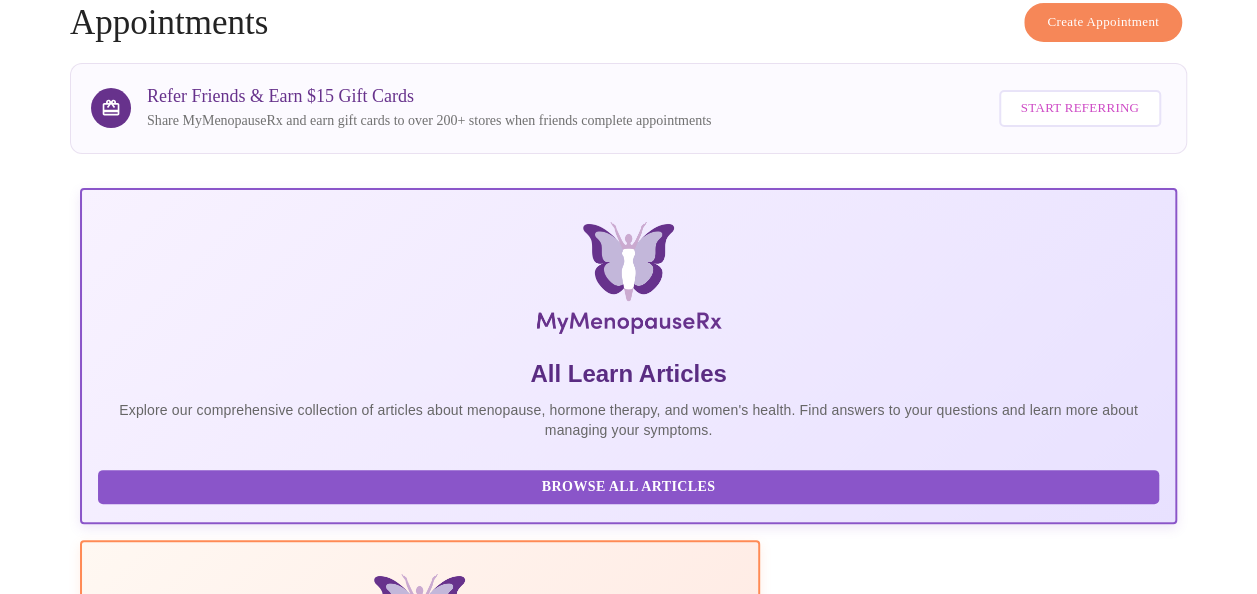 scroll, scrollTop: 411, scrollLeft: 0, axis: vertical 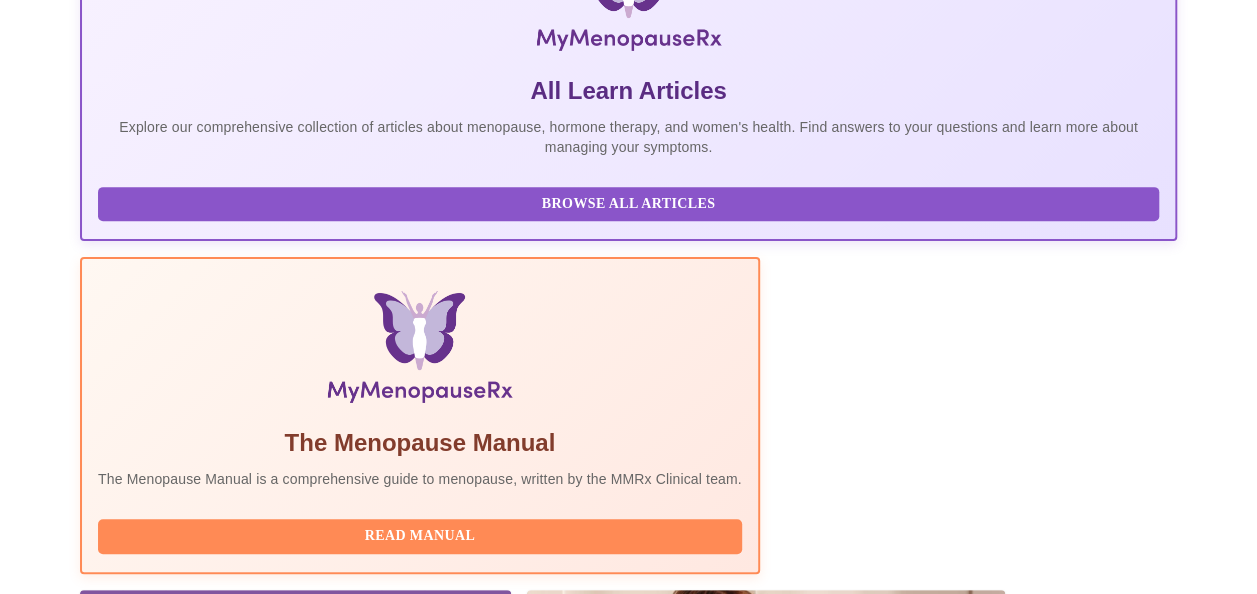 click on "Create Appointment Appointments Refer Friends & Earn $15 Gift Cards Share MyMenopauseRx and earn gift cards to over 200+ stores when friends complete appointments Start Referring All Learn Articles Explore our comprehensive collection of articles about menopause, hormone therapy, and women's health. Find answers to your questions and learn more about managing your symptoms. Browse All Articles The Menopause Manual The Menopause Manual is a comprehensive guide to menopause, written by the MMRx Clinical team. Read Manual The Top 34 Symptoms of Menopause Read More 8 Most Common Hormone Therapy Myths Read More What to Expect When Starting Hormone Therapy Read More What to Expect When Starting an SSRI Read More The Power of Psyllium Husk Fiber Read More Upcoming Tuesday, December 23rd 2025 @ 3:00pm - 3:20pm EST With [FIRST] [LAST], [TITLE] You're all set for now. Please revisit 72 hours before your virtual visit to complete your pre-assessment Scheduled Payment Pre-Assessment Waiting Room Processing Insurance :" at bounding box center [628, 3045] 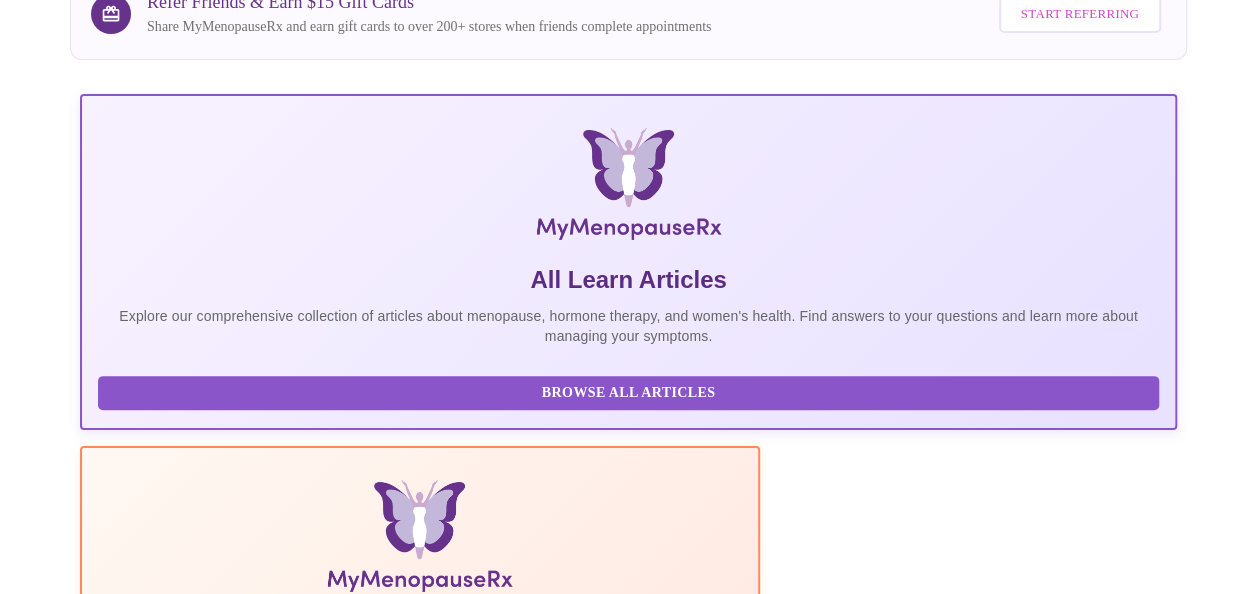 scroll, scrollTop: 0, scrollLeft: 0, axis: both 